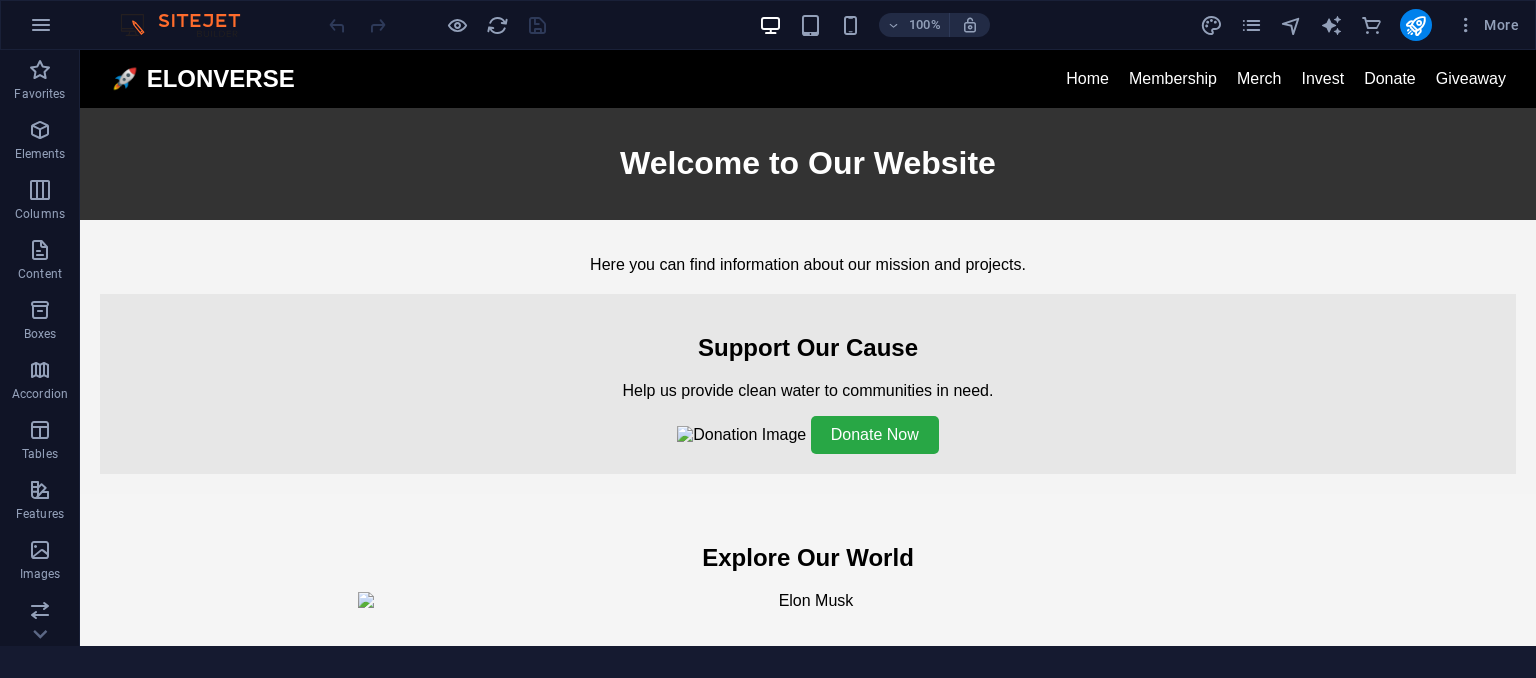 scroll, scrollTop: 0, scrollLeft: 0, axis: both 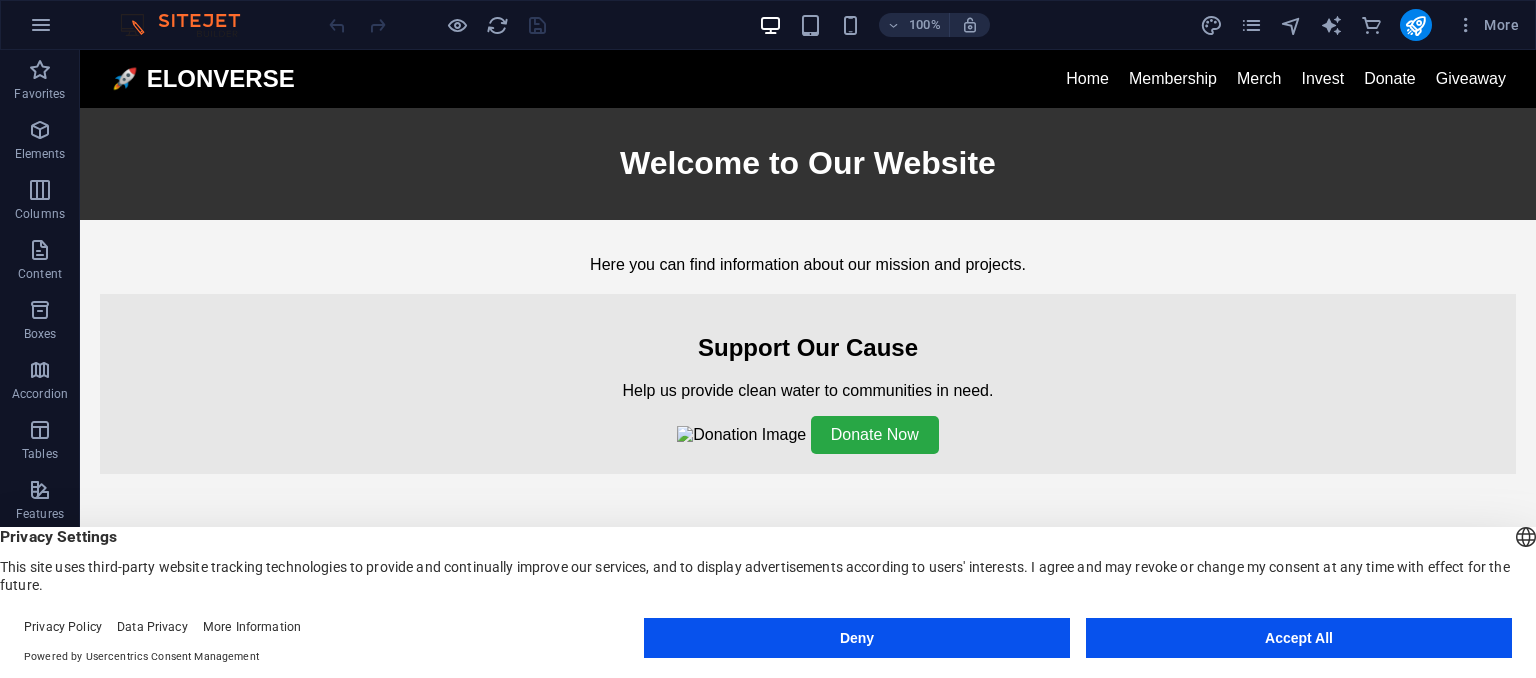 click on "Accept All" at bounding box center (1299, 638) 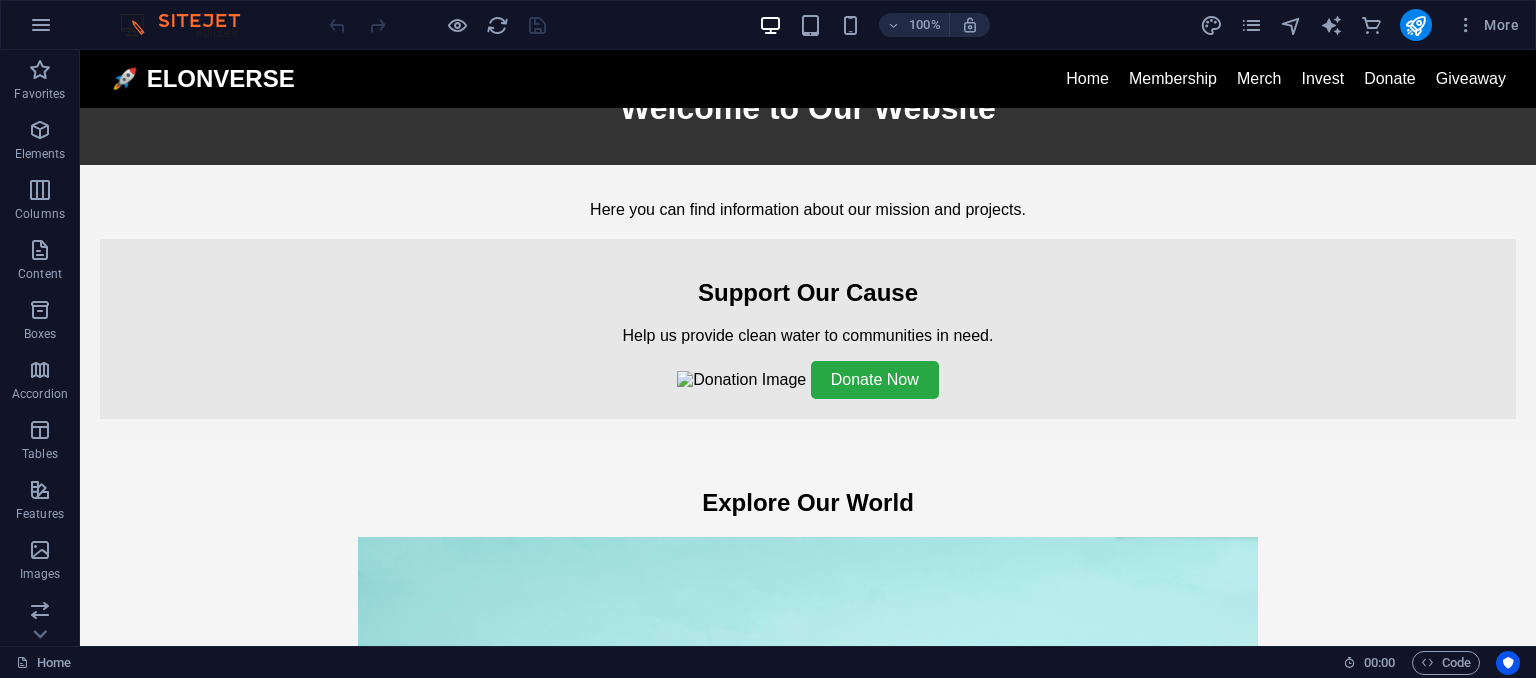 scroll, scrollTop: 100, scrollLeft: 0, axis: vertical 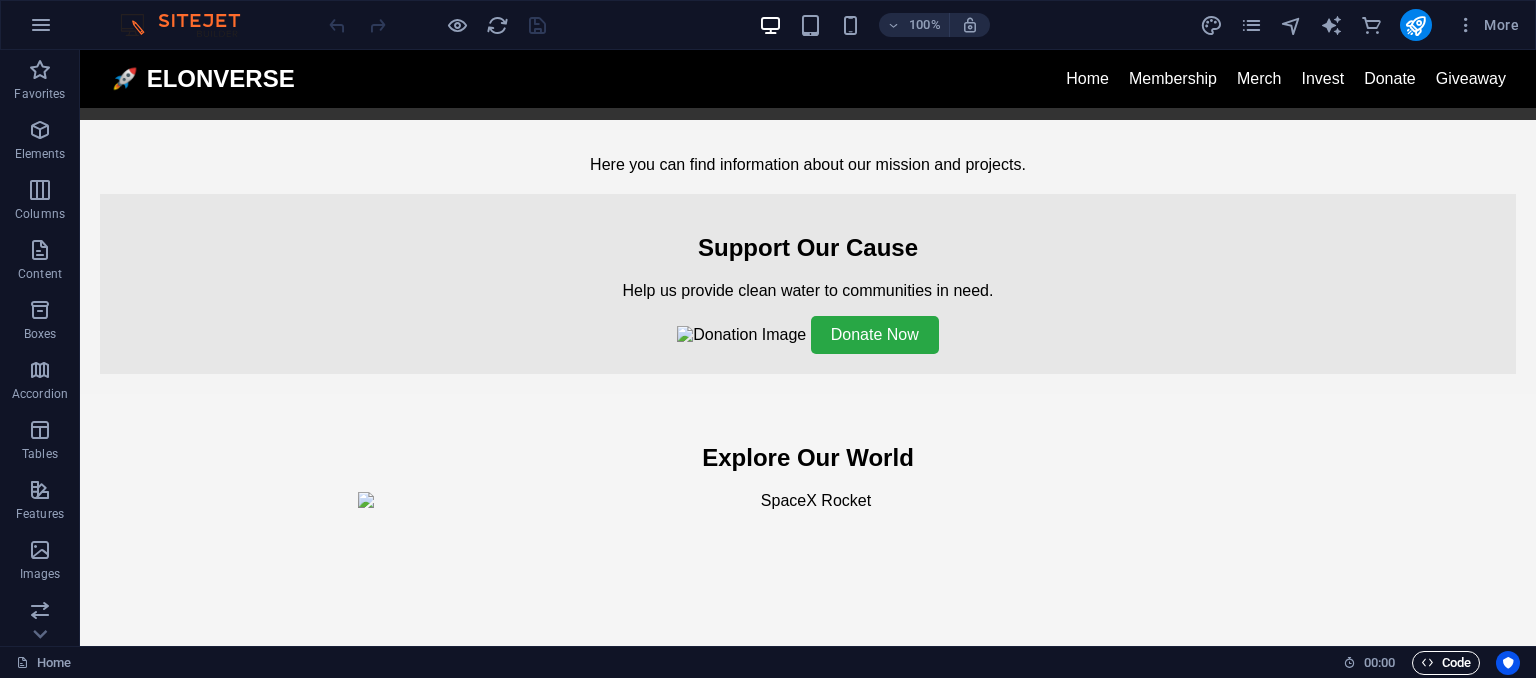 click at bounding box center (1427, 662) 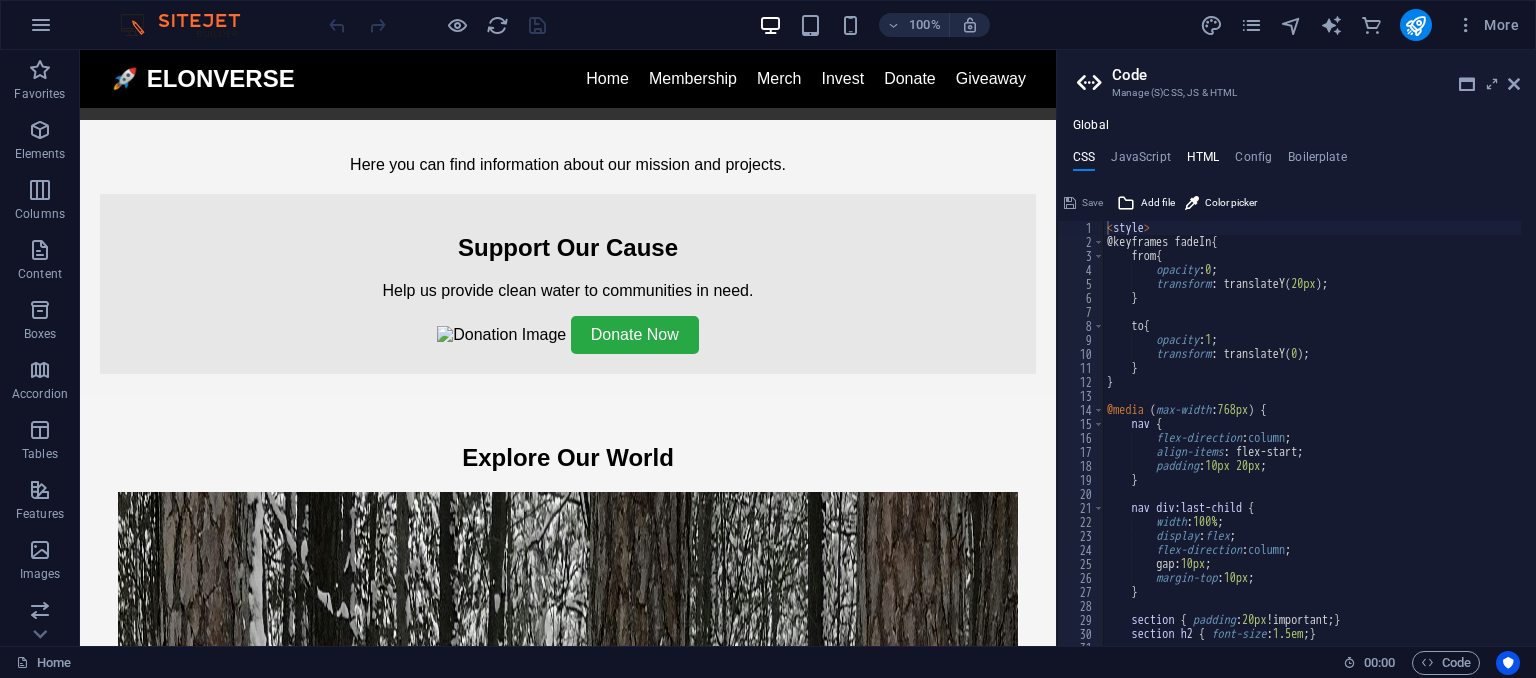 click on "HTML" at bounding box center [1203, 161] 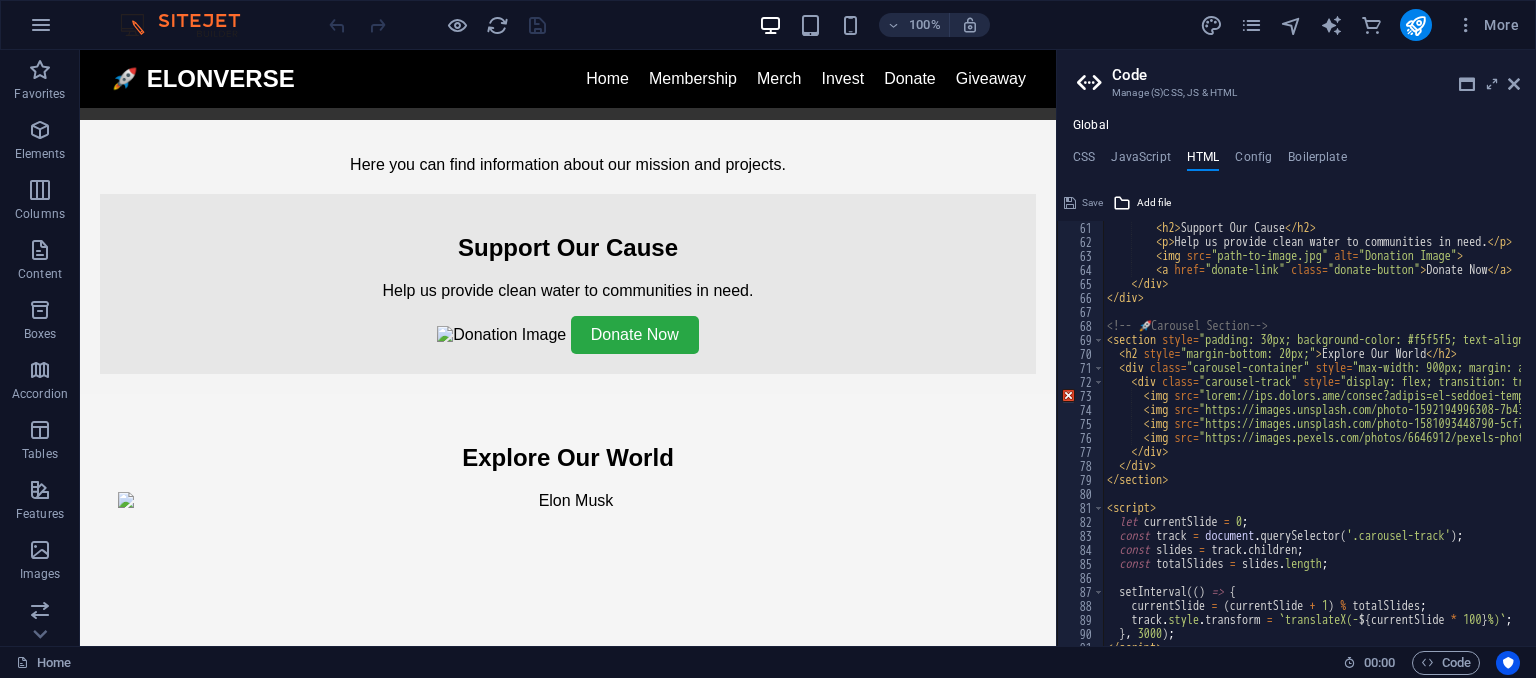 scroll, scrollTop: 840, scrollLeft: 0, axis: vertical 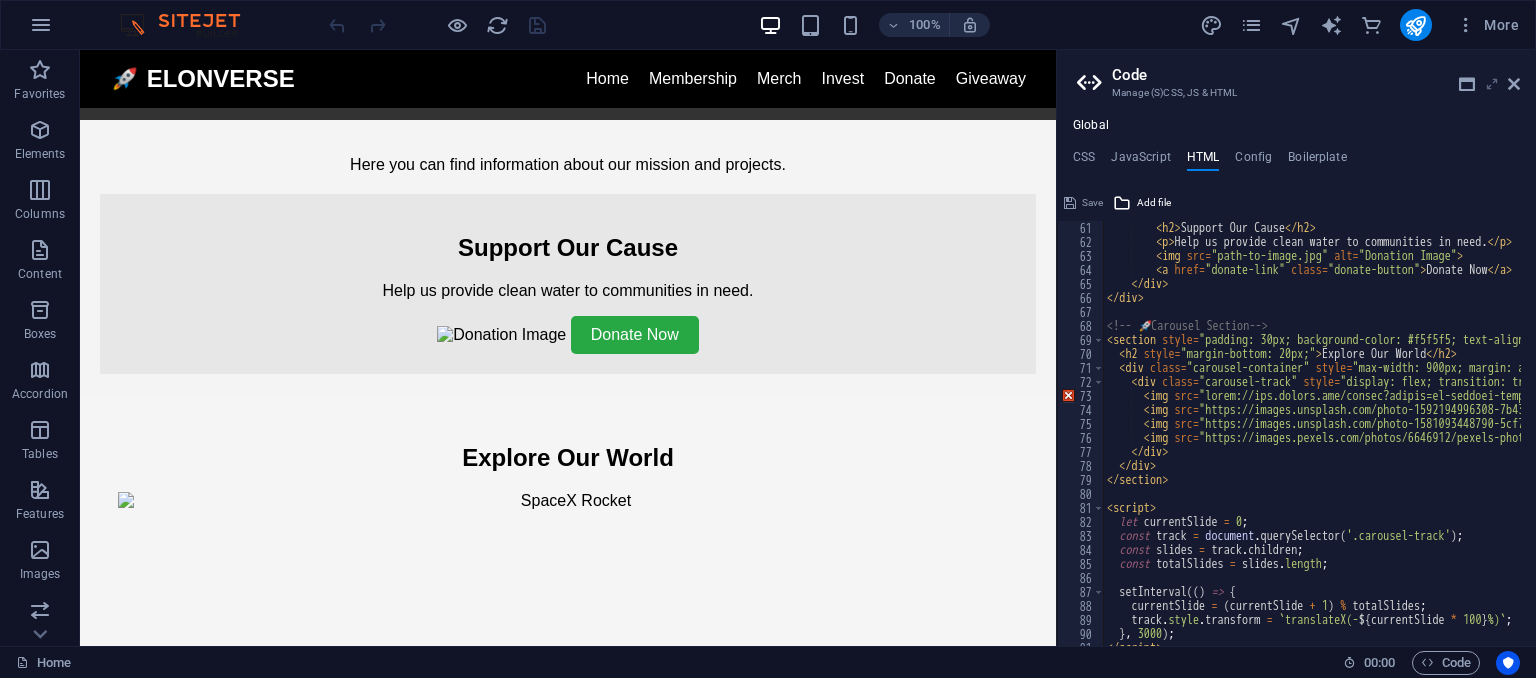click at bounding box center (1492, 84) 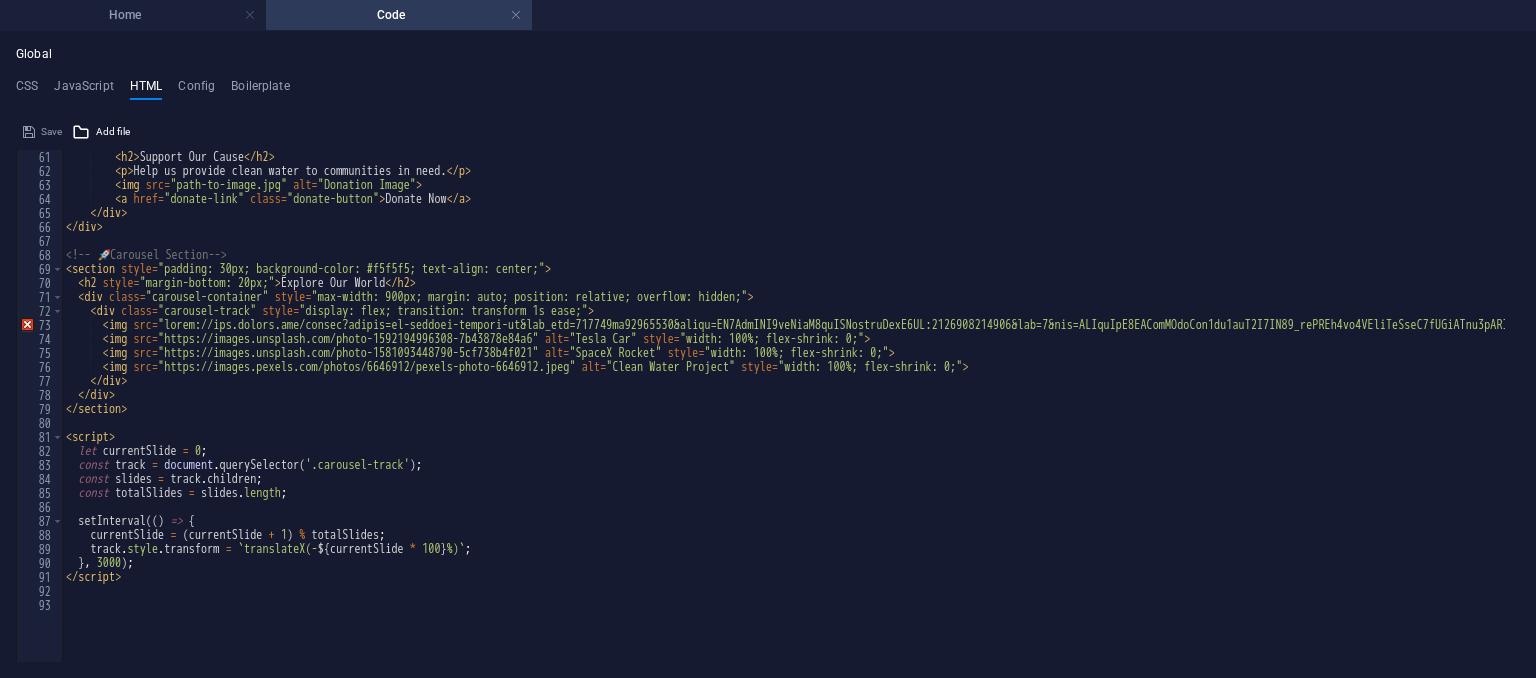 scroll, scrollTop: 0, scrollLeft: 0, axis: both 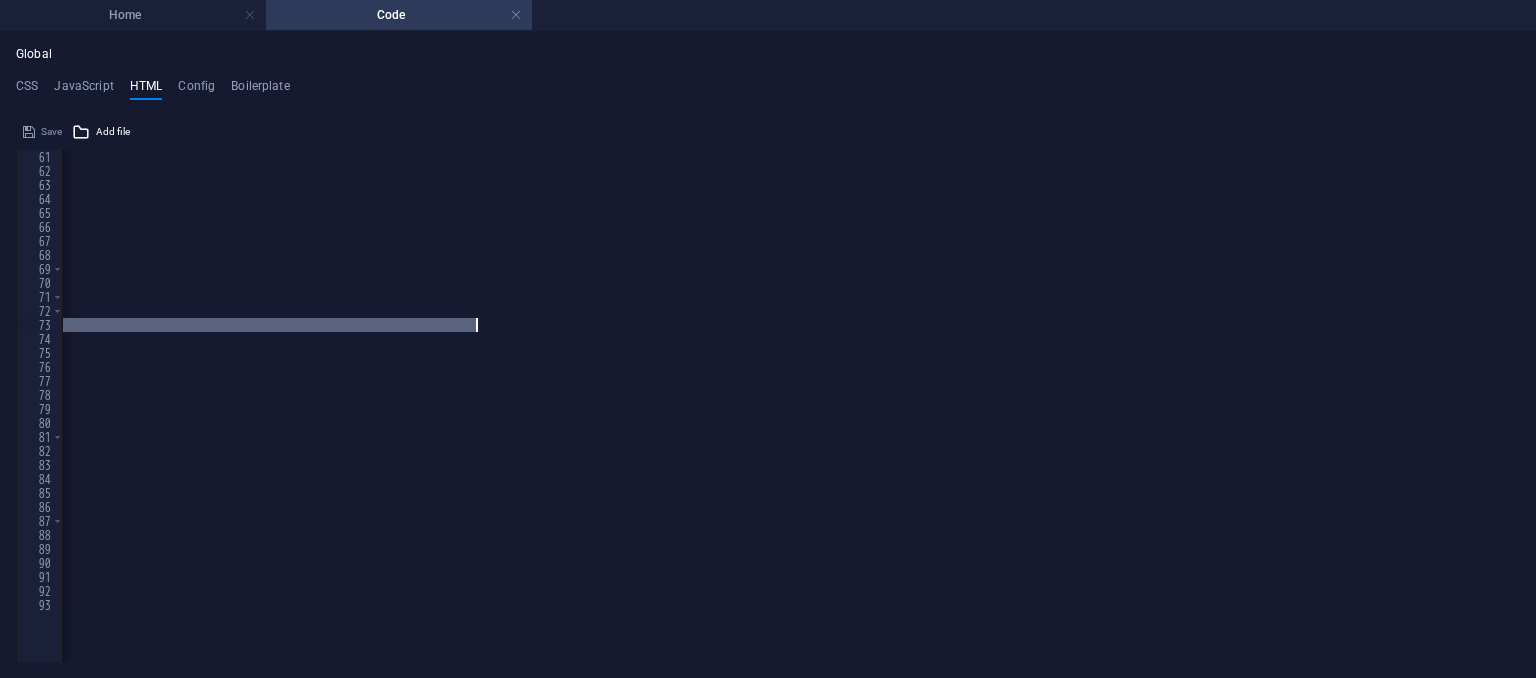 drag, startPoint x: 176, startPoint y: 325, endPoint x: 704, endPoint y: 331, distance: 528.0341 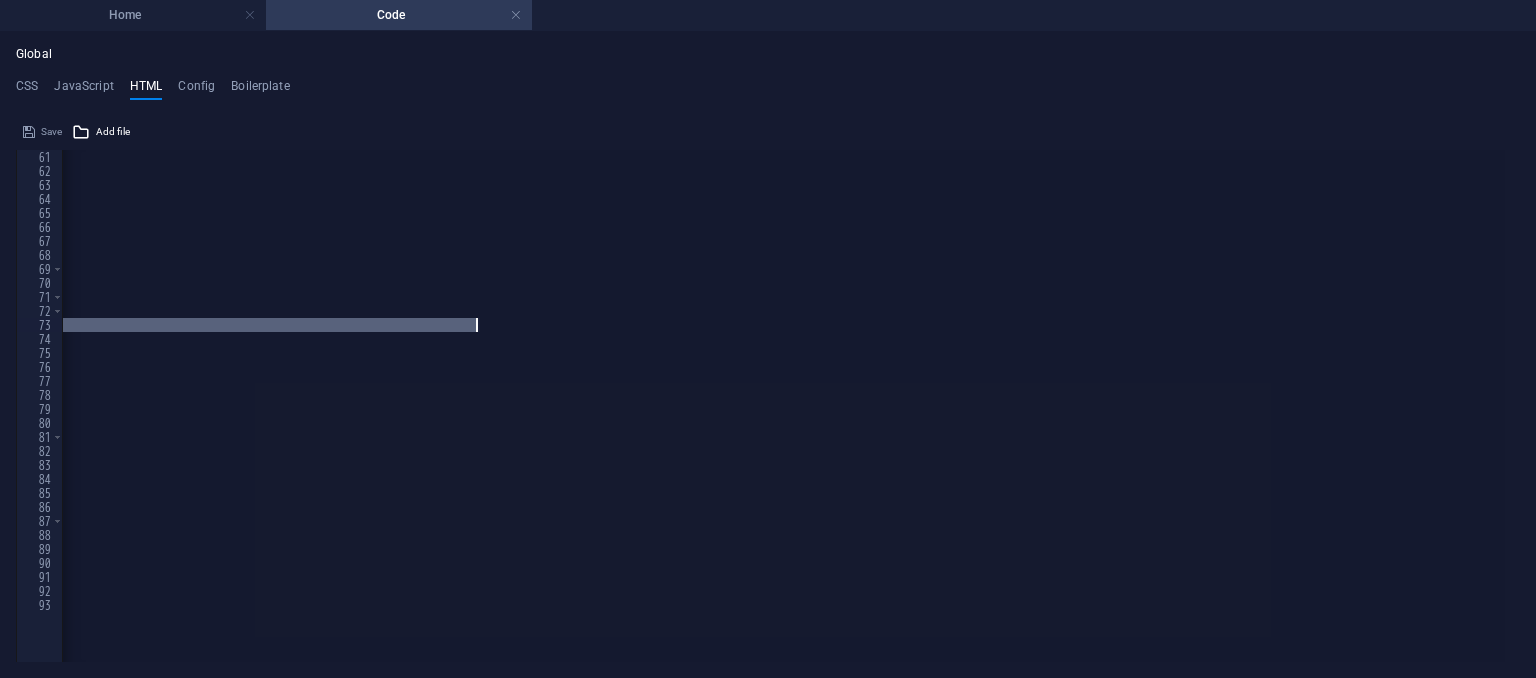 click on "<h2> Support Our Cause </h2>           <p> Help us provide clean water to communities in need. </p>           <img   src = "path-to-image.jpg"   alt = "Donation Image" >           <a   href = "donate-link"   class = "donate-button" > Donate Now </a>      </div> </div> <!--   🚀  Carousel Section  --> <section   style = "padding: 30px; background-color: #f5f5f5; text-align: center;" >    <h2> Explore Our World </h2>    <div   class = "carousel-container"   style = "max-width: 900px; margin: auto; position: relative; overflow: hidden;" >      <div   class = "carousel-track"   style = "display: flex; transition: transform 1s ease;" >         <img   src =   alt = "[PERSON]"   style = "width: 100%; flex-shrink: 0;" >         <img   src = "https://images.unsplash.com/photo-1592194996308-7b43878e84a6"   alt = "Tesla Car"   style = "width: 100%; flex-shrink: 0;" >         <img   src = "https://images.unsplash.com/photo-1581093448790-5cf738b4f021" >" at bounding box center [783, 406] 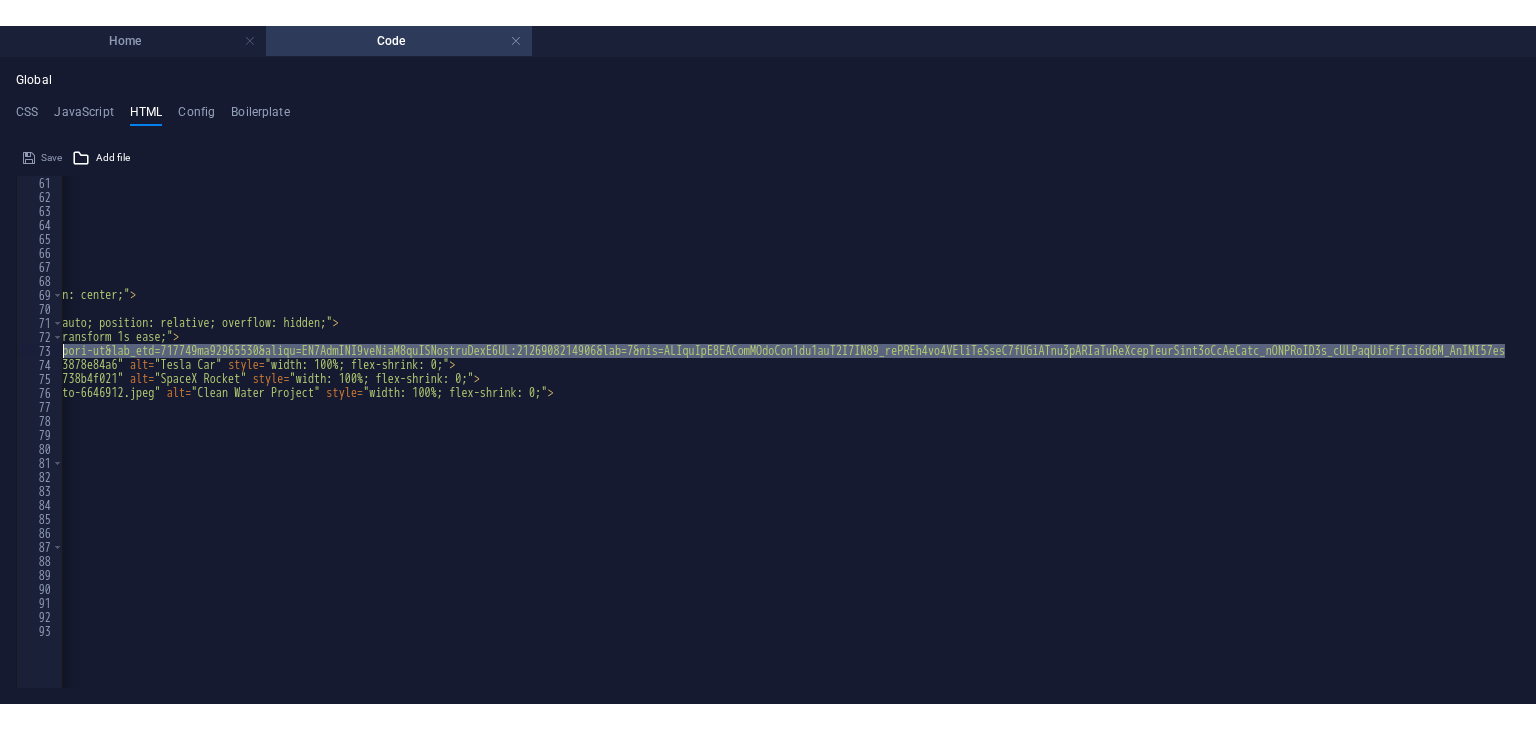 scroll, scrollTop: 0, scrollLeft: 0, axis: both 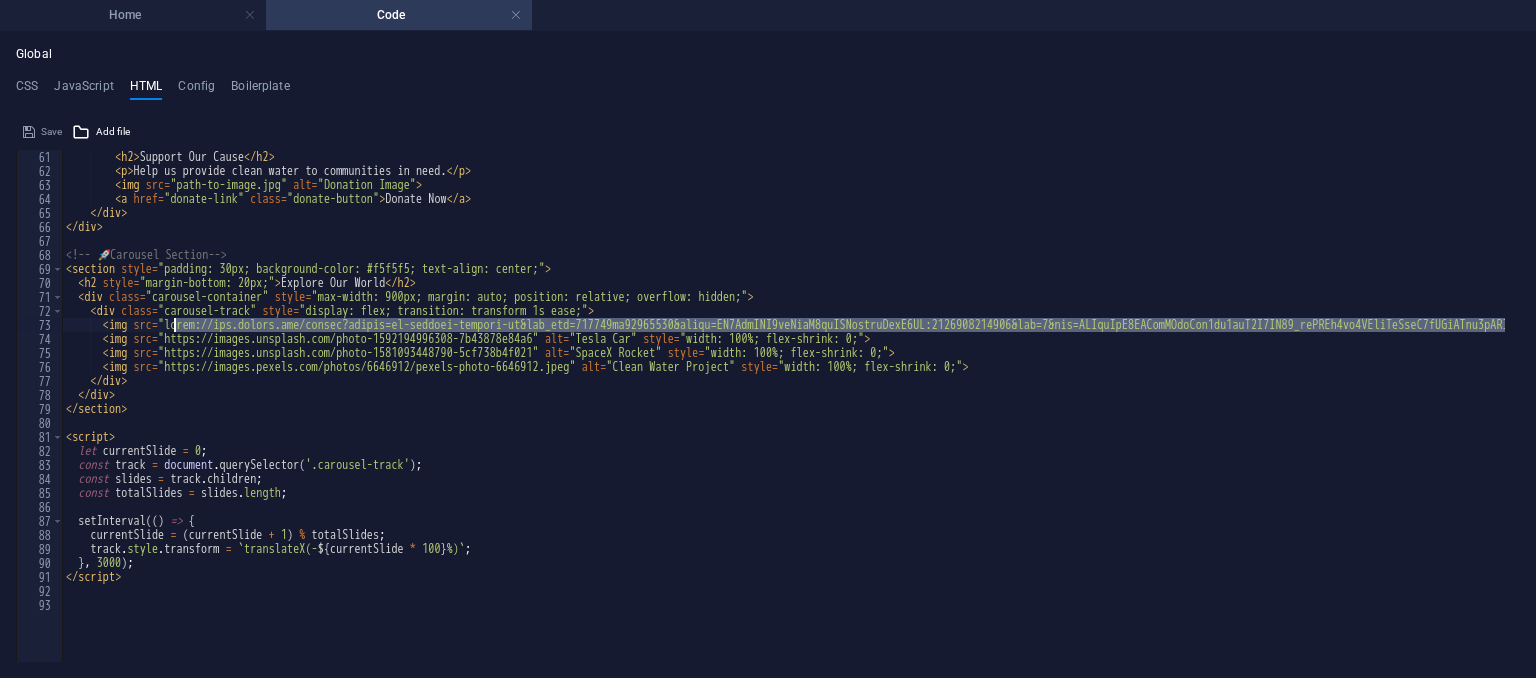 drag, startPoint x: 102, startPoint y: 324, endPoint x: 172, endPoint y: 321, distance: 70.064255 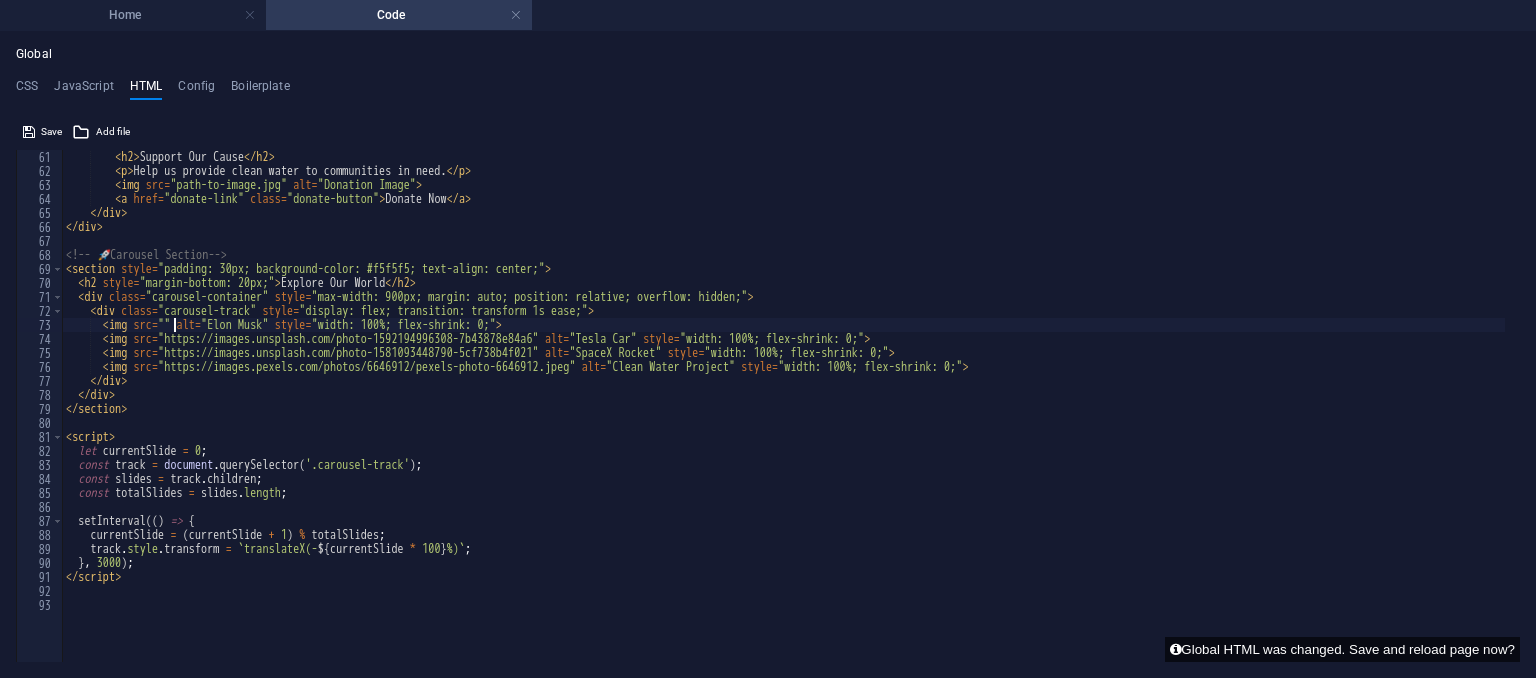 paste on "https://fortune.com/img-assets/wp-content/uploads/2025/07/MPP_092025-Elon-Musk.jpg" 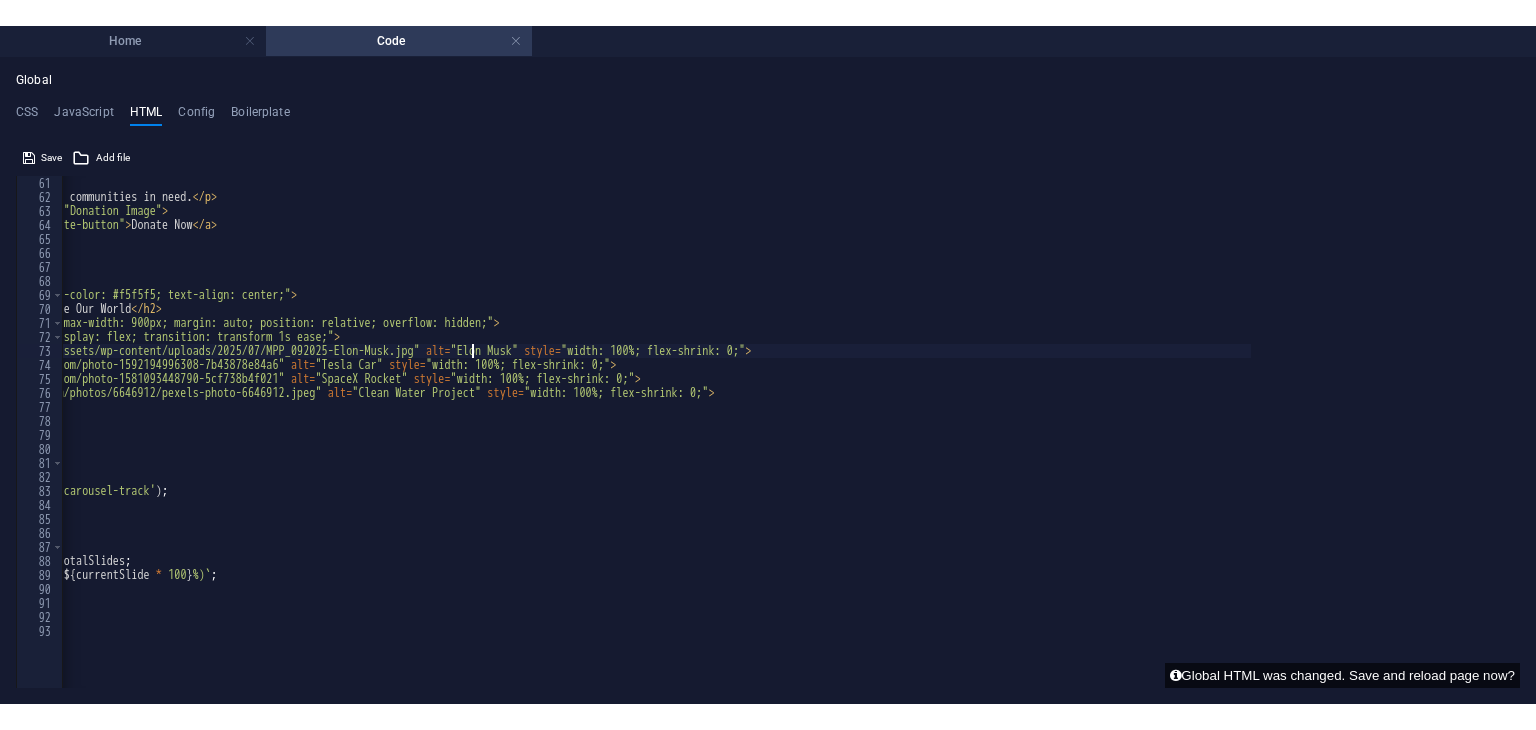 scroll, scrollTop: 840, scrollLeft: 0, axis: vertical 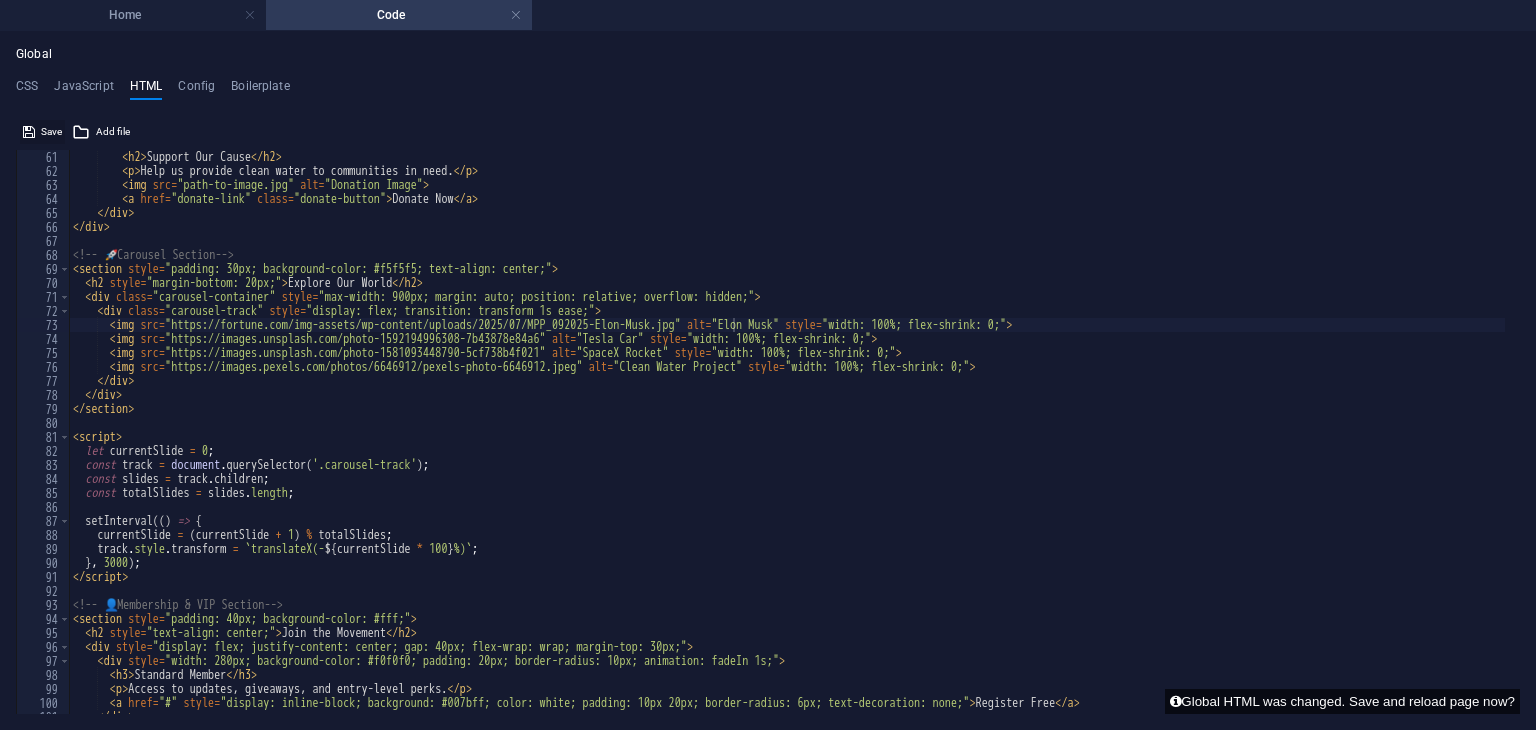 click on "Save" at bounding box center (51, 132) 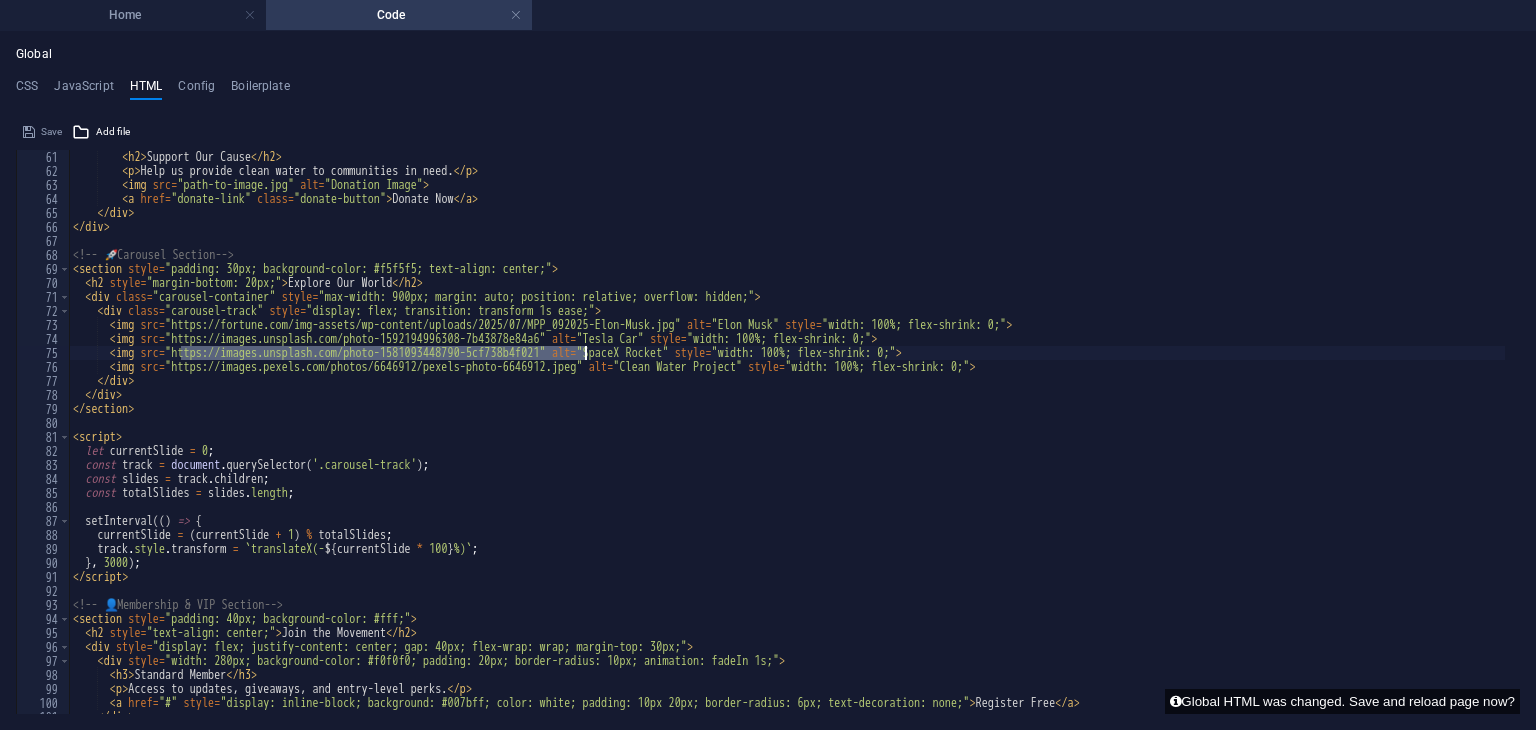 drag, startPoint x: 182, startPoint y: 351, endPoint x: 590, endPoint y: 359, distance: 408.07843 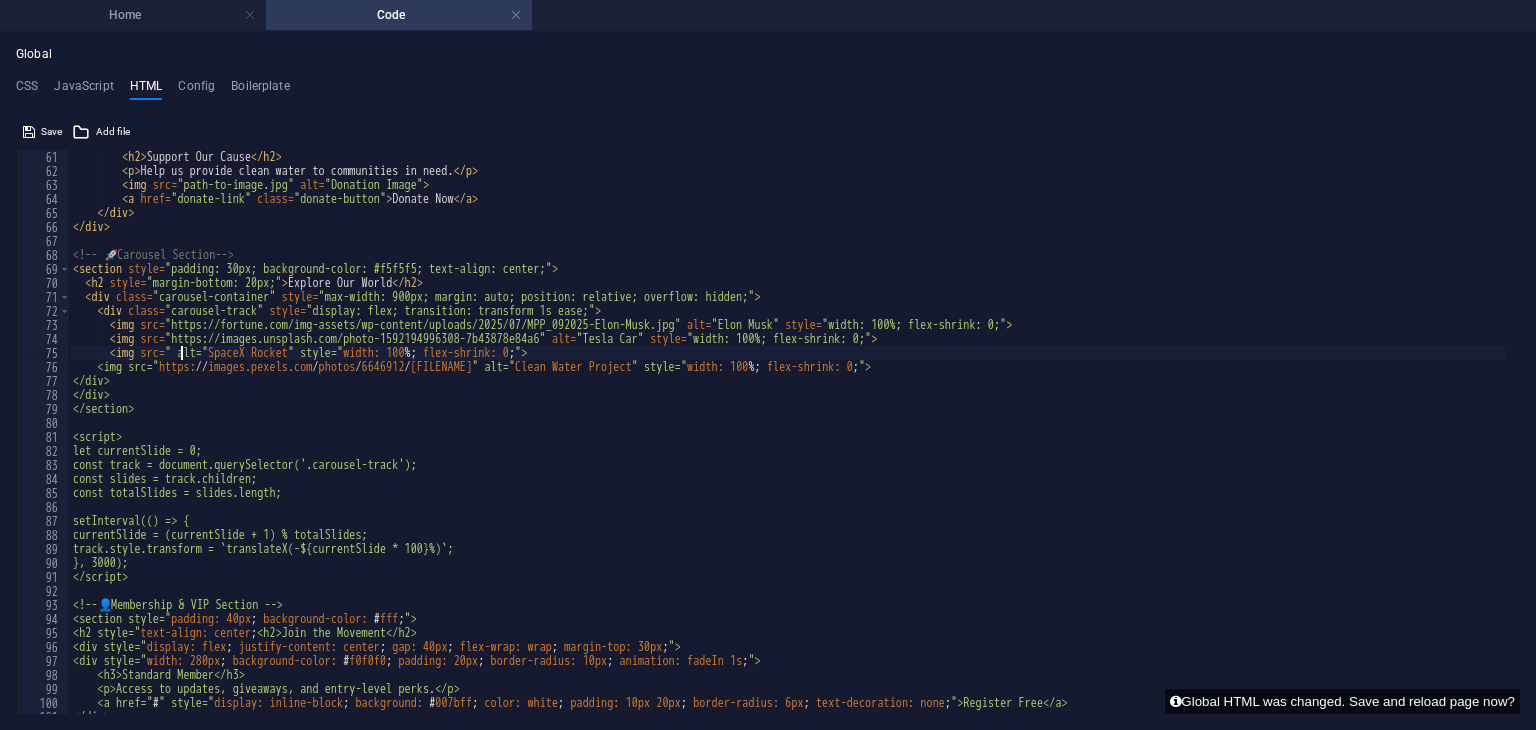 paste on "https://www.google.com/url?sa=i&url=https%3A%2F%2Fwww.cnn.com%2F2020%2F08%2F09%2Fbusiness%2Fspacex-nasa-astronaut-launch-demo-2-culture-clash-scn&psig=AOvVaw2RhvKsf3rvuC-wSQ0Bqsno&ust=1754544149371000&source=images&cd=vfe&opi=89978449&ved=0CBUQjRxqFwoTCPDu0sS49Y4DFQAAAAAdAAAAABAE" 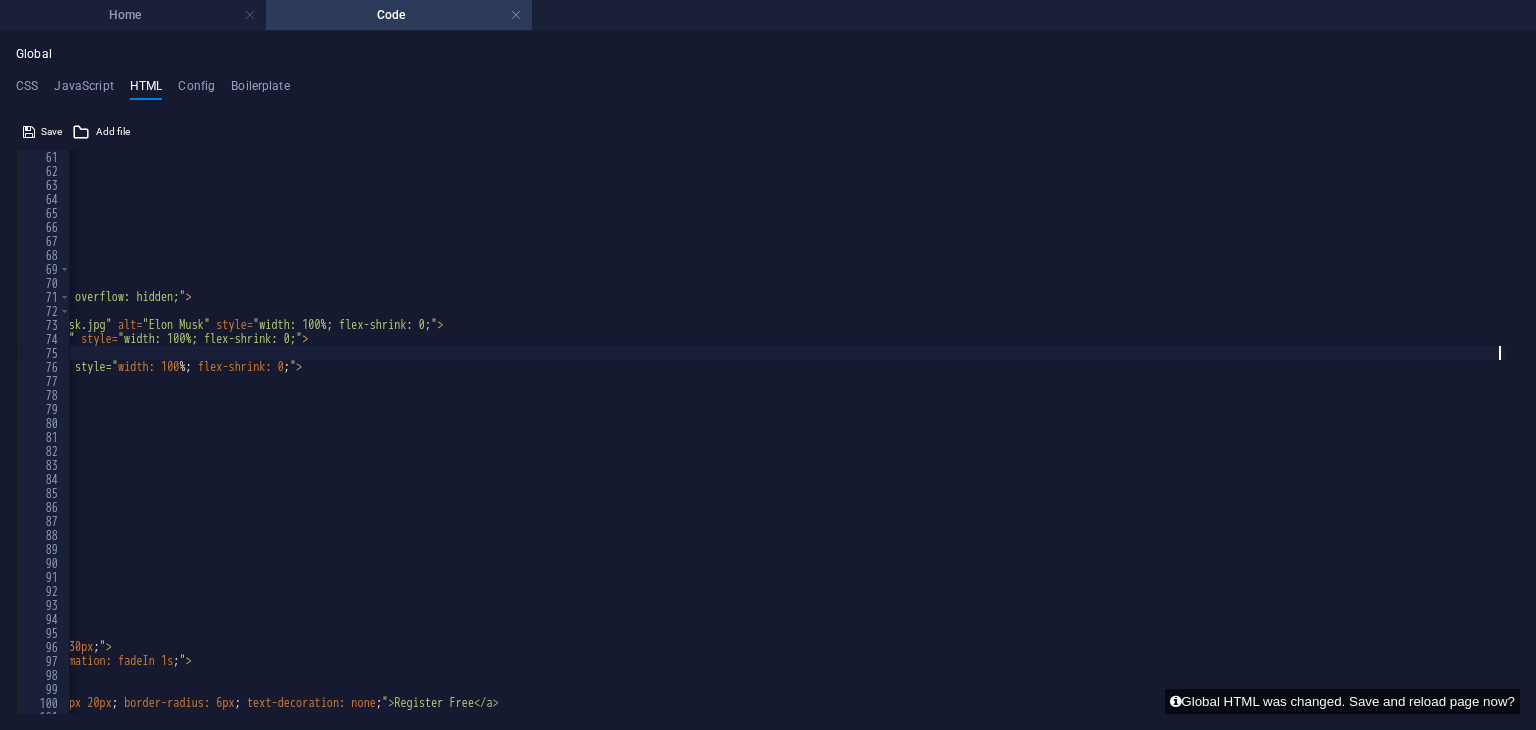 scroll, scrollTop: 0, scrollLeft: 568, axis: horizontal 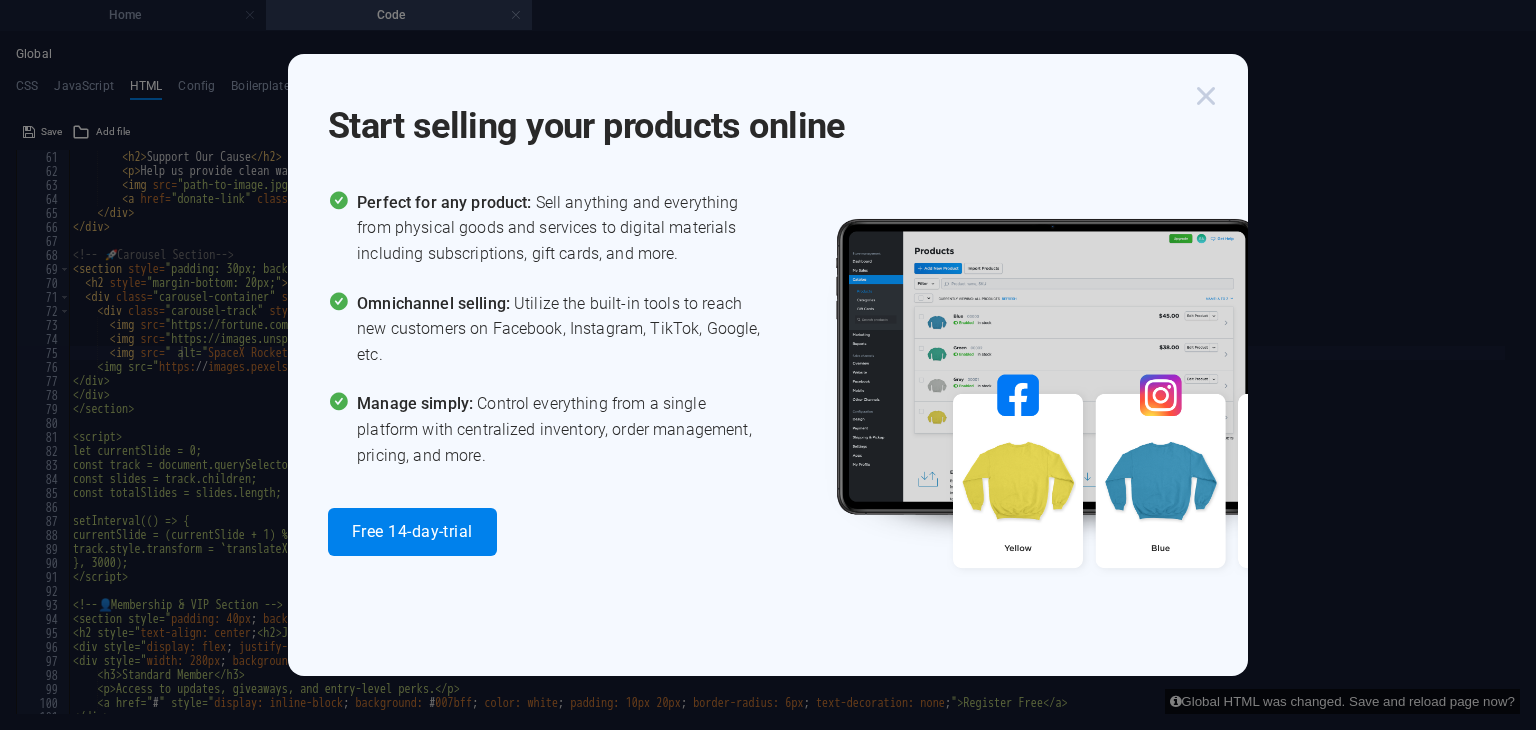 click at bounding box center [1206, 96] 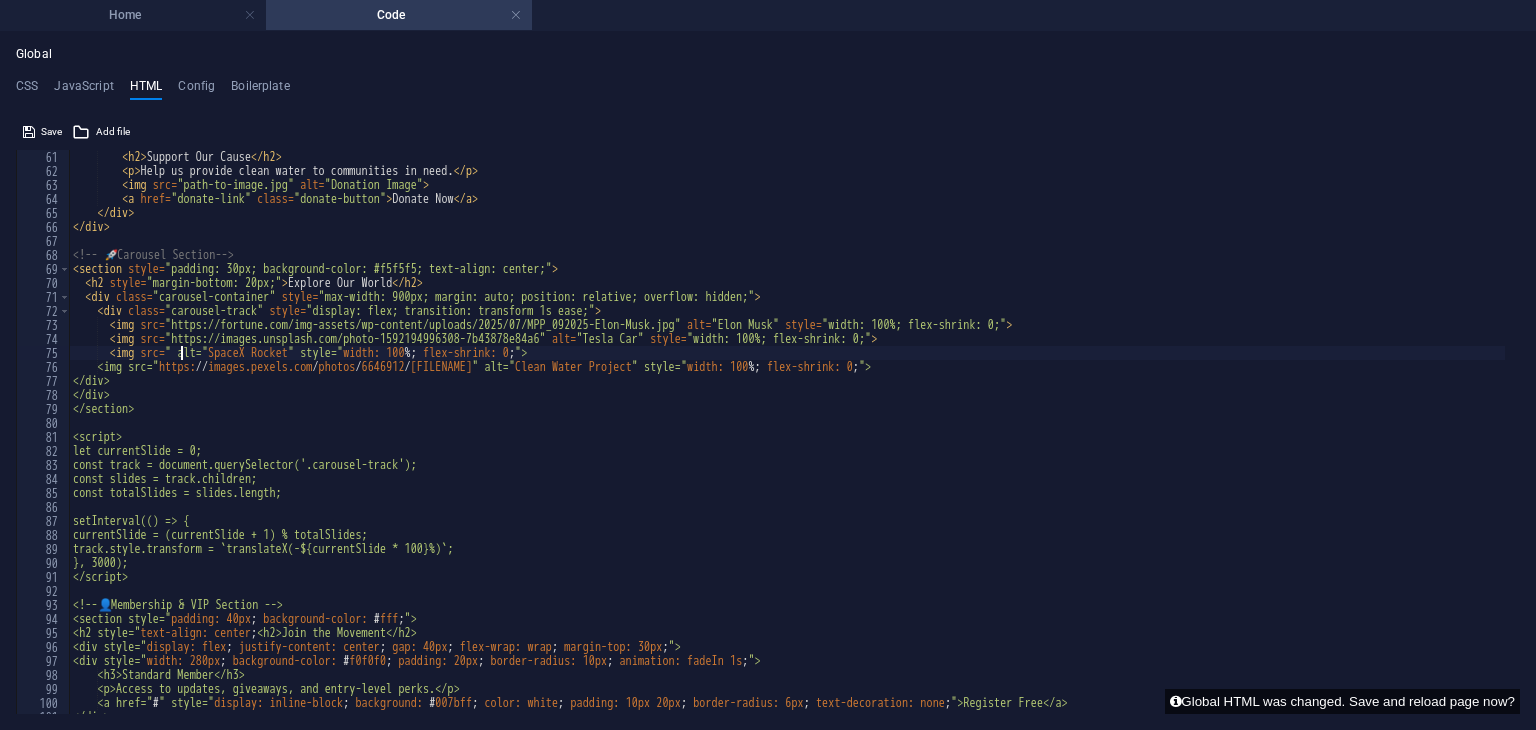 scroll, scrollTop: 0, scrollLeft: 8, axis: horizontal 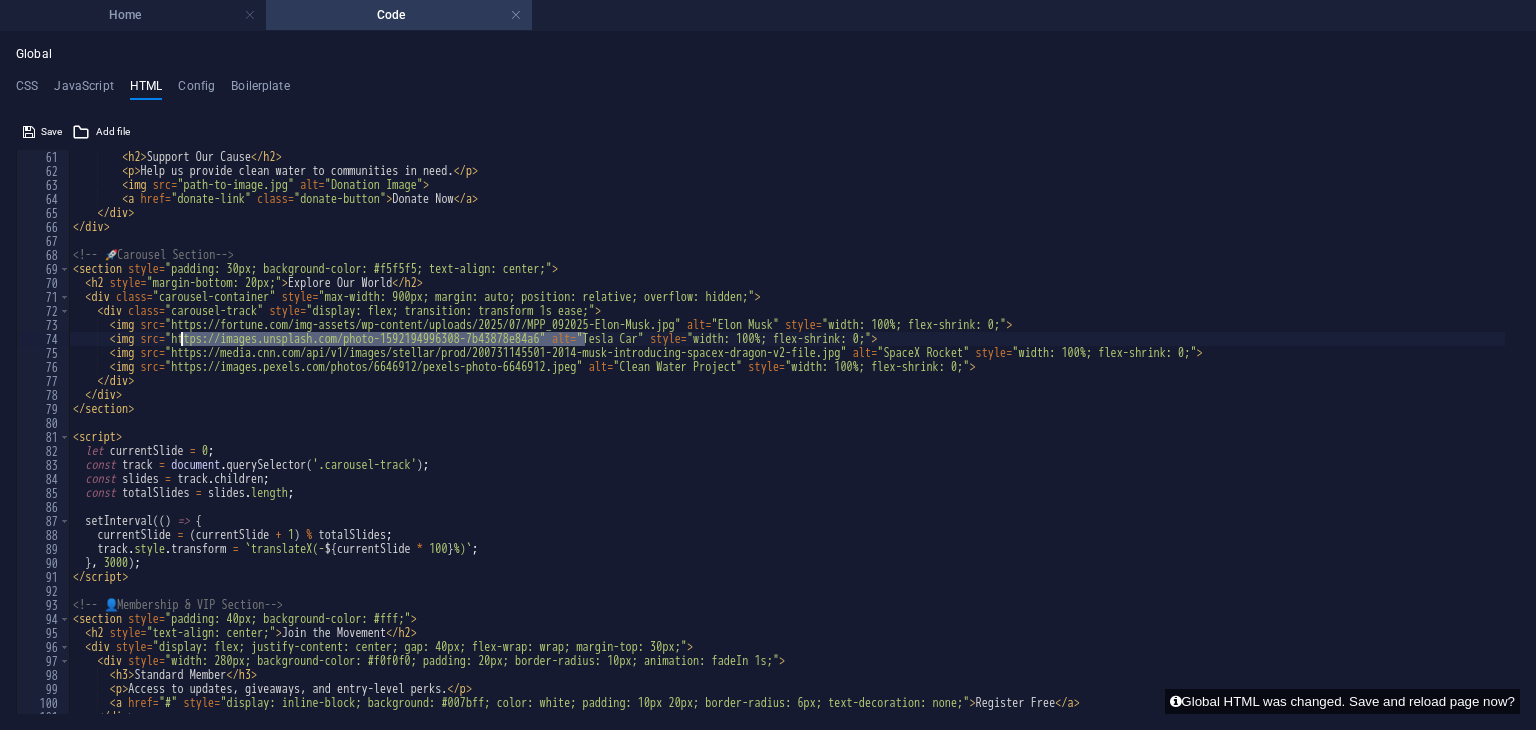 drag, startPoint x: 584, startPoint y: 337, endPoint x: 179, endPoint y: 340, distance: 405.0111 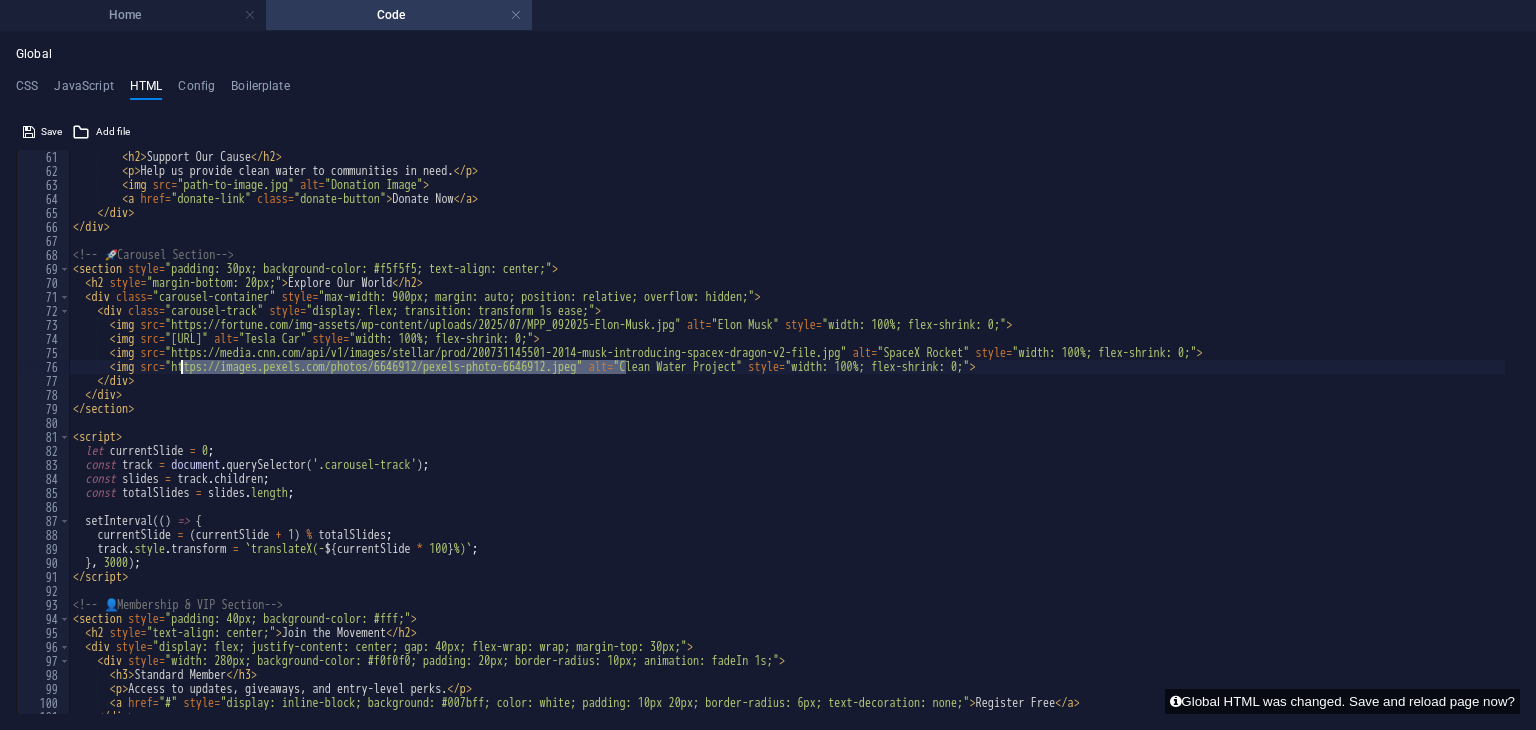 drag, startPoint x: 624, startPoint y: 369, endPoint x: 180, endPoint y: 373, distance: 444.018 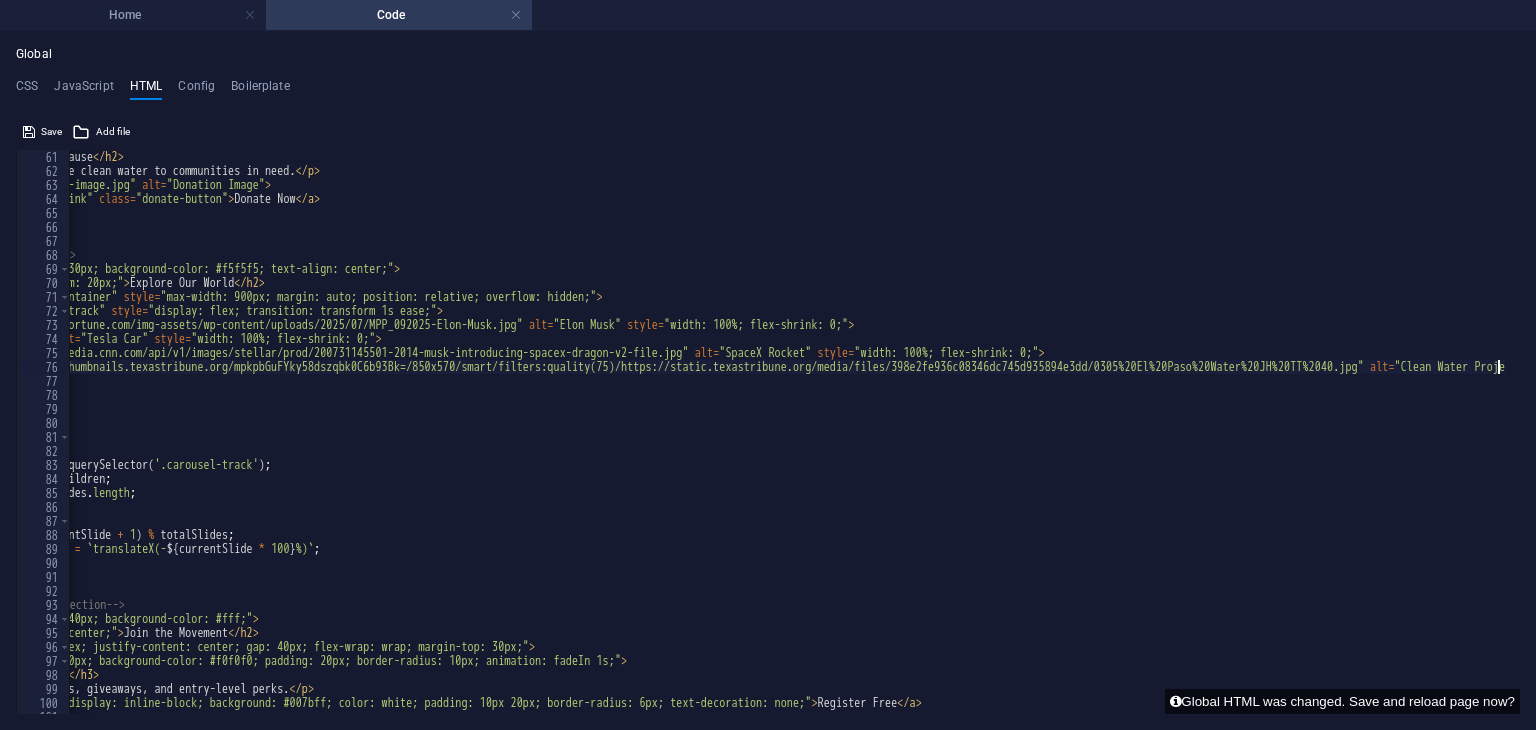scroll, scrollTop: 0, scrollLeft: 158, axis: horizontal 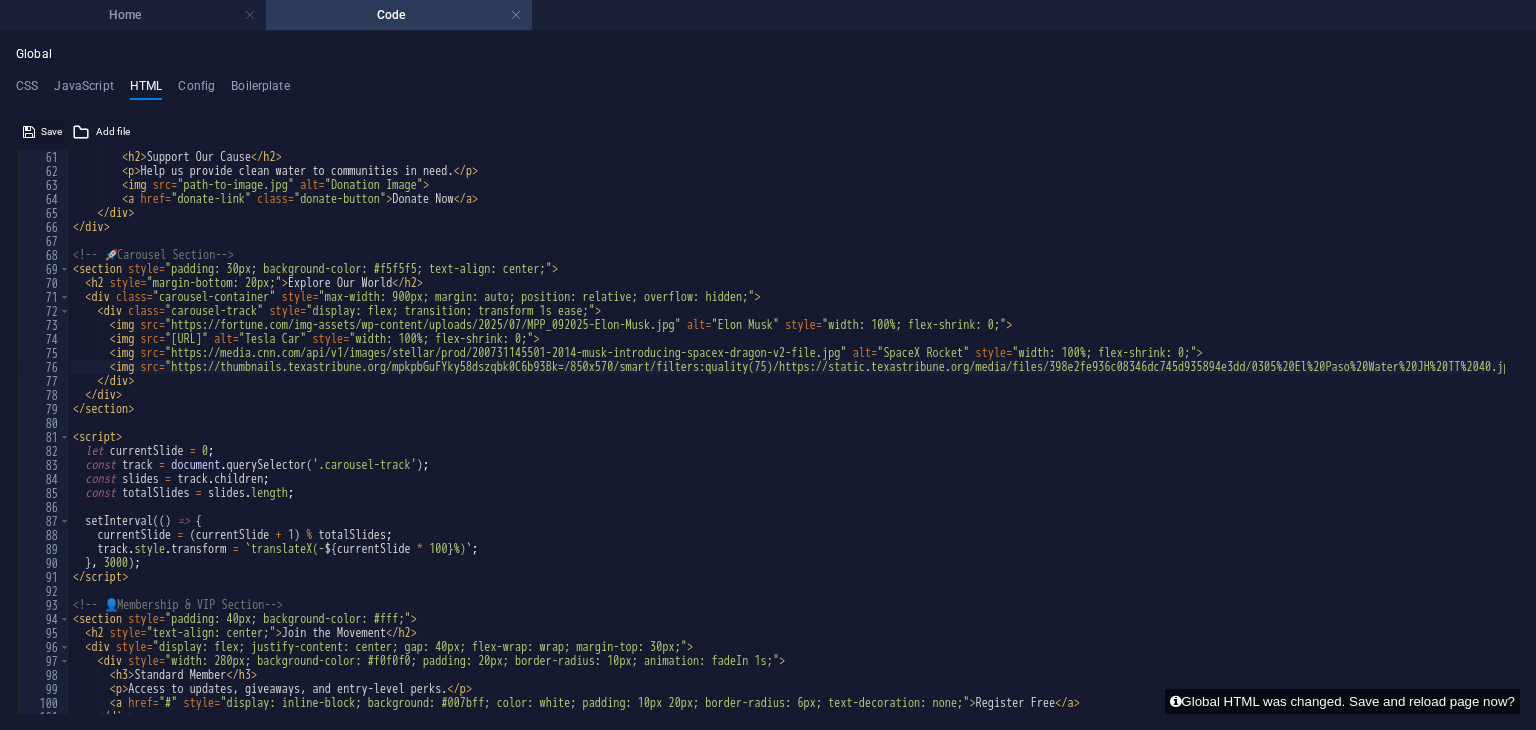 click on "Save" at bounding box center [51, 132] 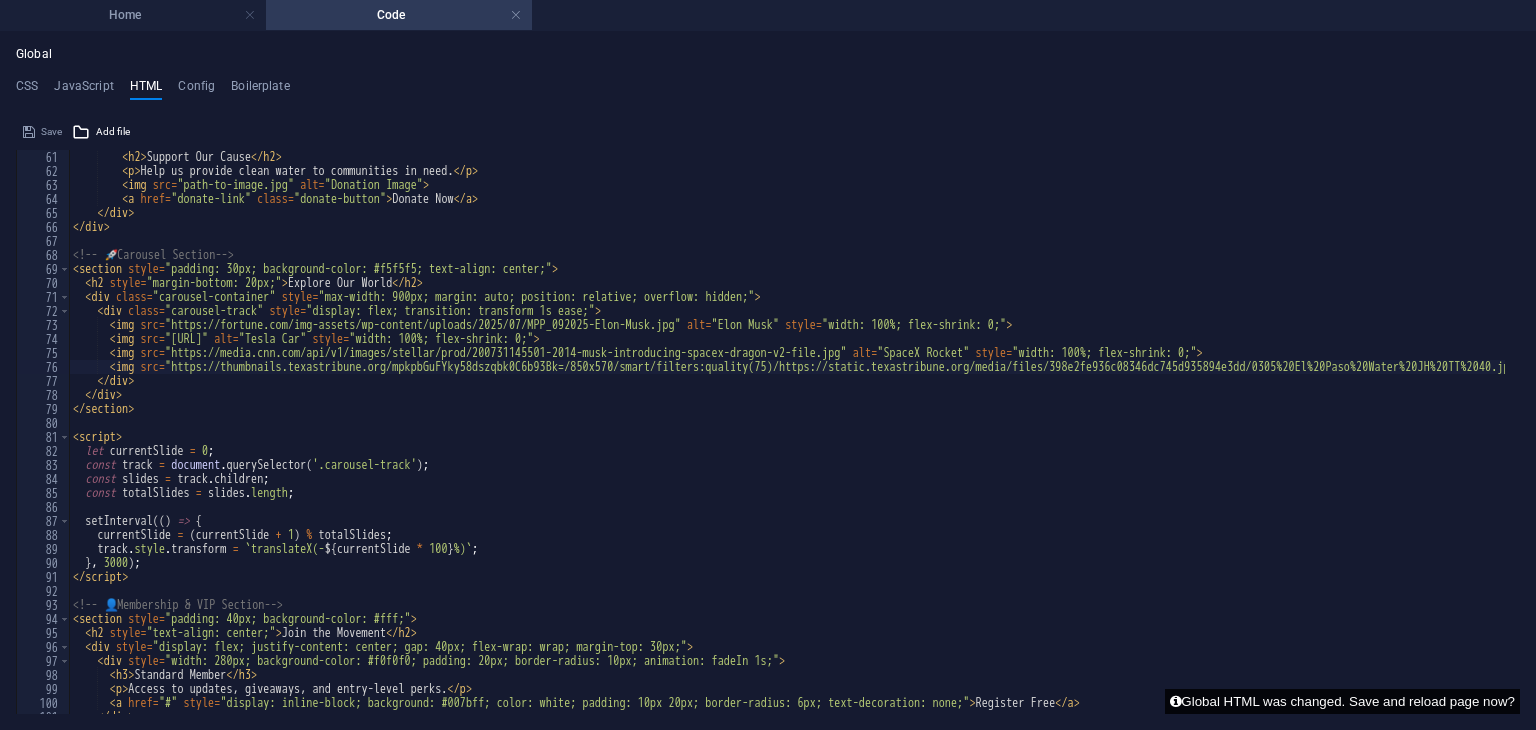 click on "Global HTML was changed. Save and reload page now?" at bounding box center (1342, 701) 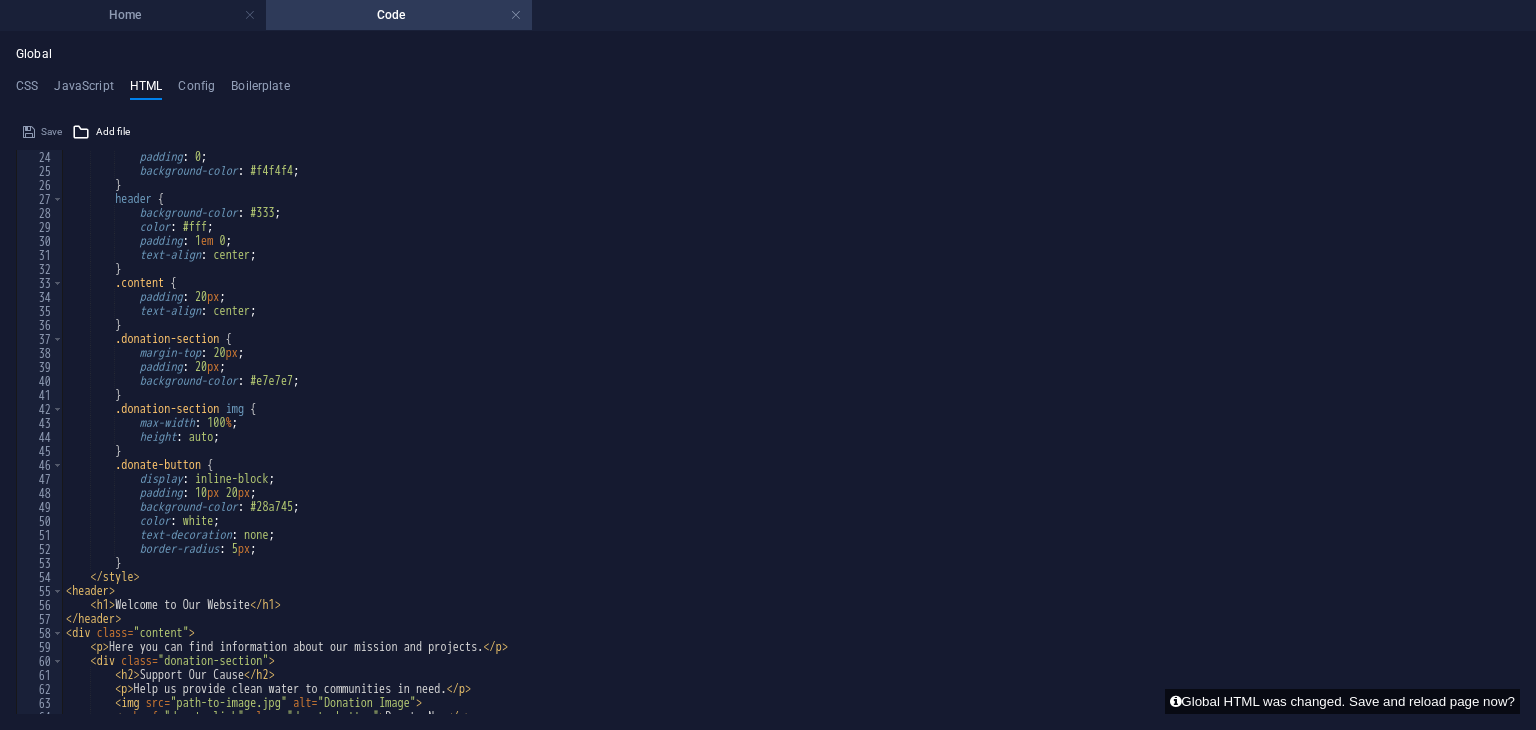 scroll, scrollTop: 0, scrollLeft: 0, axis: both 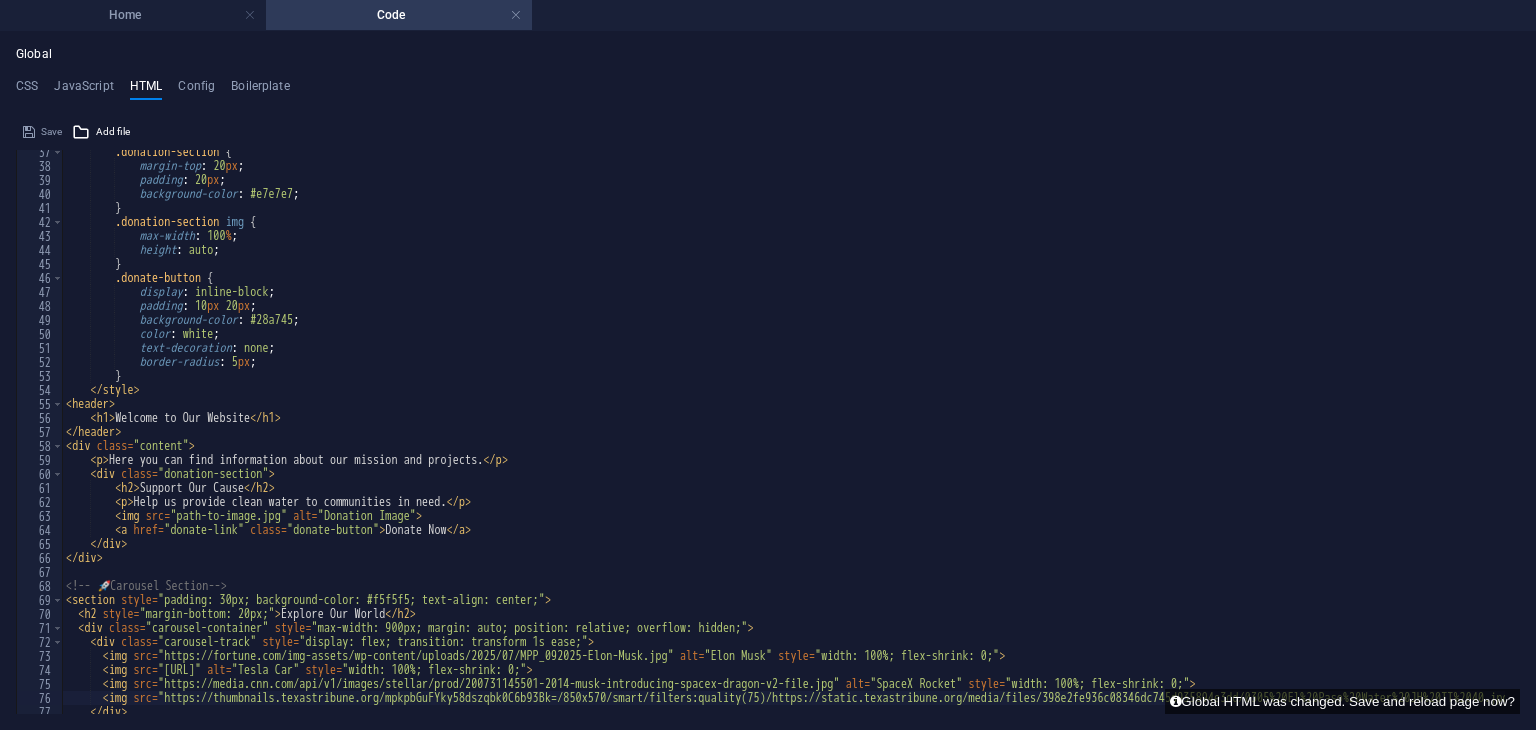 click on "Global CSS JavaScript HTML Config Boilerplate <style> [NUMBERS] < style >   @keyframes fadeIn  {      from  {           opacity :  0 ;           transform : translateY ( 20px ) ;      }      to  {           opacity :  1 ;           transform : translateY ( 0 ) ;      } } @media   ( max-width :  768px )   {      nav   {           flex-direction :  column ;           align-items : flex-start;           padding :  10px   20px ;      }      nav   div:last-child   {           width :  100% ;           display :  flex ;           flex-direction :  column ;           gap:  10px ;           margin-top :  10px ;      }      section   {   padding :  20px  !important;  }      section   h2   {   font-size :  1.5em ;  }      input ,     Save Add file Color picker     Save Add file [NUMBERS]           .donation-section   { :" at bounding box center (768, 380) 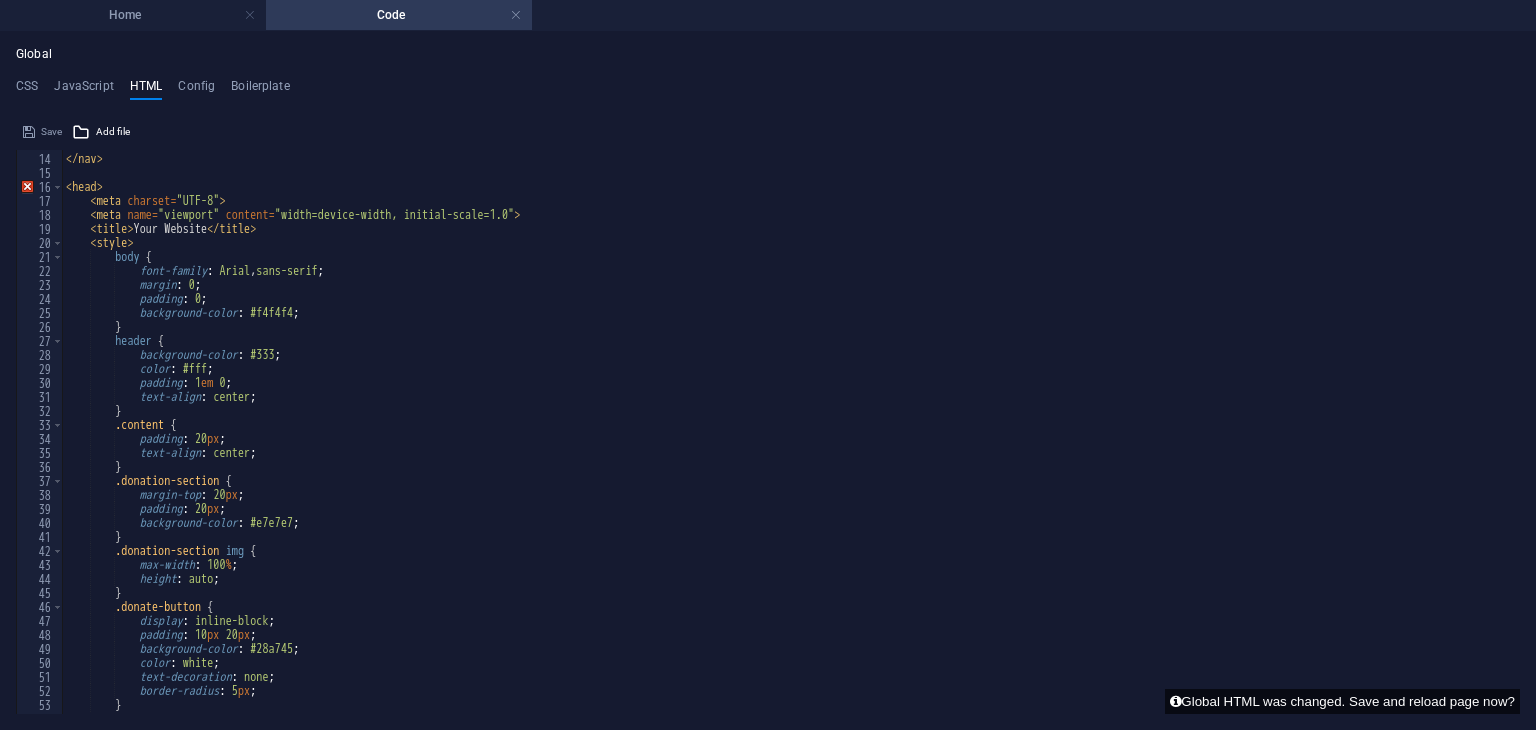 scroll, scrollTop: 0, scrollLeft: 0, axis: both 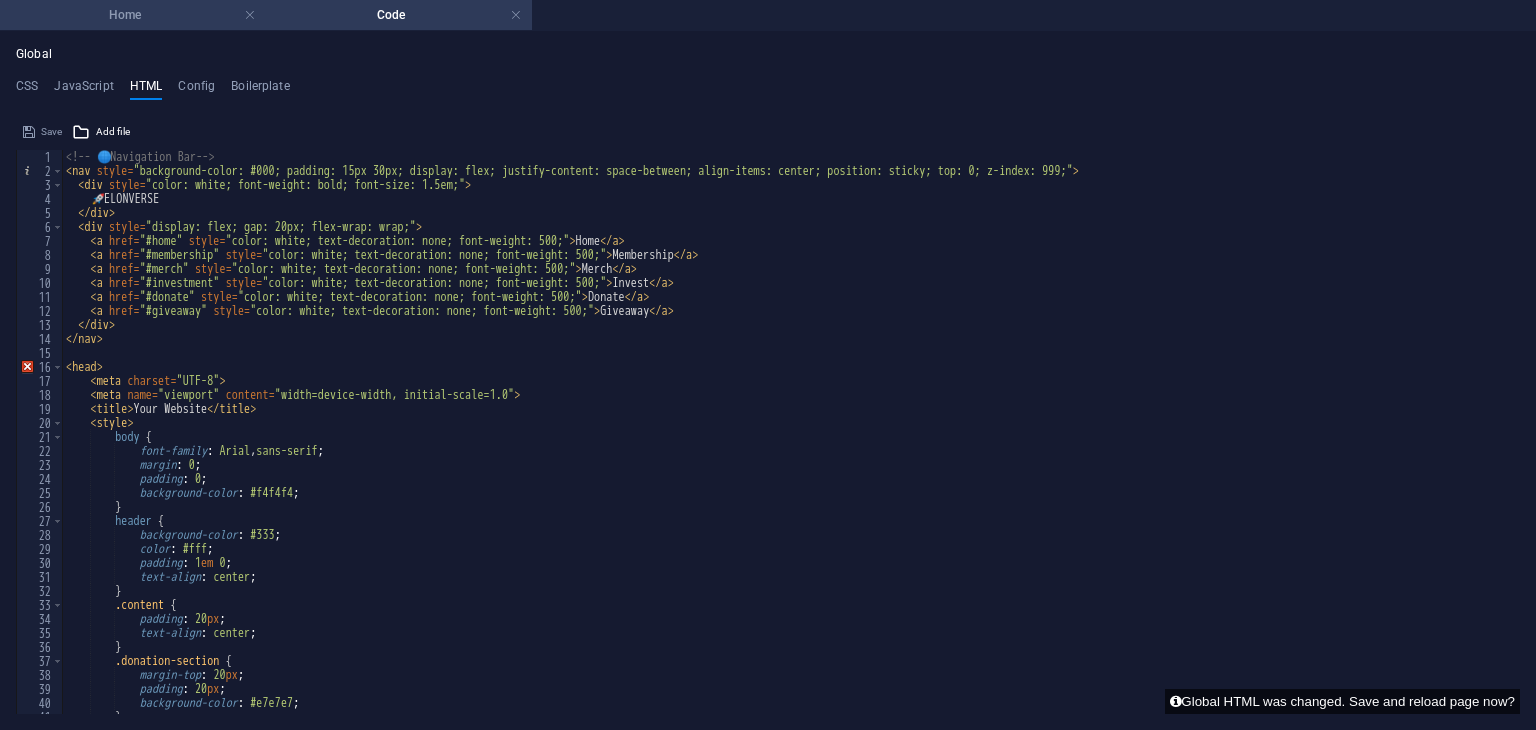 click on "Home" at bounding box center [133, 15] 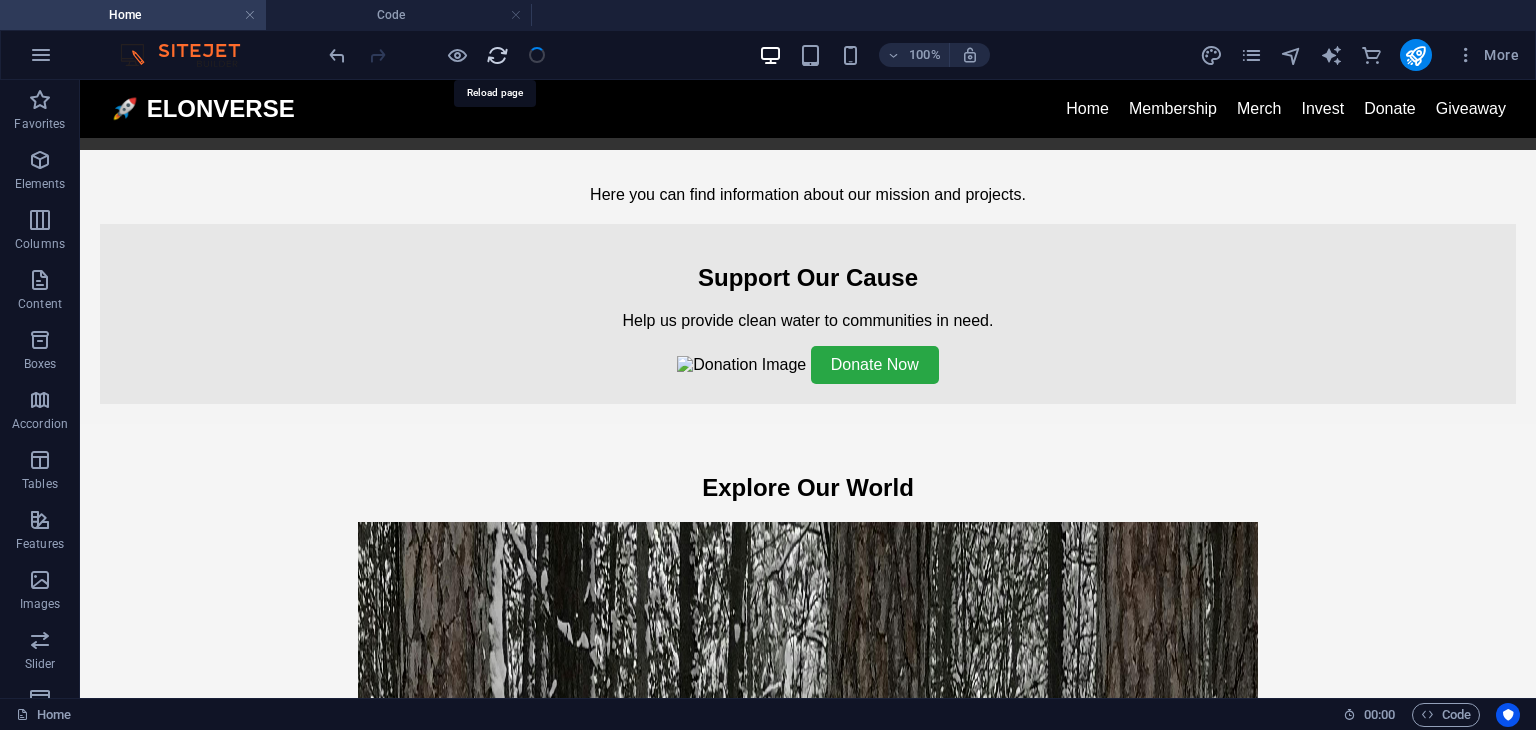 click at bounding box center (497, 55) 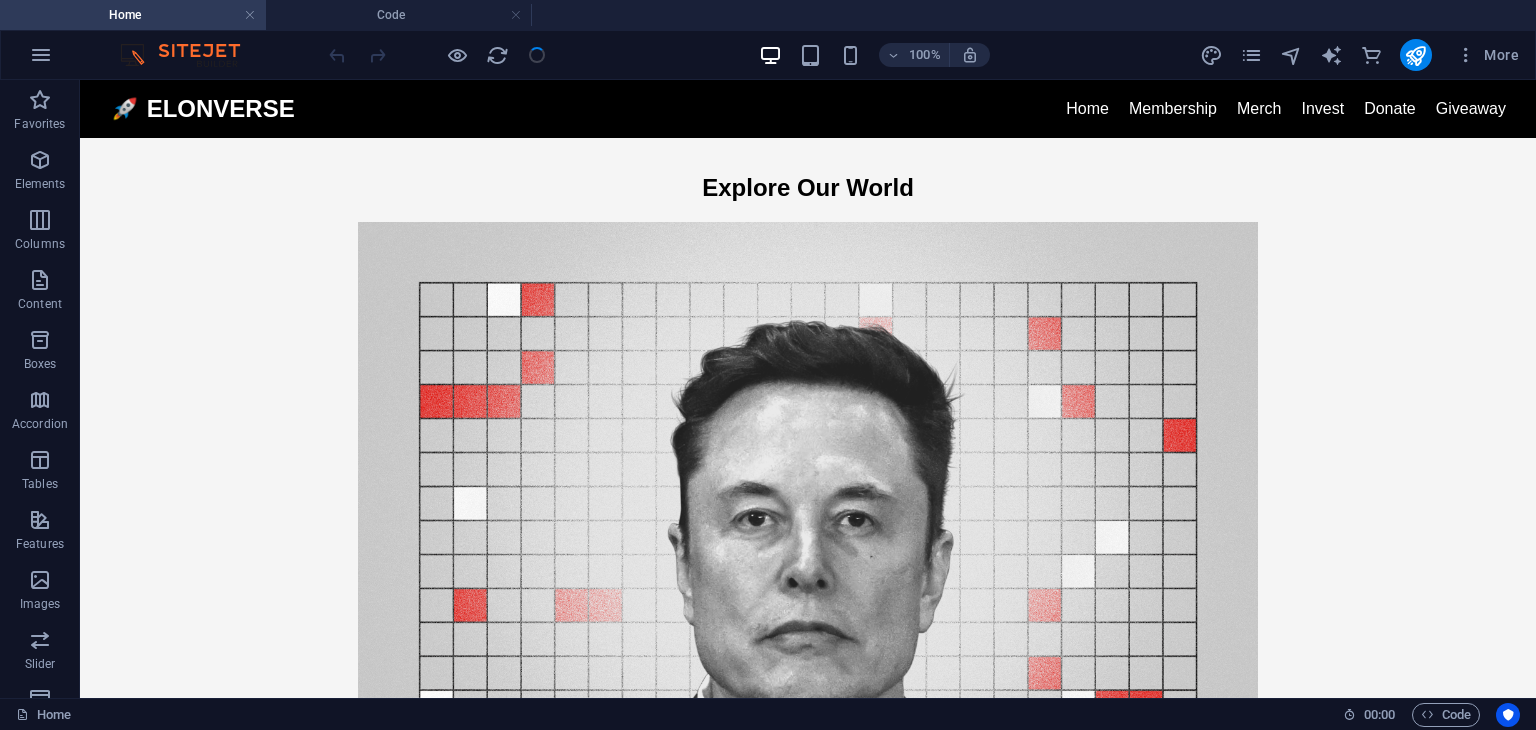 scroll, scrollTop: 500, scrollLeft: 0, axis: vertical 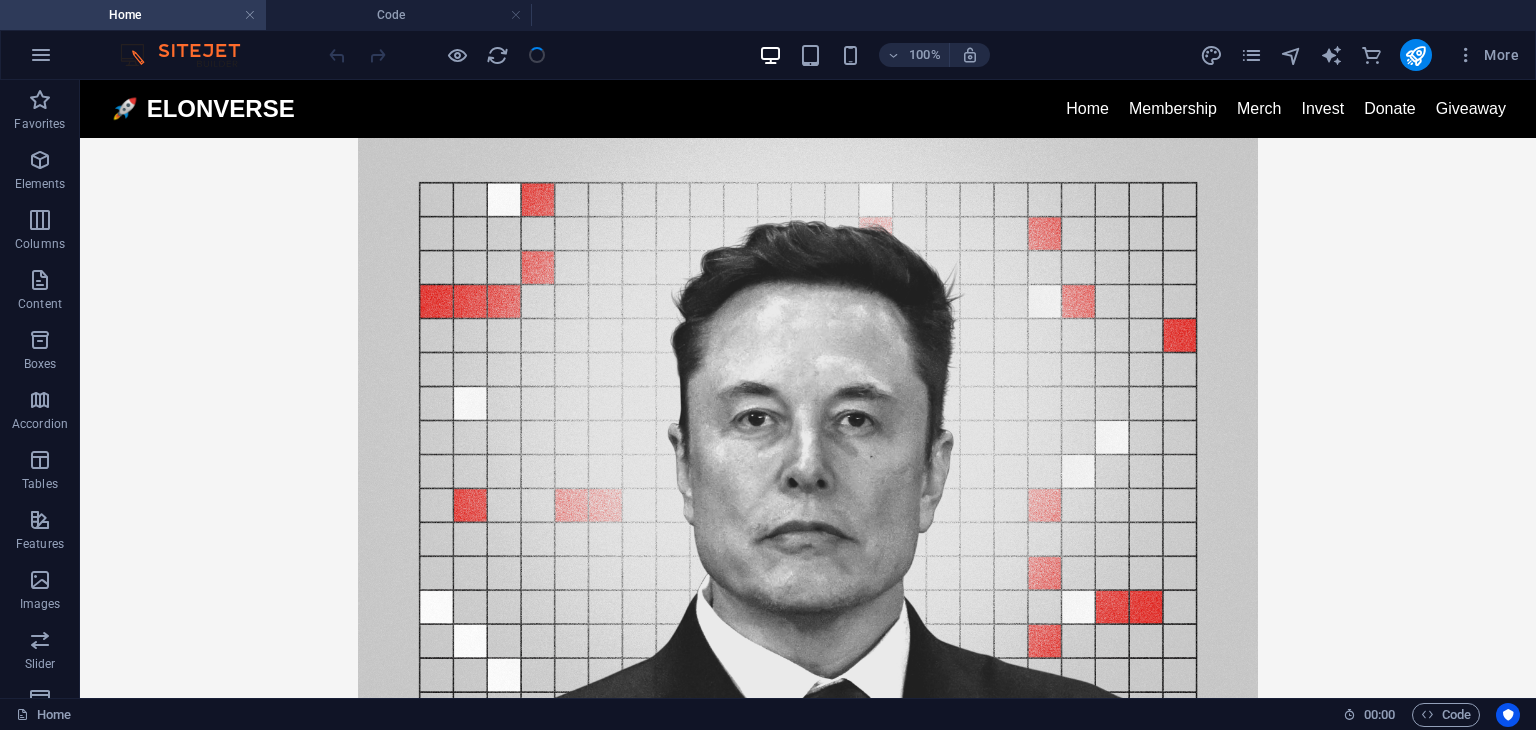 drag, startPoint x: 1256, startPoint y: 239, endPoint x: 1308, endPoint y: 228, distance: 53.15073 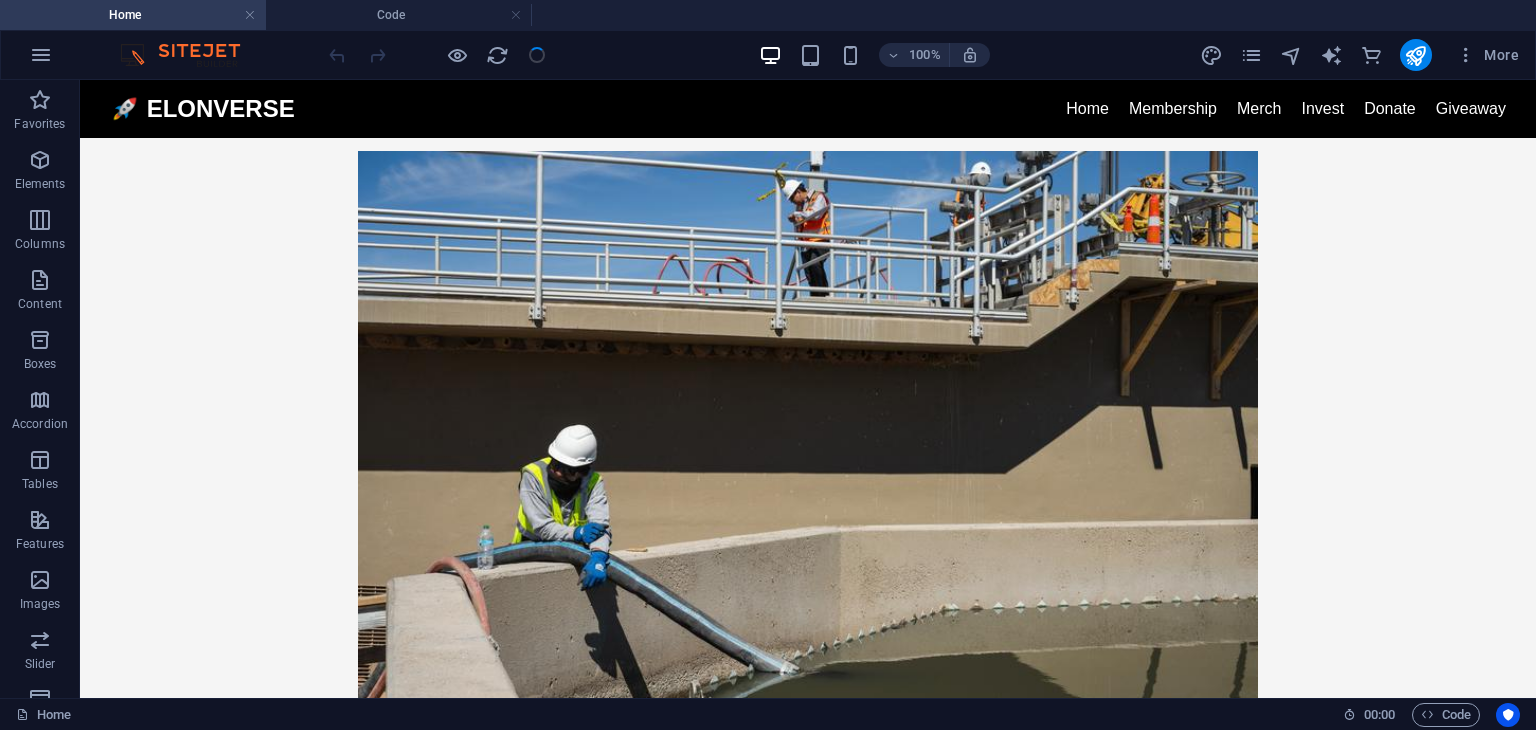 scroll, scrollTop: 500, scrollLeft: 0, axis: vertical 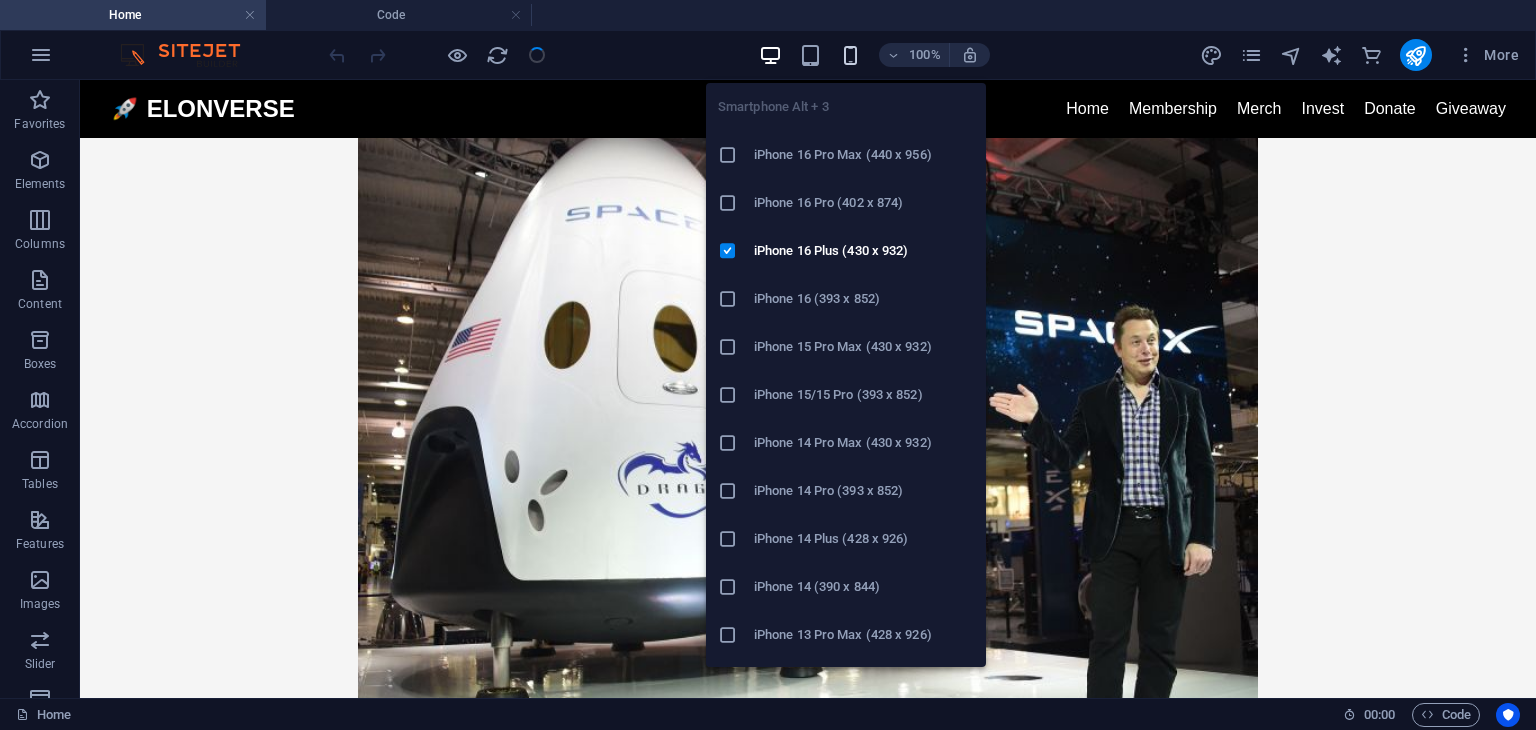 click at bounding box center (851, 55) 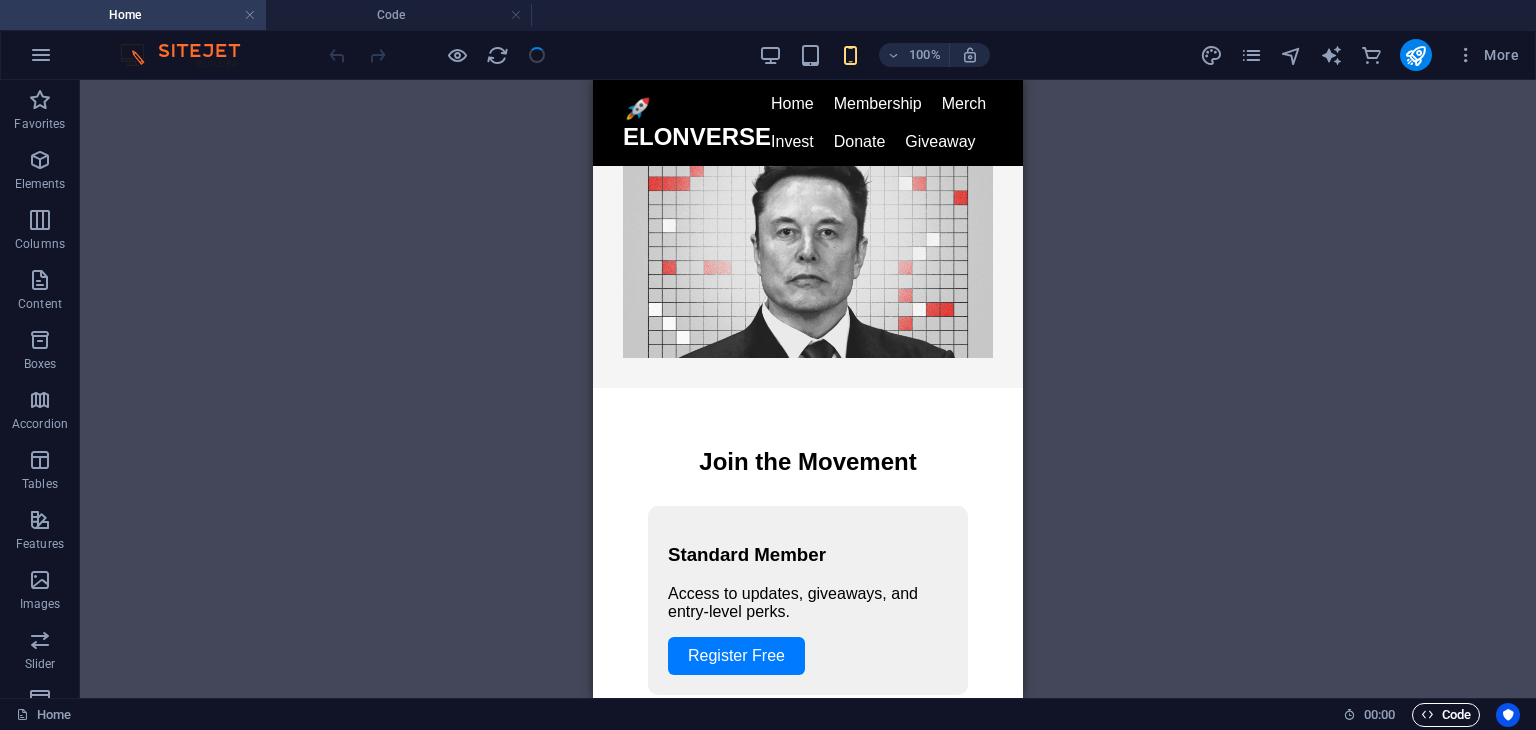 click on "Code" at bounding box center (1446, 715) 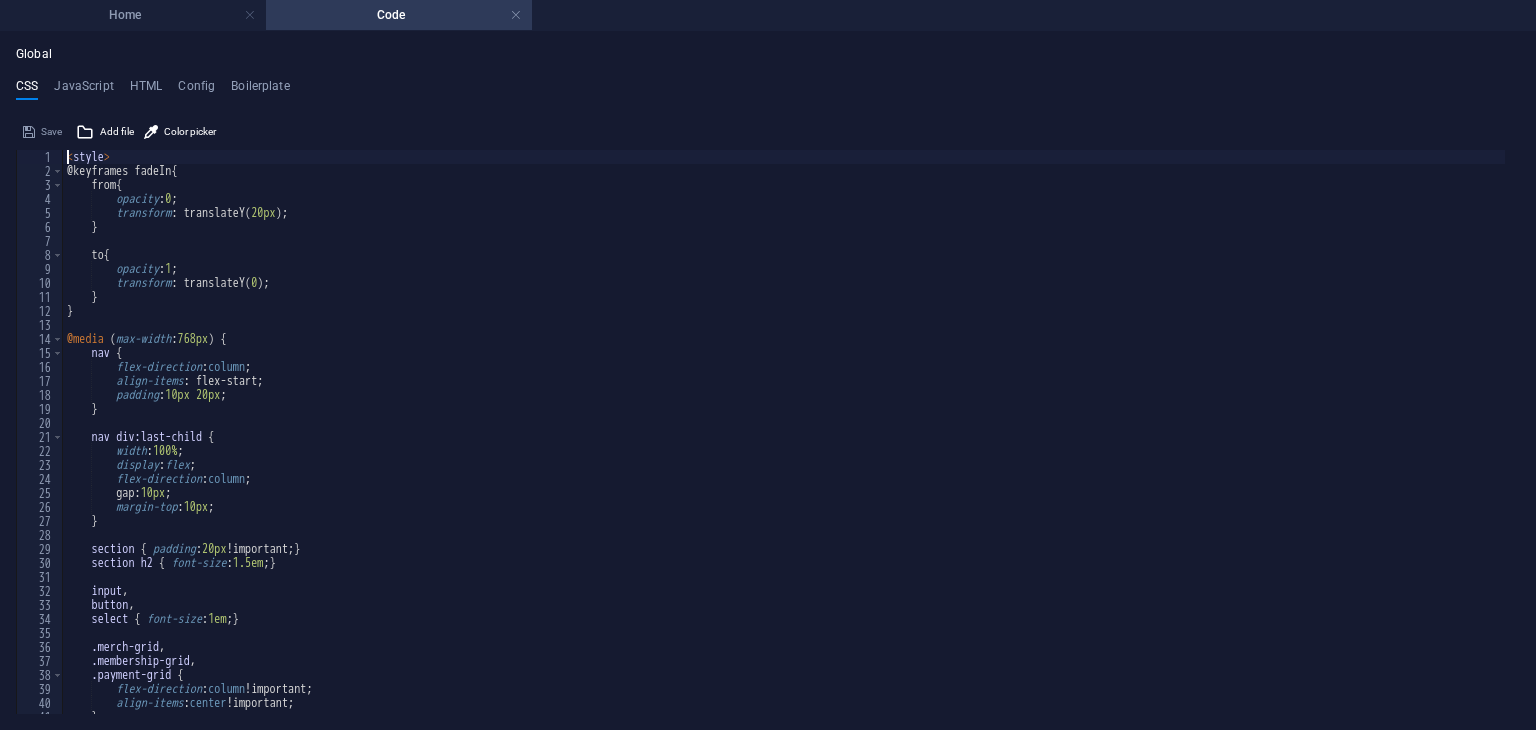 scroll, scrollTop: 0, scrollLeft: 0, axis: both 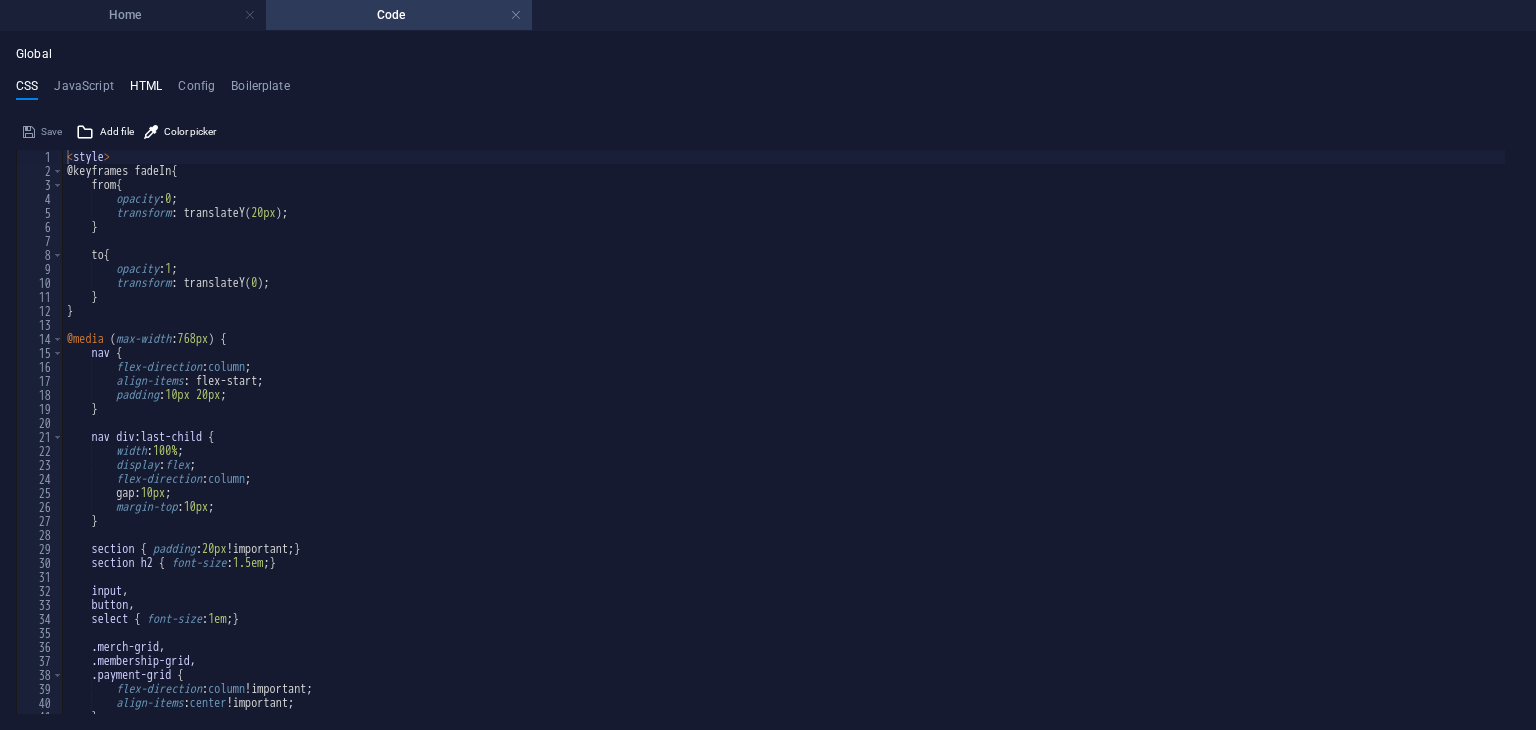 click on "HTML" at bounding box center [146, 90] 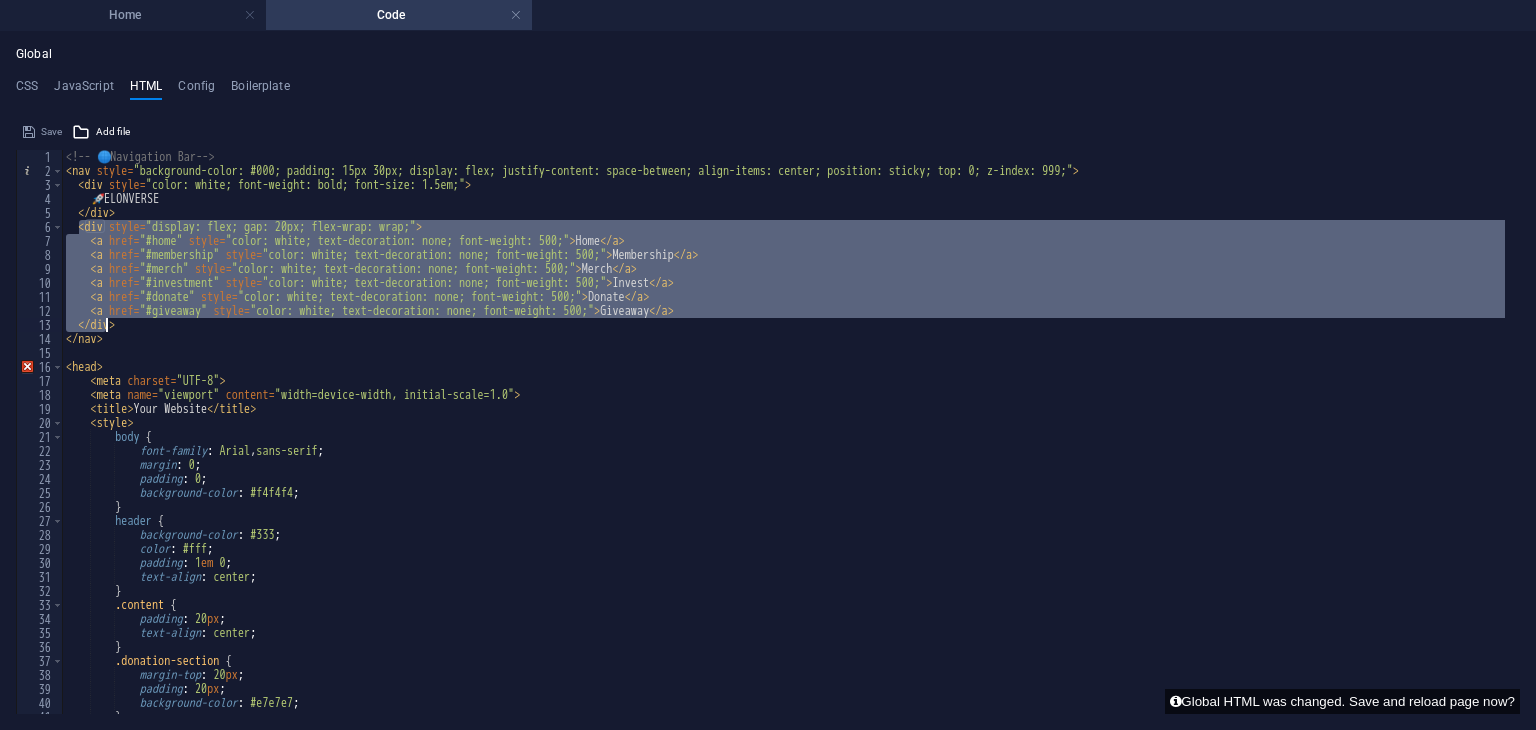 drag, startPoint x: 78, startPoint y: 225, endPoint x: 105, endPoint y: 332, distance: 110.35397 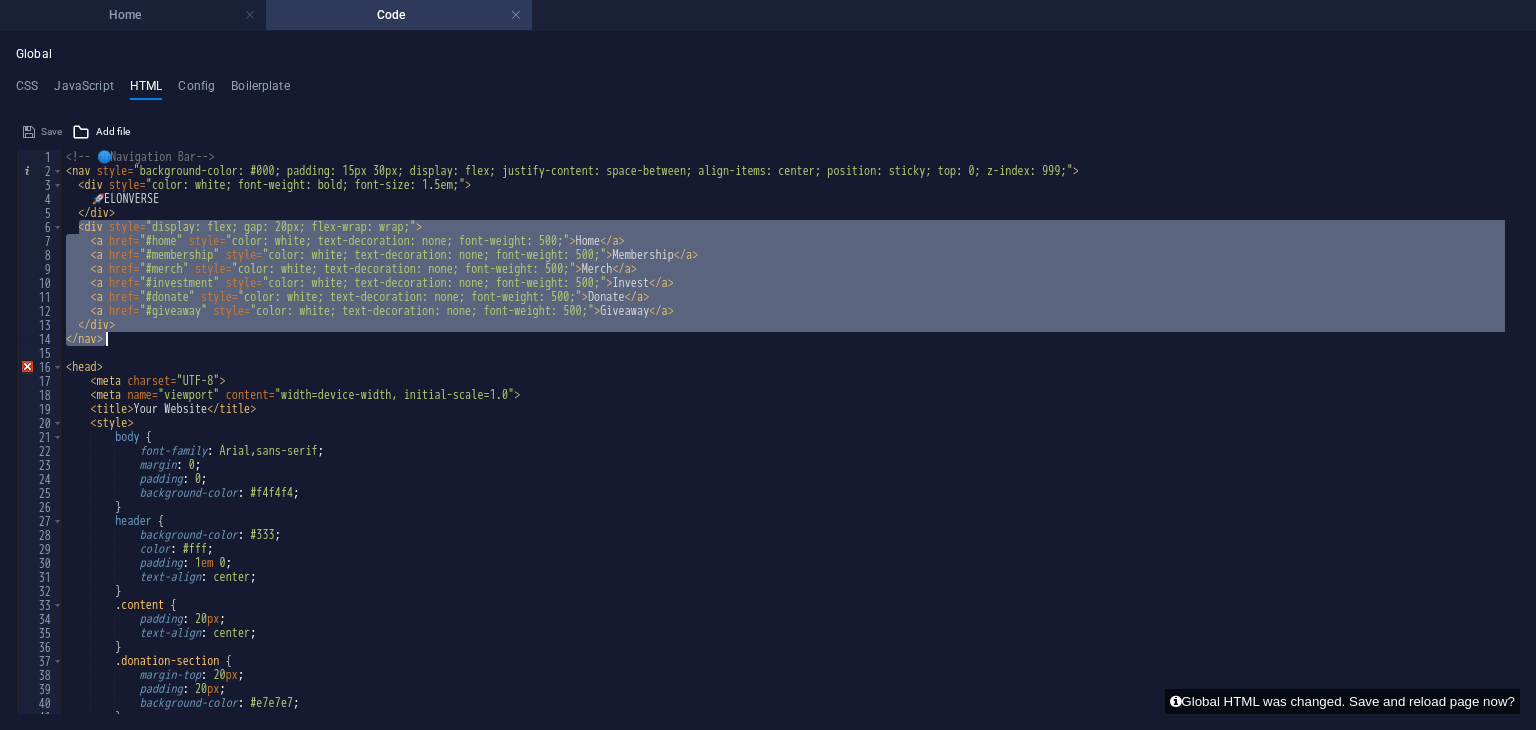 scroll, scrollTop: 0, scrollLeft: 3, axis: horizontal 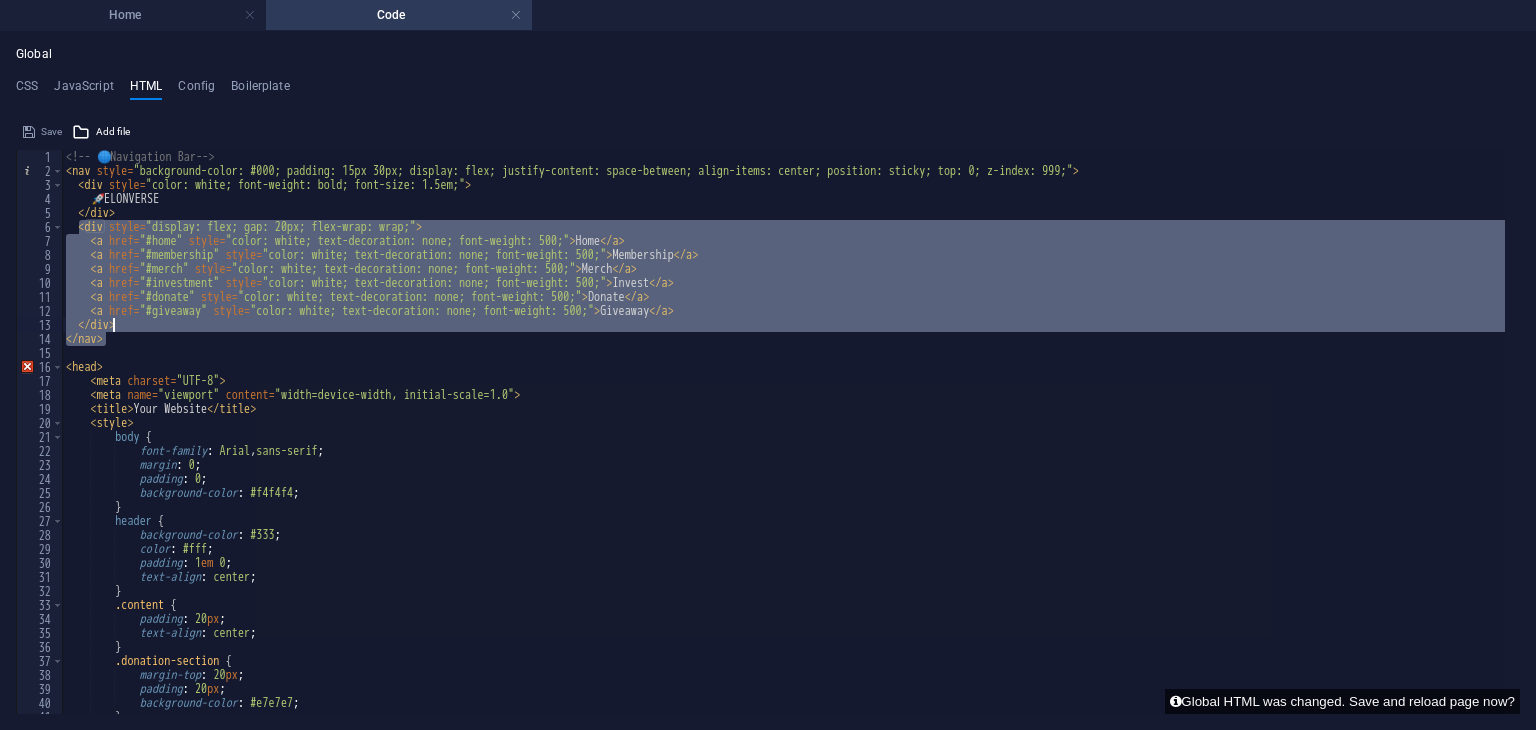 type on "</nav>" 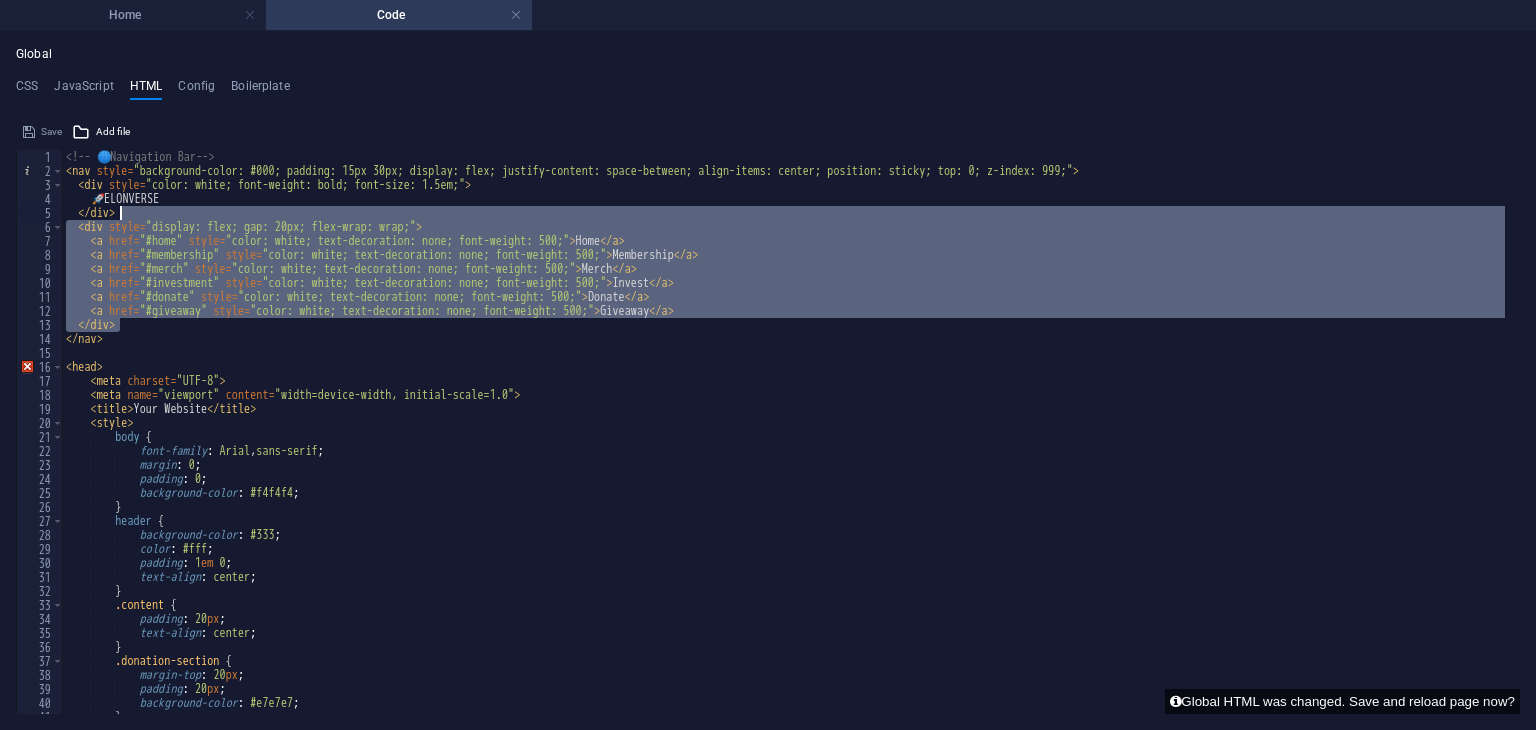drag, startPoint x: 122, startPoint y: 323, endPoint x: 118, endPoint y: 206, distance: 117.06836 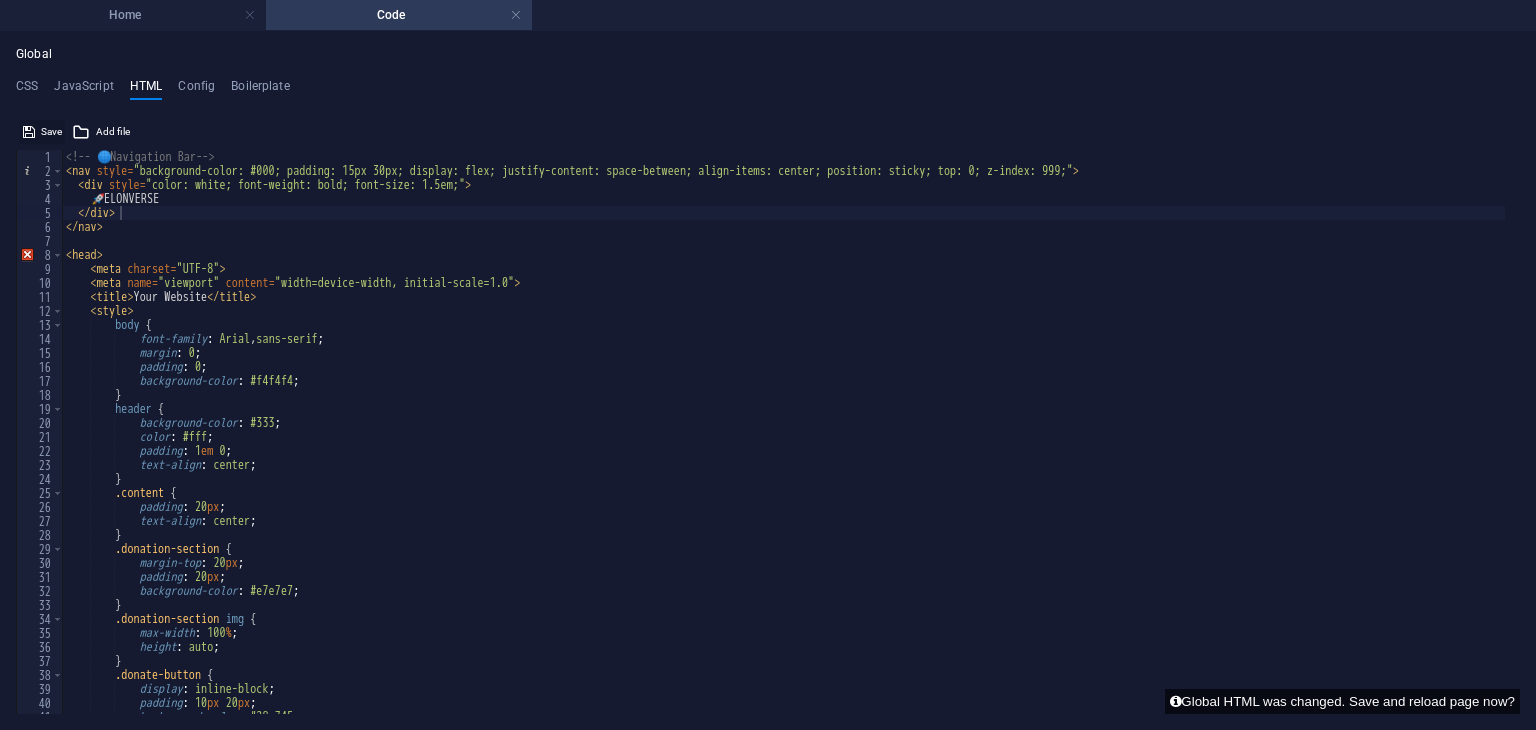 click on "Save" at bounding box center (51, 132) 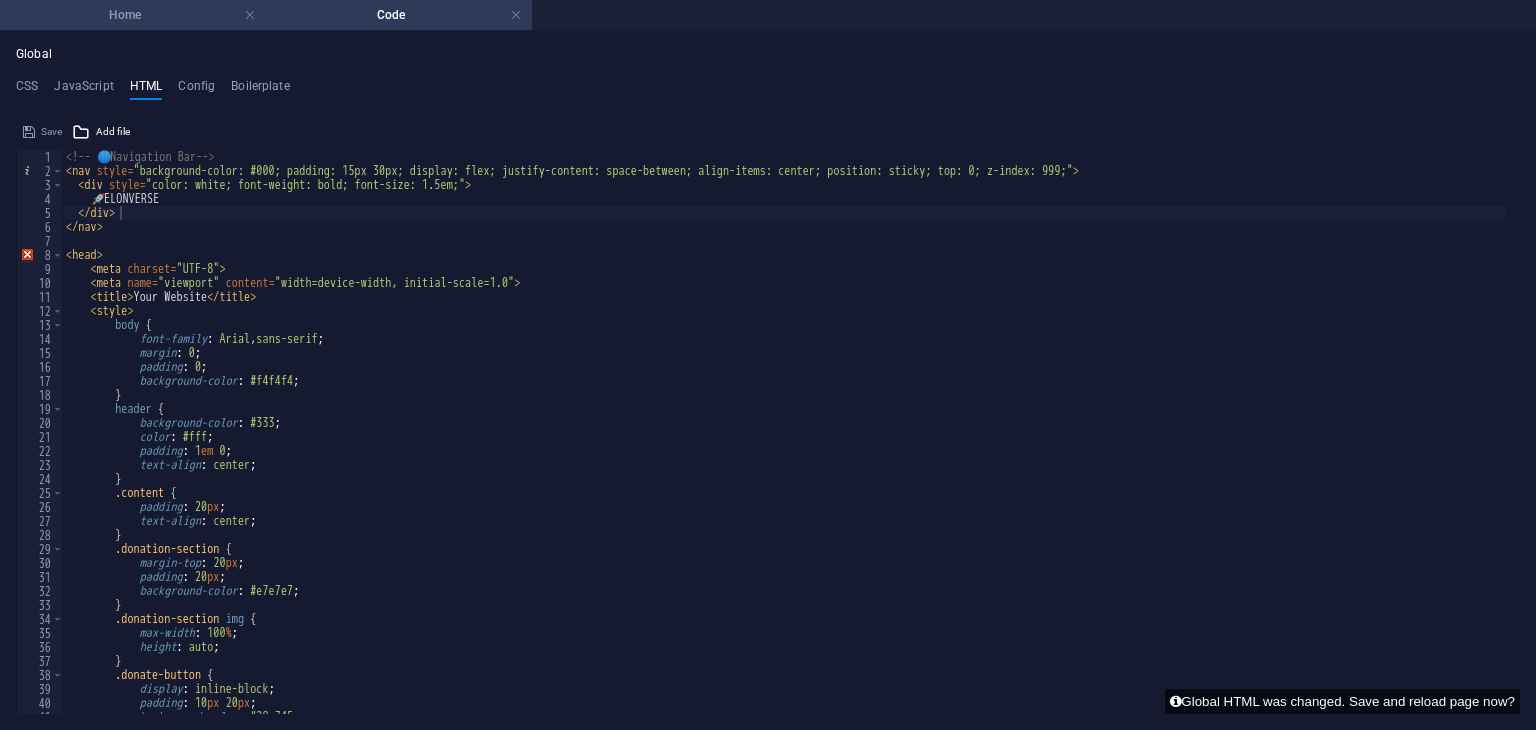 click on "Home" at bounding box center [133, 15] 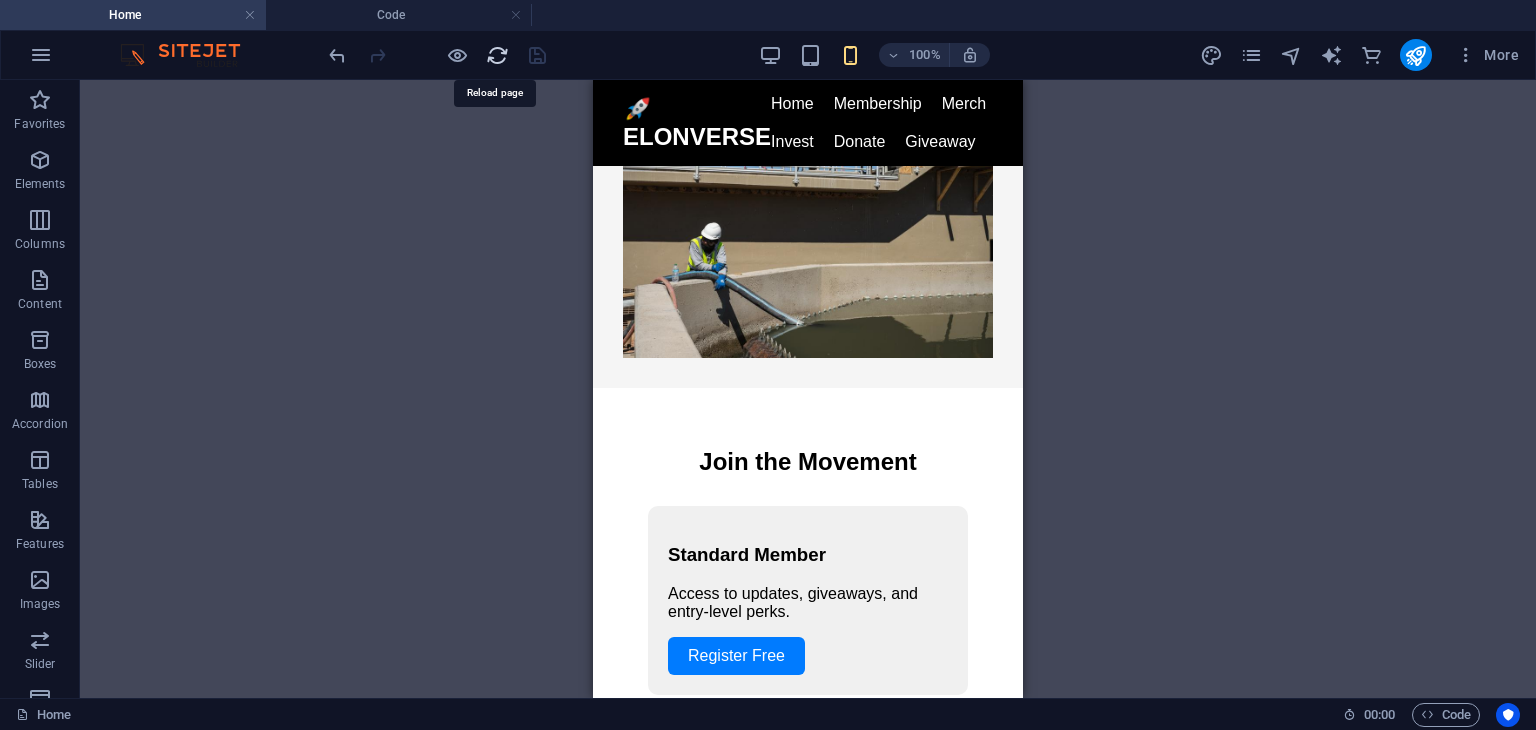 click at bounding box center (497, 55) 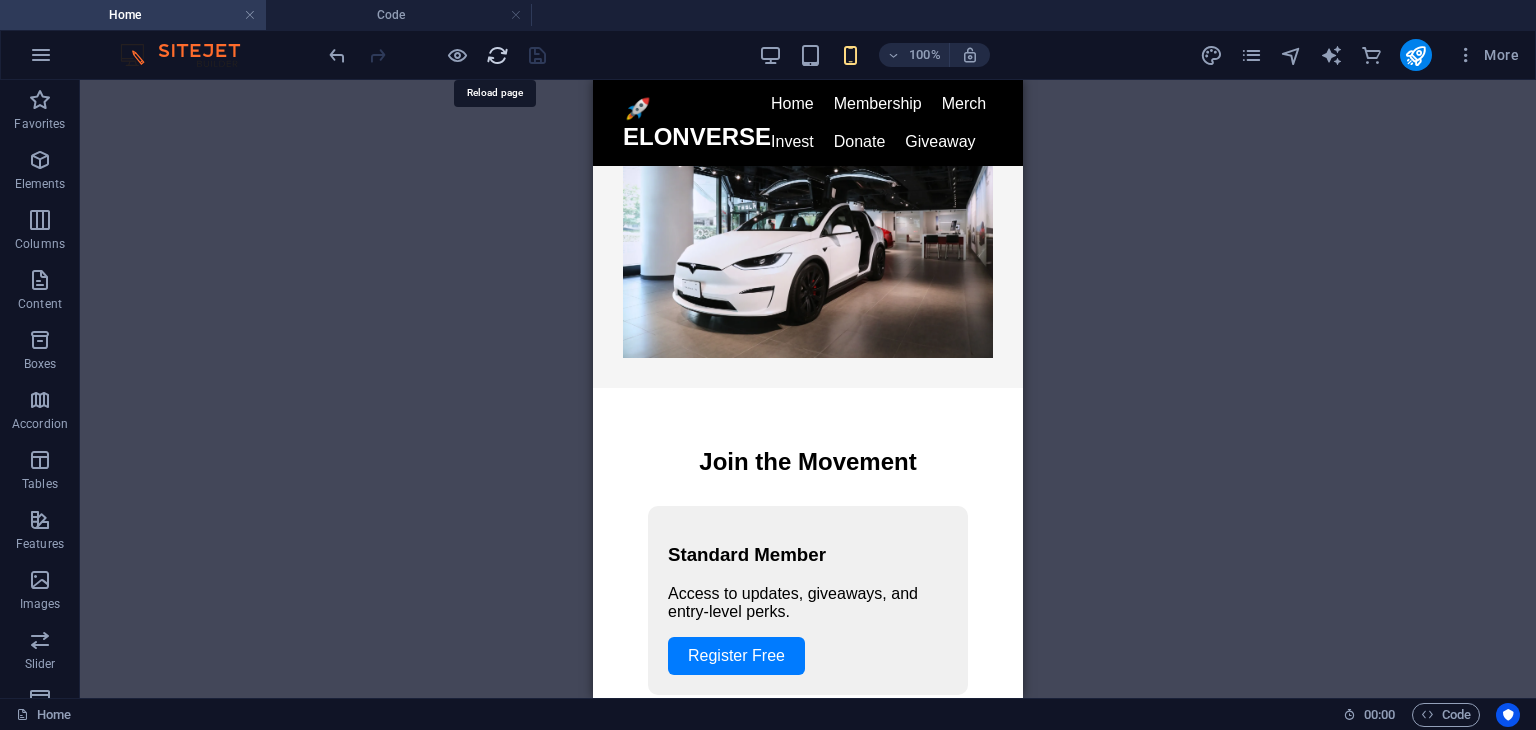 click at bounding box center (497, 55) 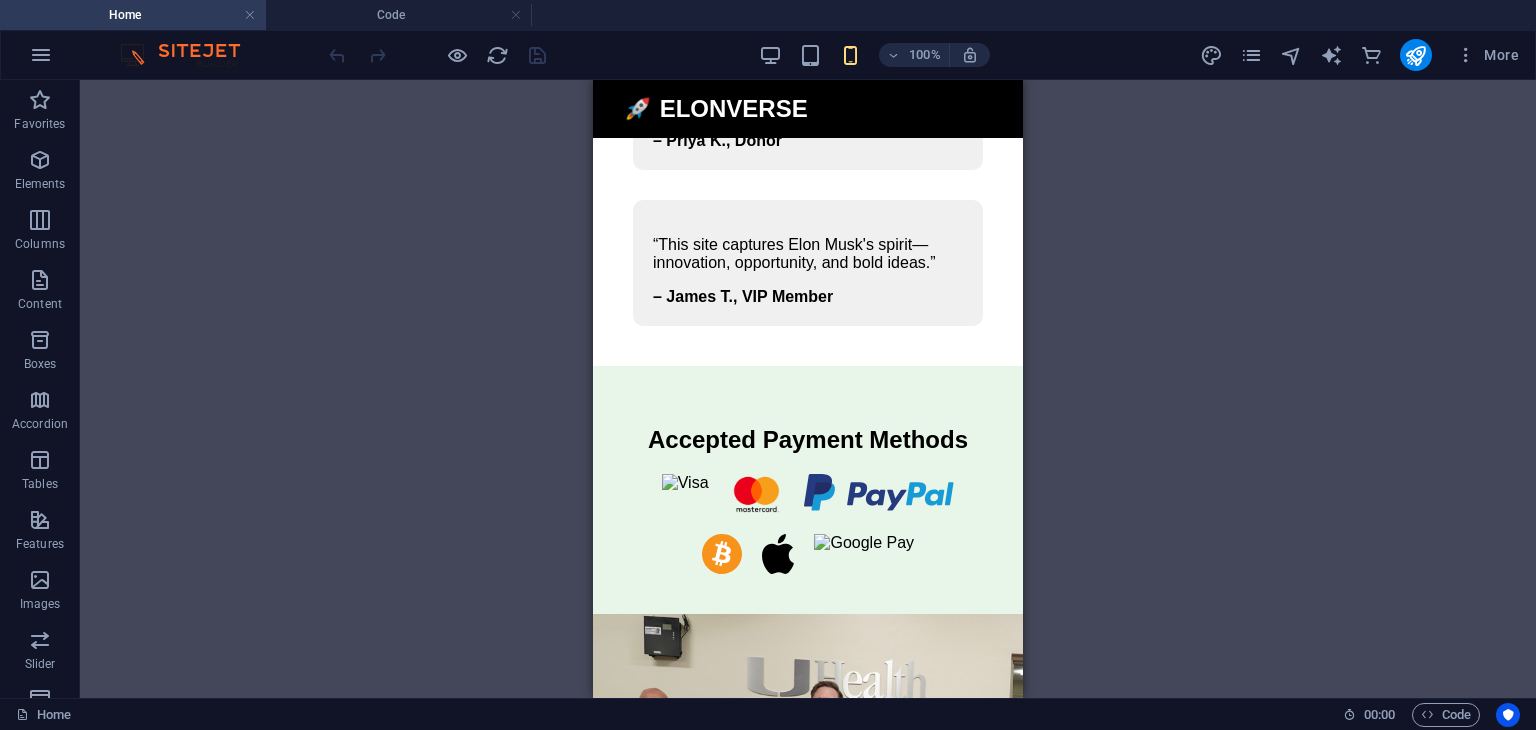 scroll, scrollTop: 4003, scrollLeft: 0, axis: vertical 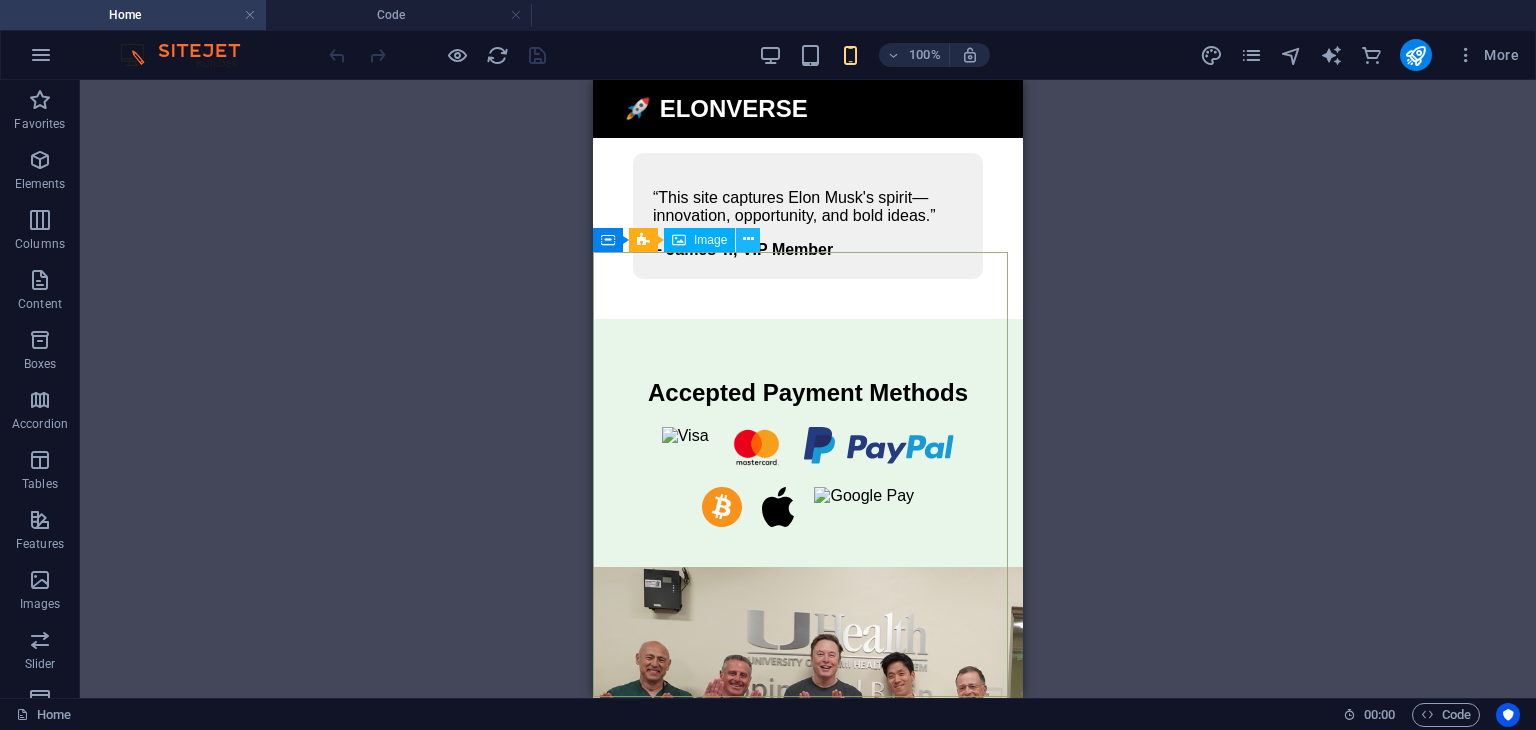 click at bounding box center [748, 239] 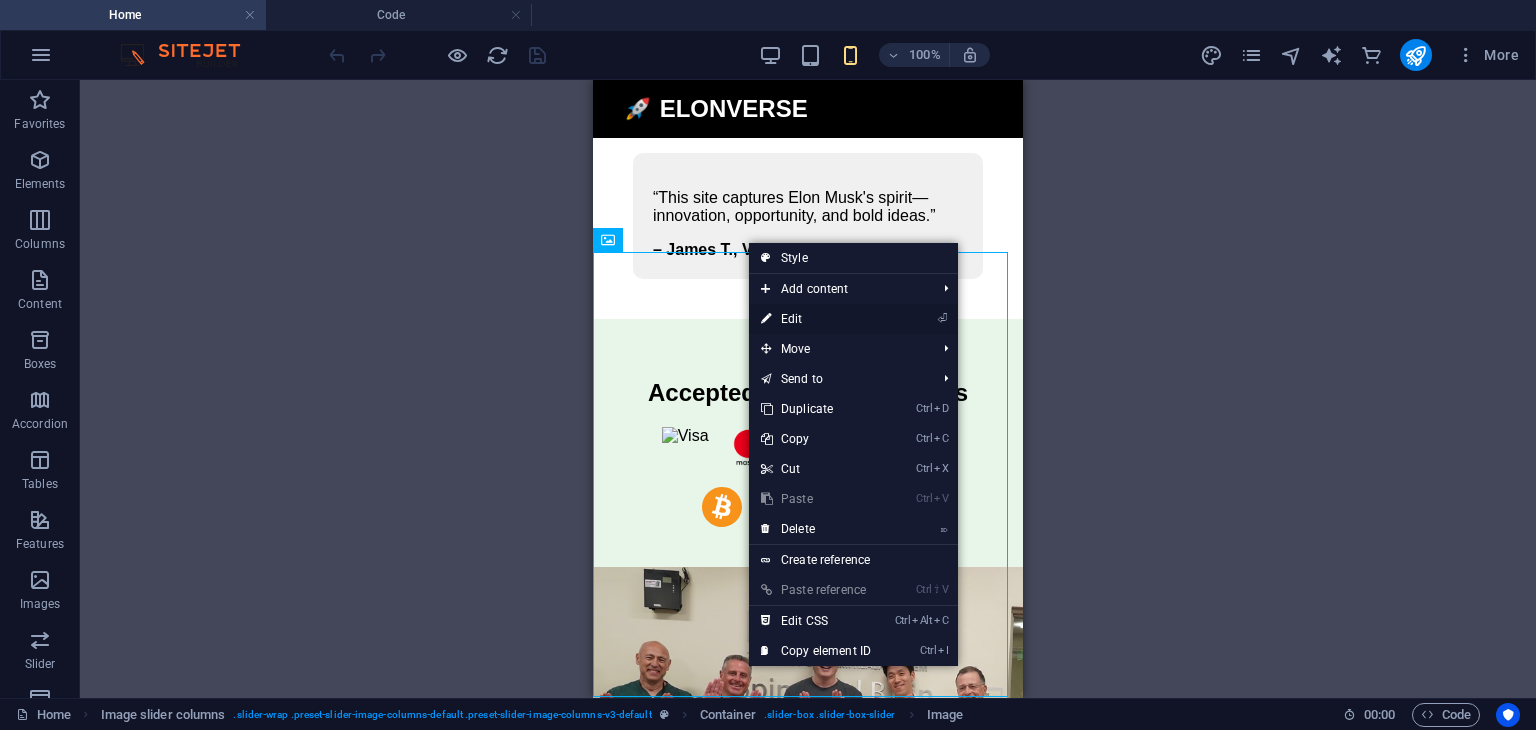 click on "⏎  Edit" at bounding box center (816, 319) 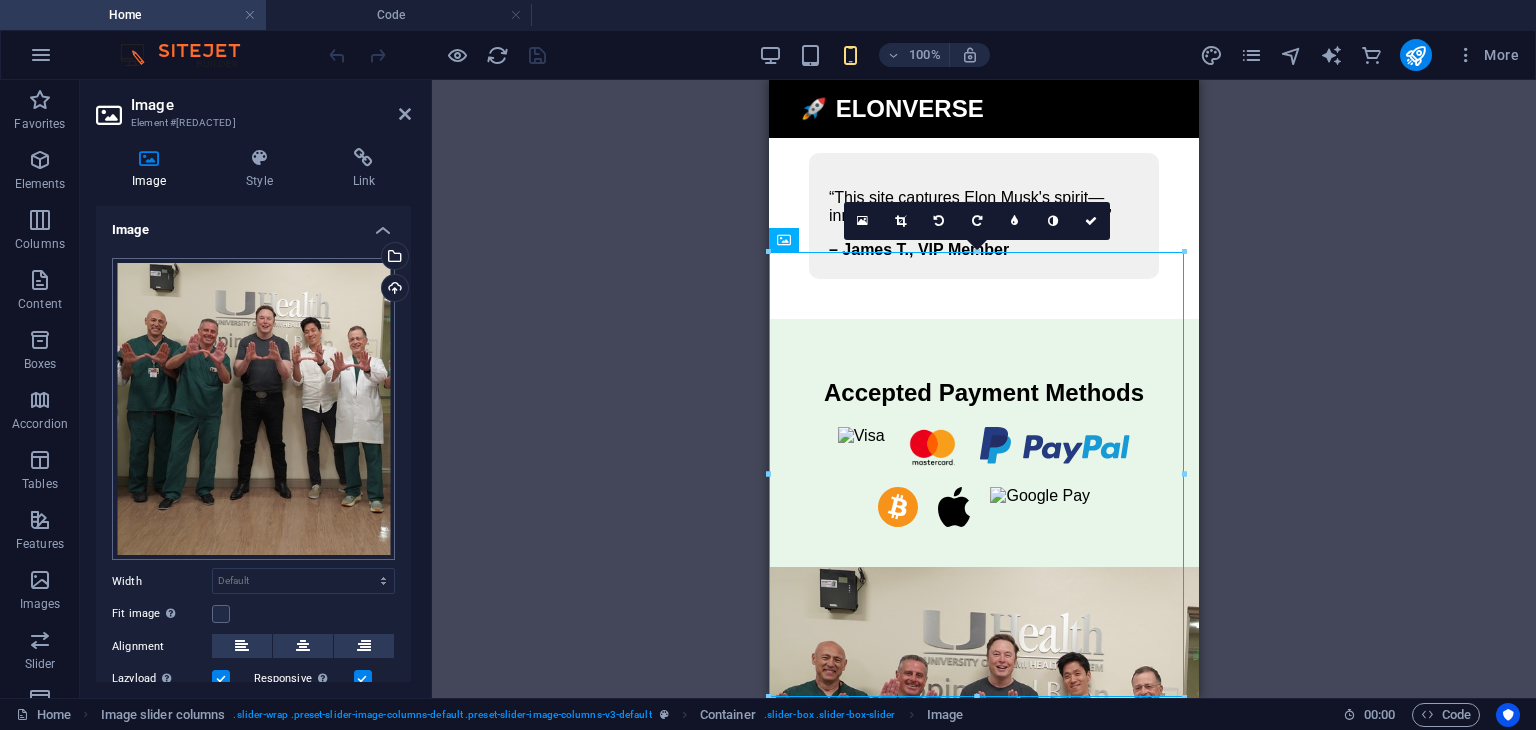 scroll, scrollTop: 133, scrollLeft: 0, axis: vertical 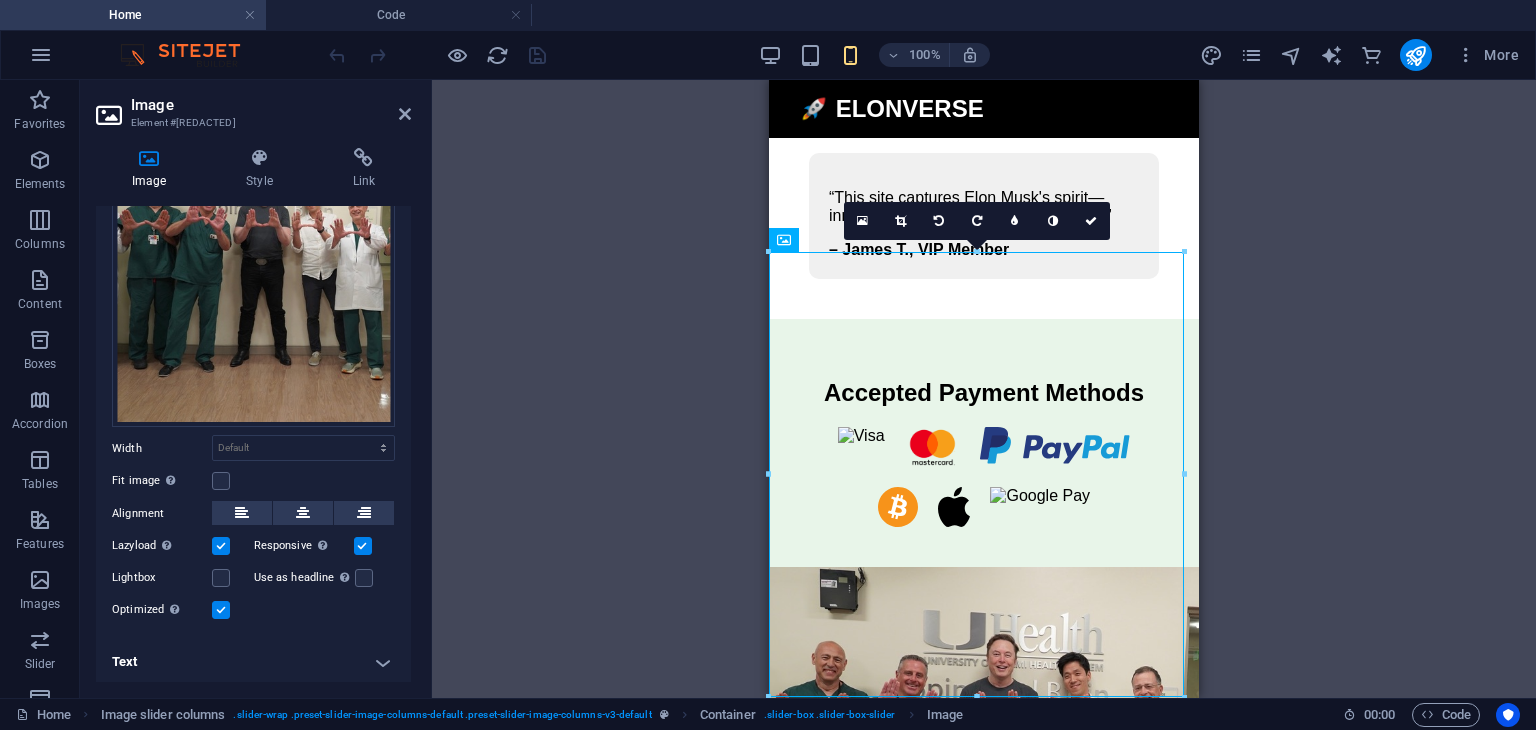 click on "Text" at bounding box center [253, 662] 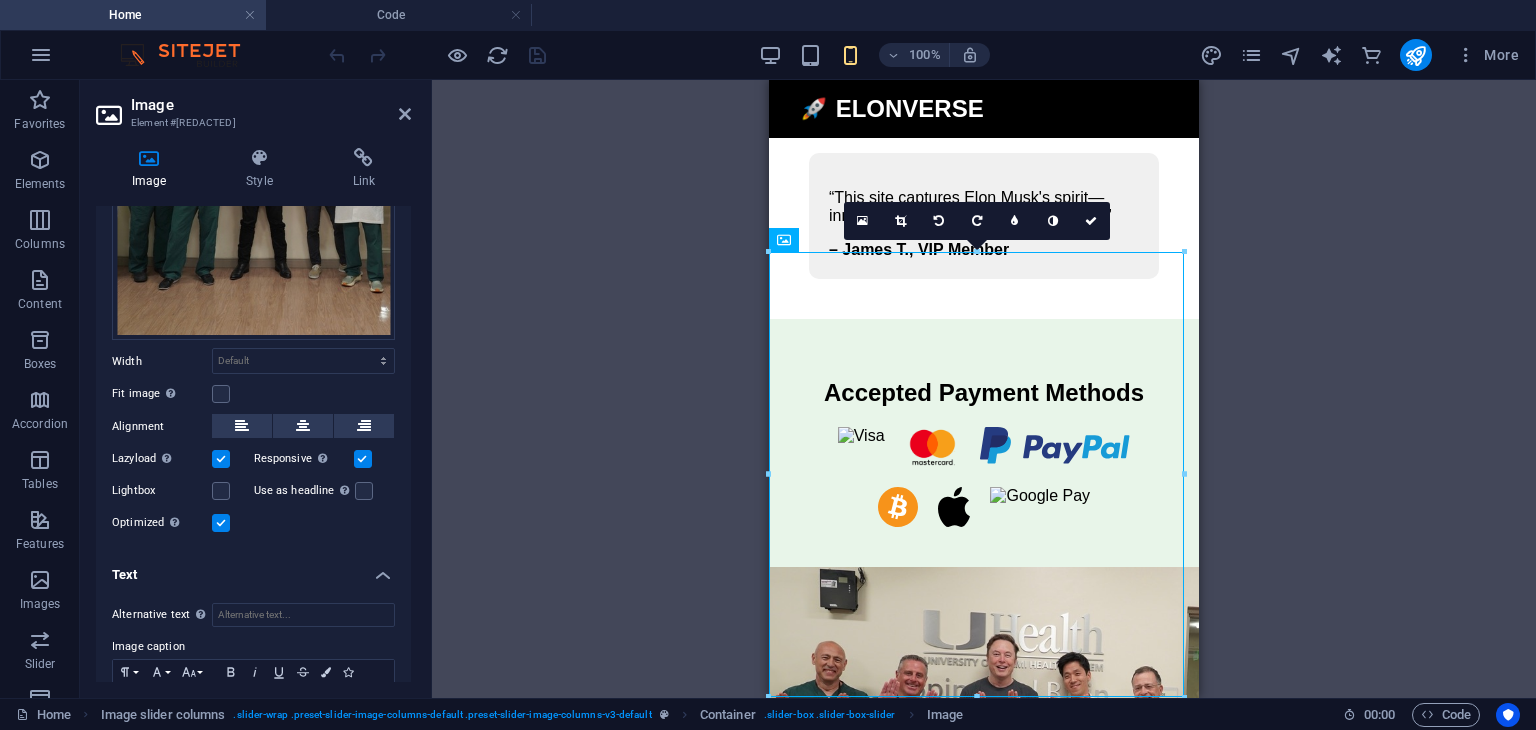 scroll, scrollTop: 320, scrollLeft: 0, axis: vertical 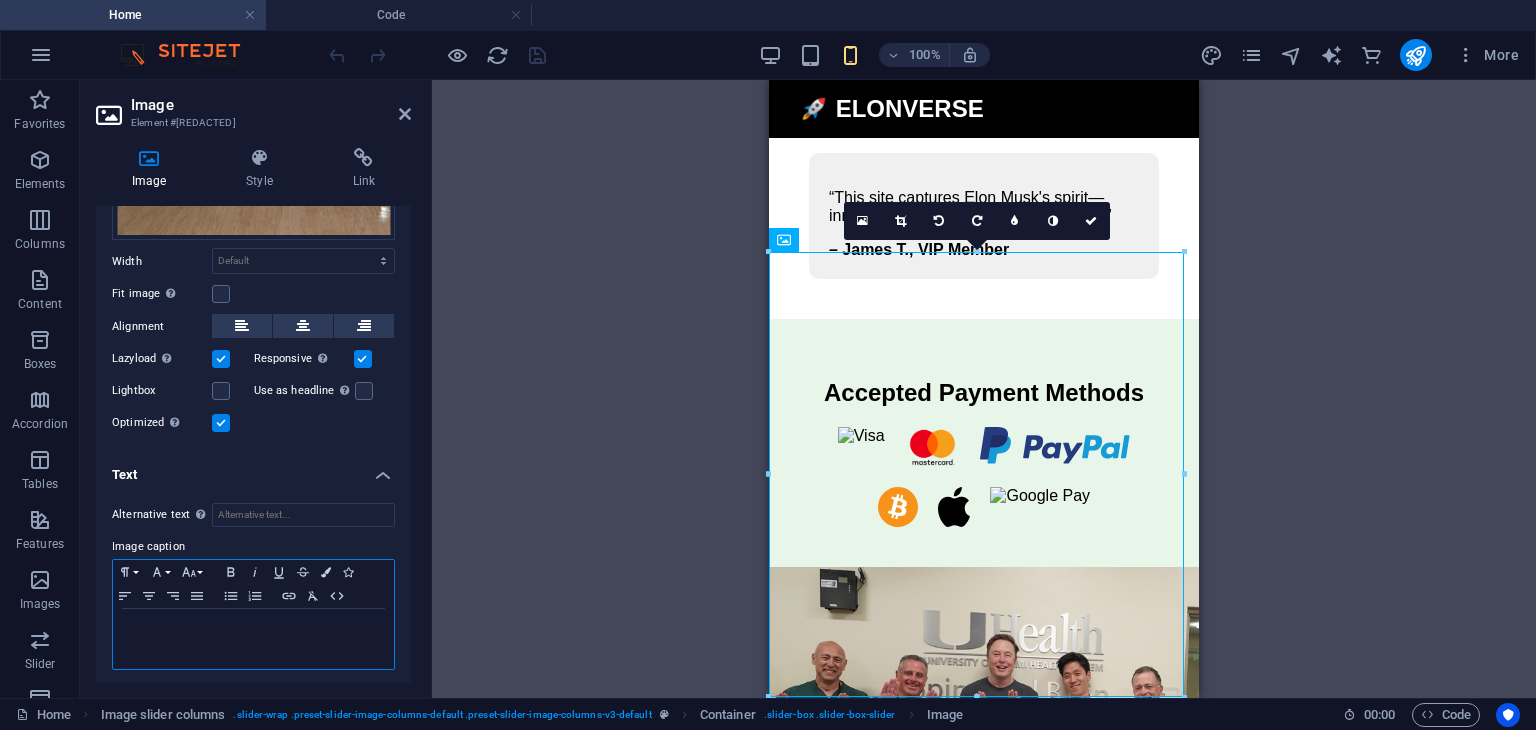 click at bounding box center [253, 628] 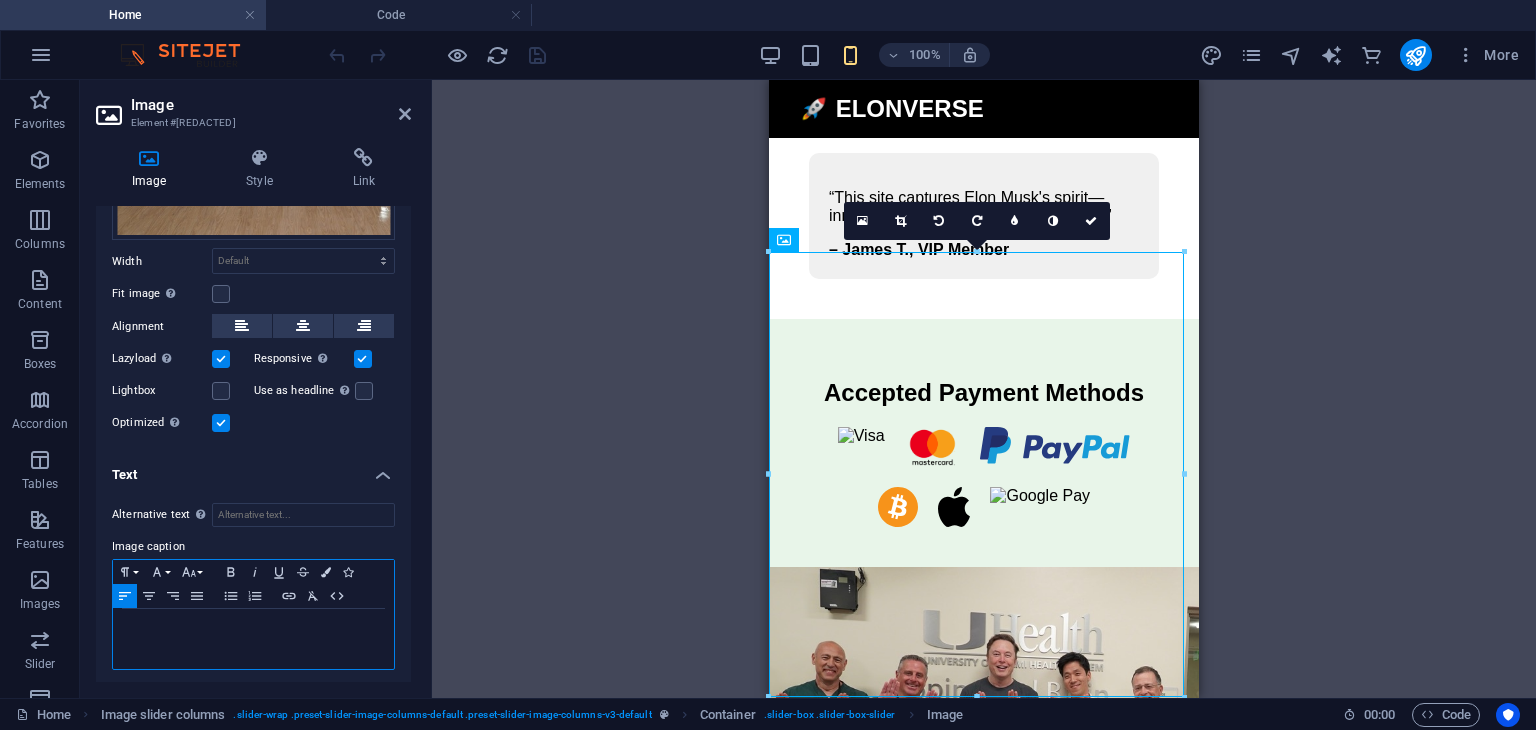 type 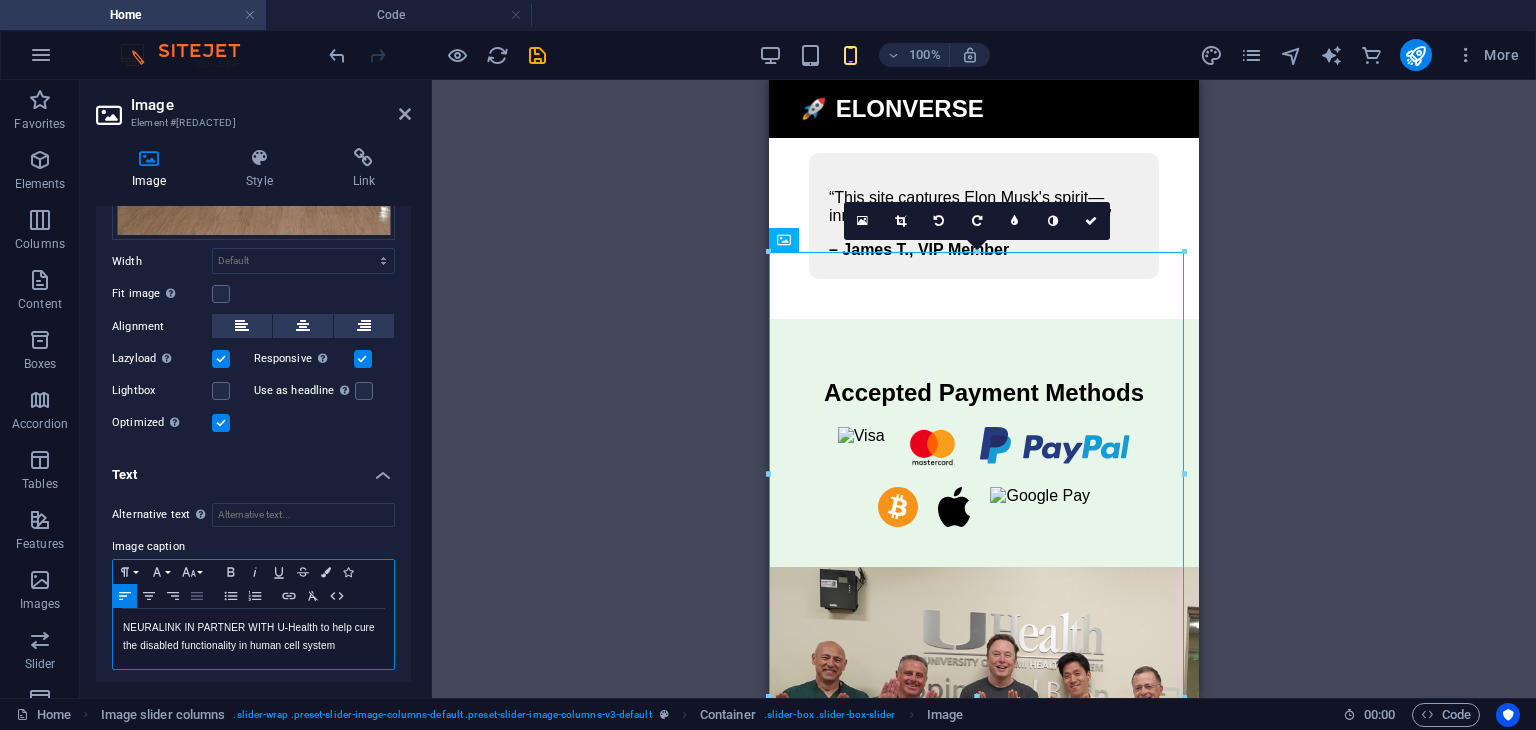 click 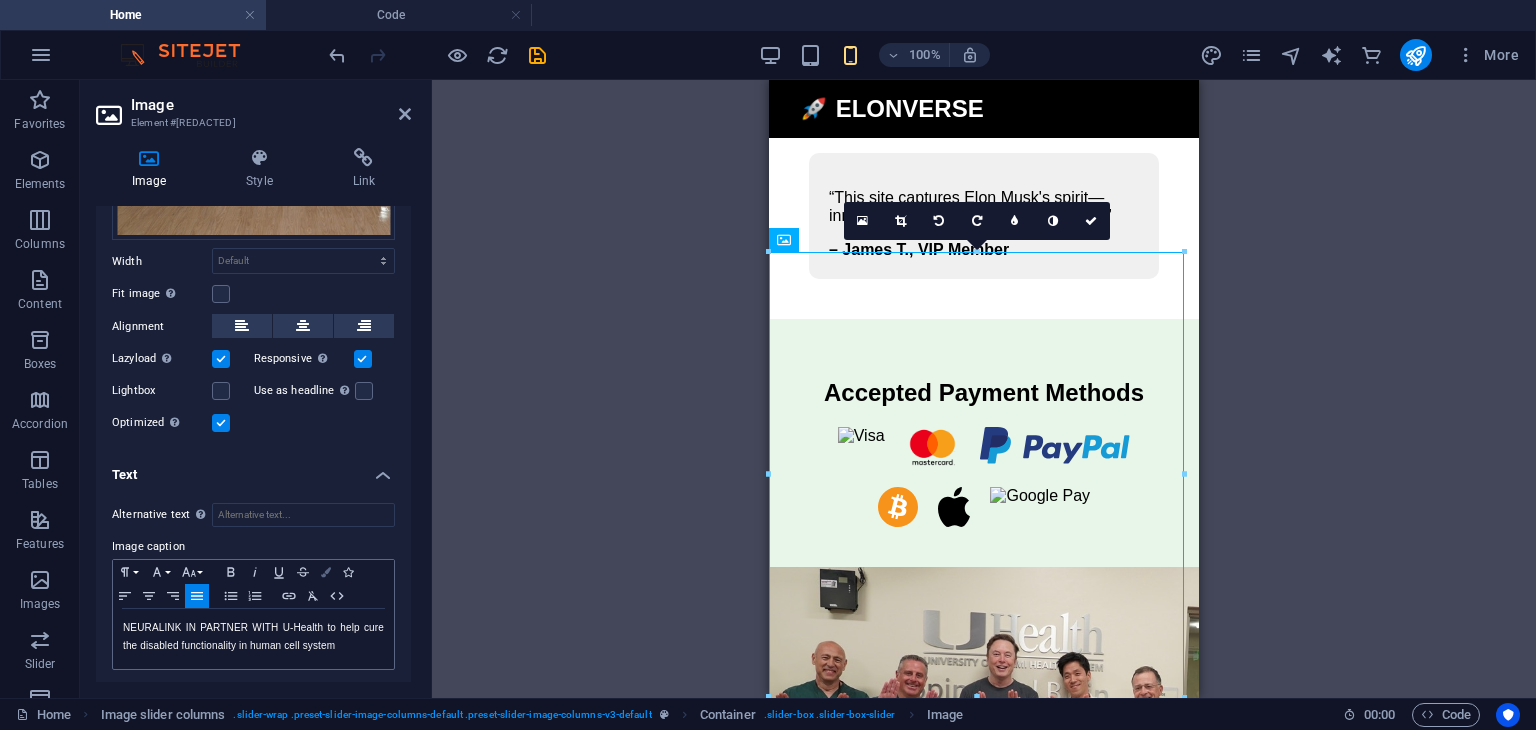 click at bounding box center (326, 572) 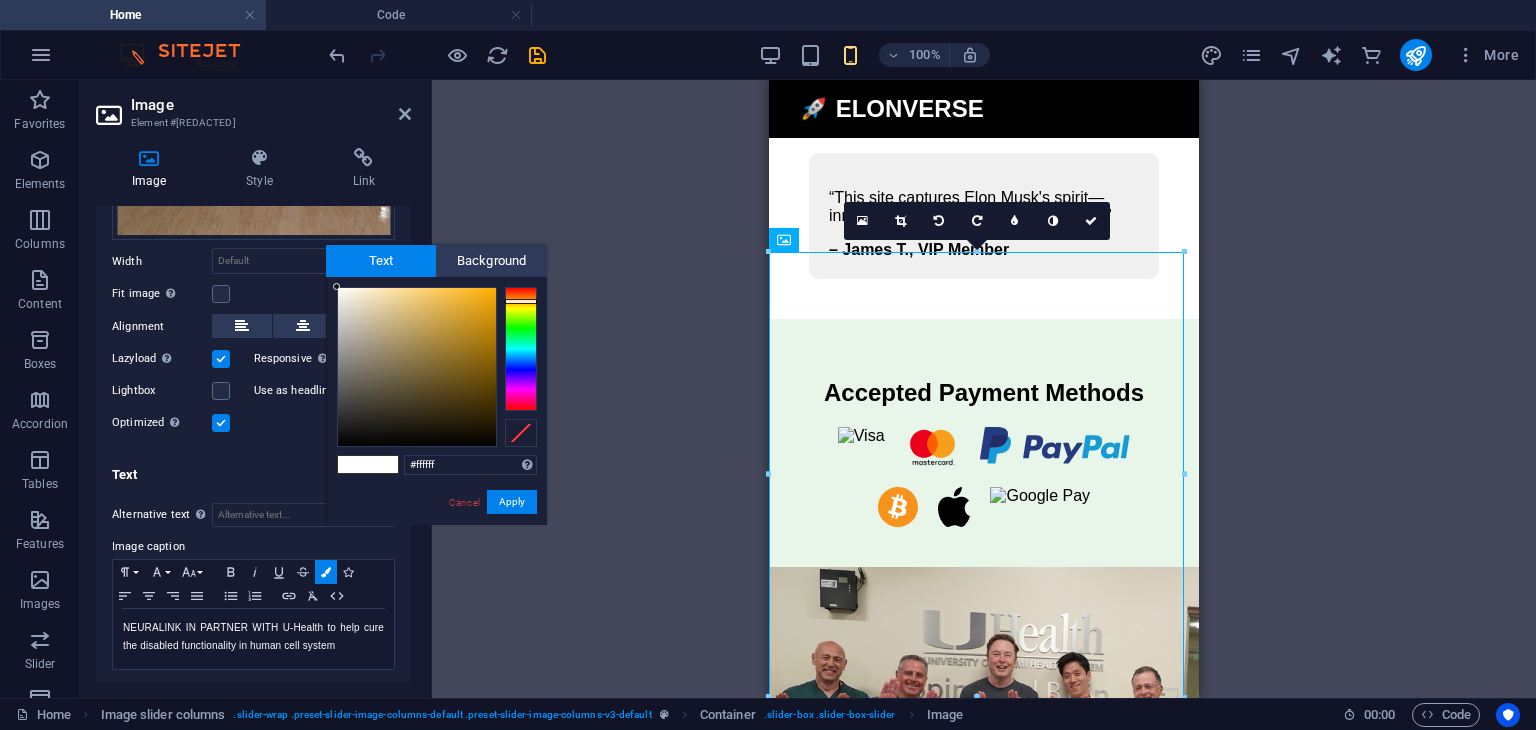 click at bounding box center (521, 349) 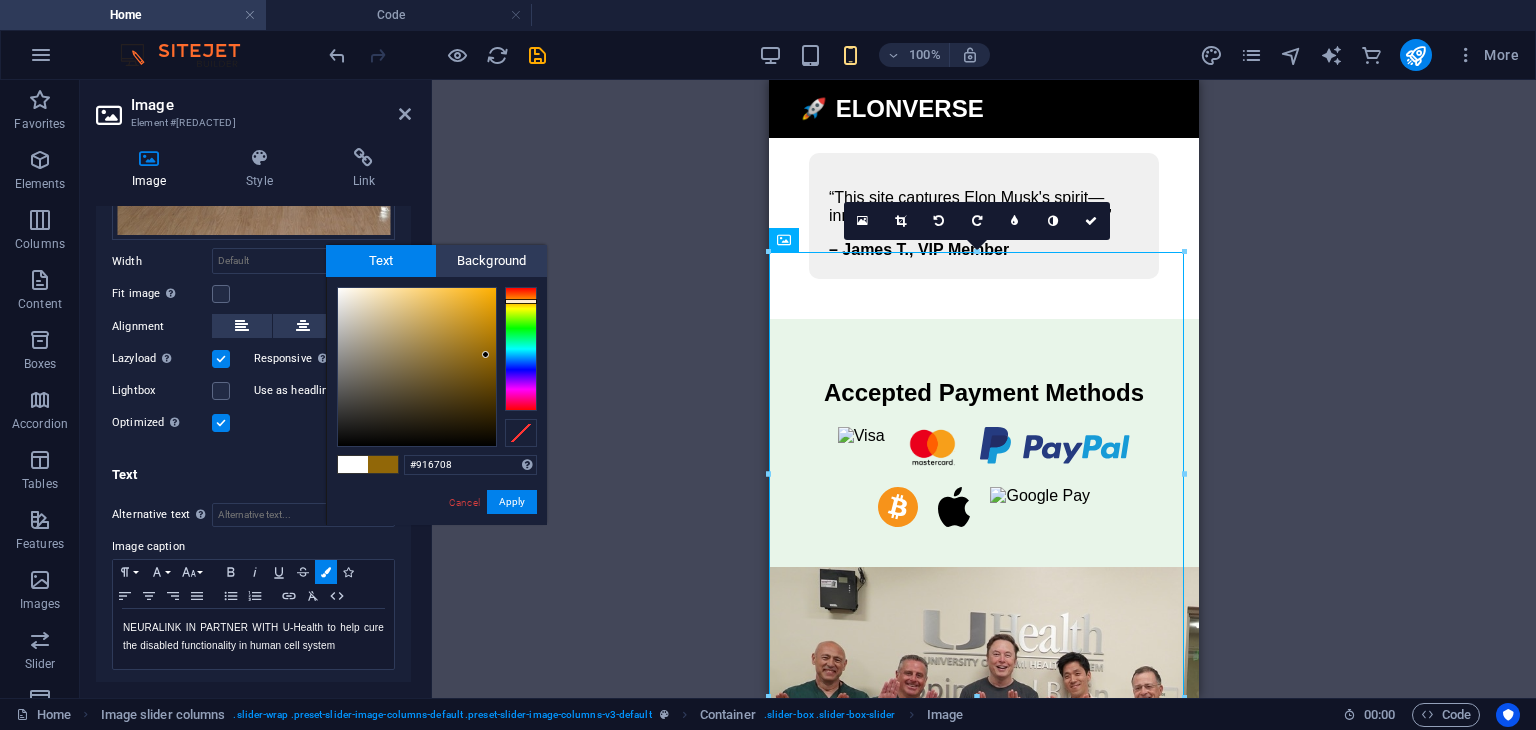 click at bounding box center [417, 367] 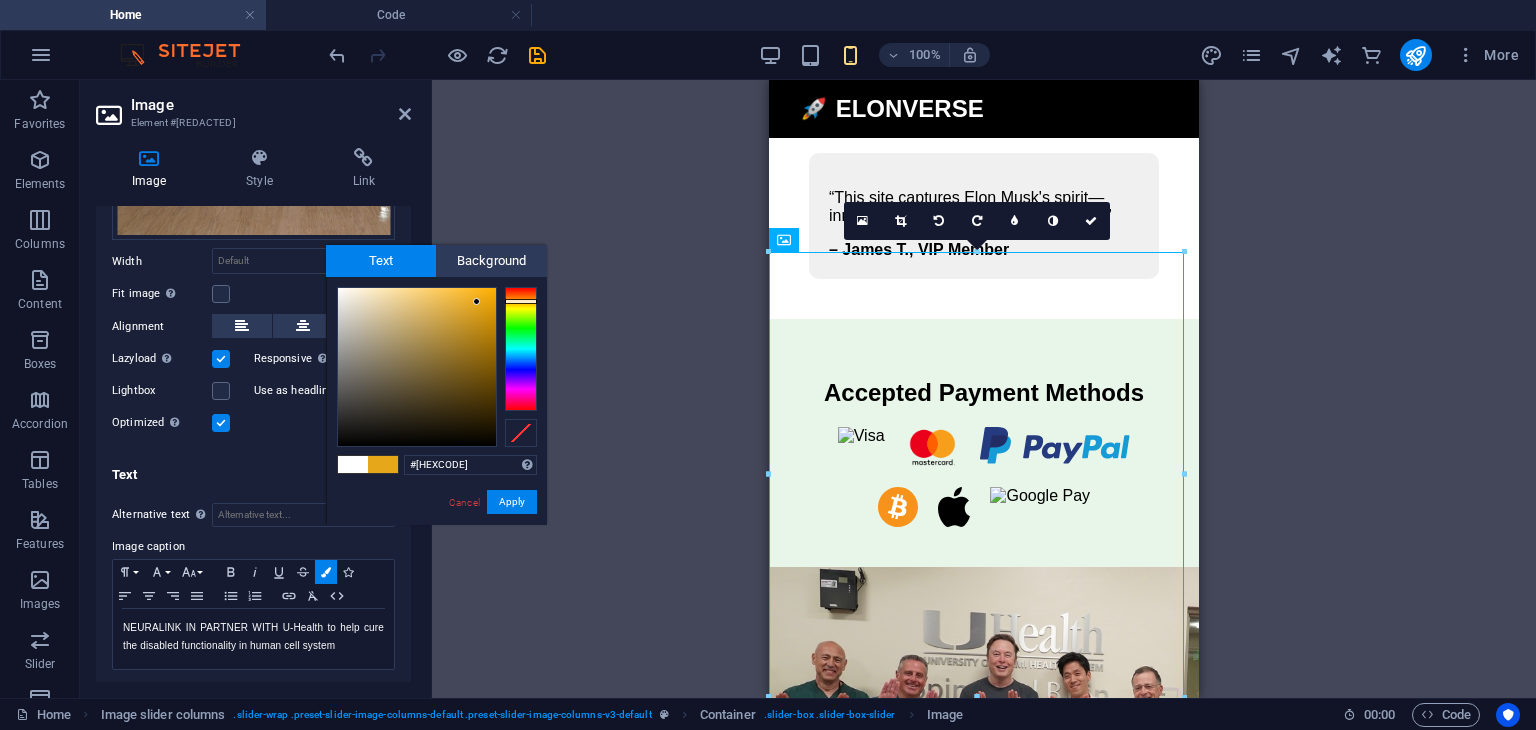 click at bounding box center (417, 367) 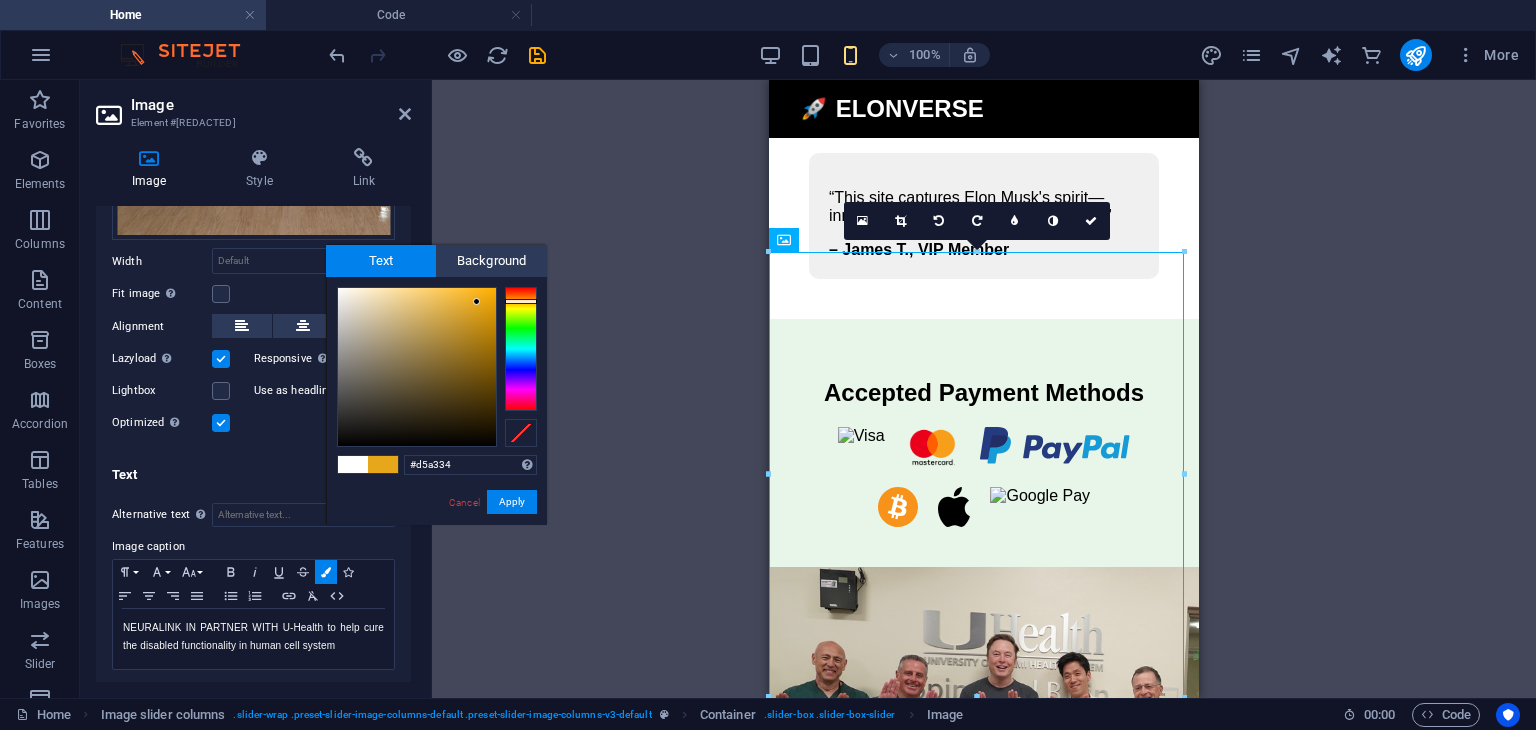 click at bounding box center [417, 367] 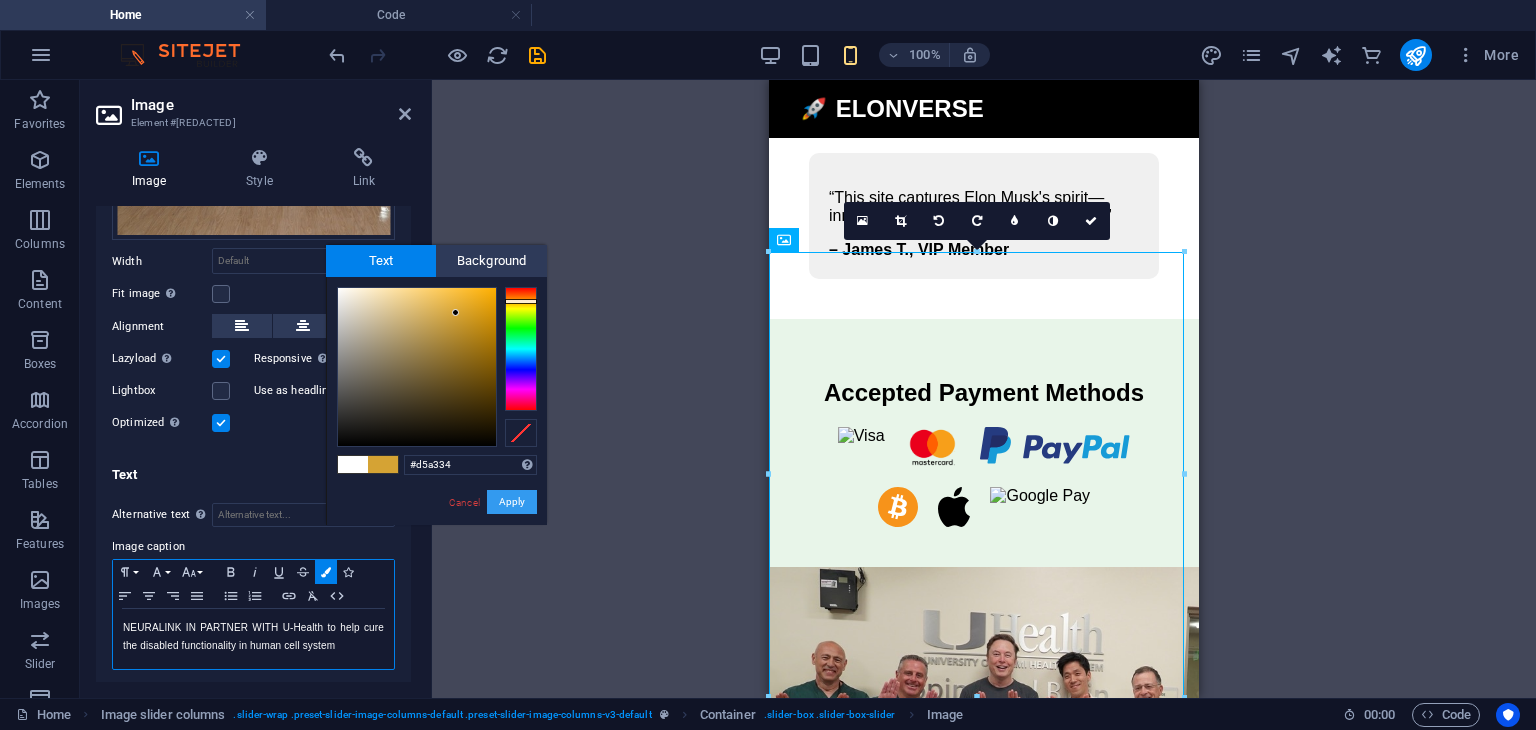 click on "Apply" at bounding box center (512, 502) 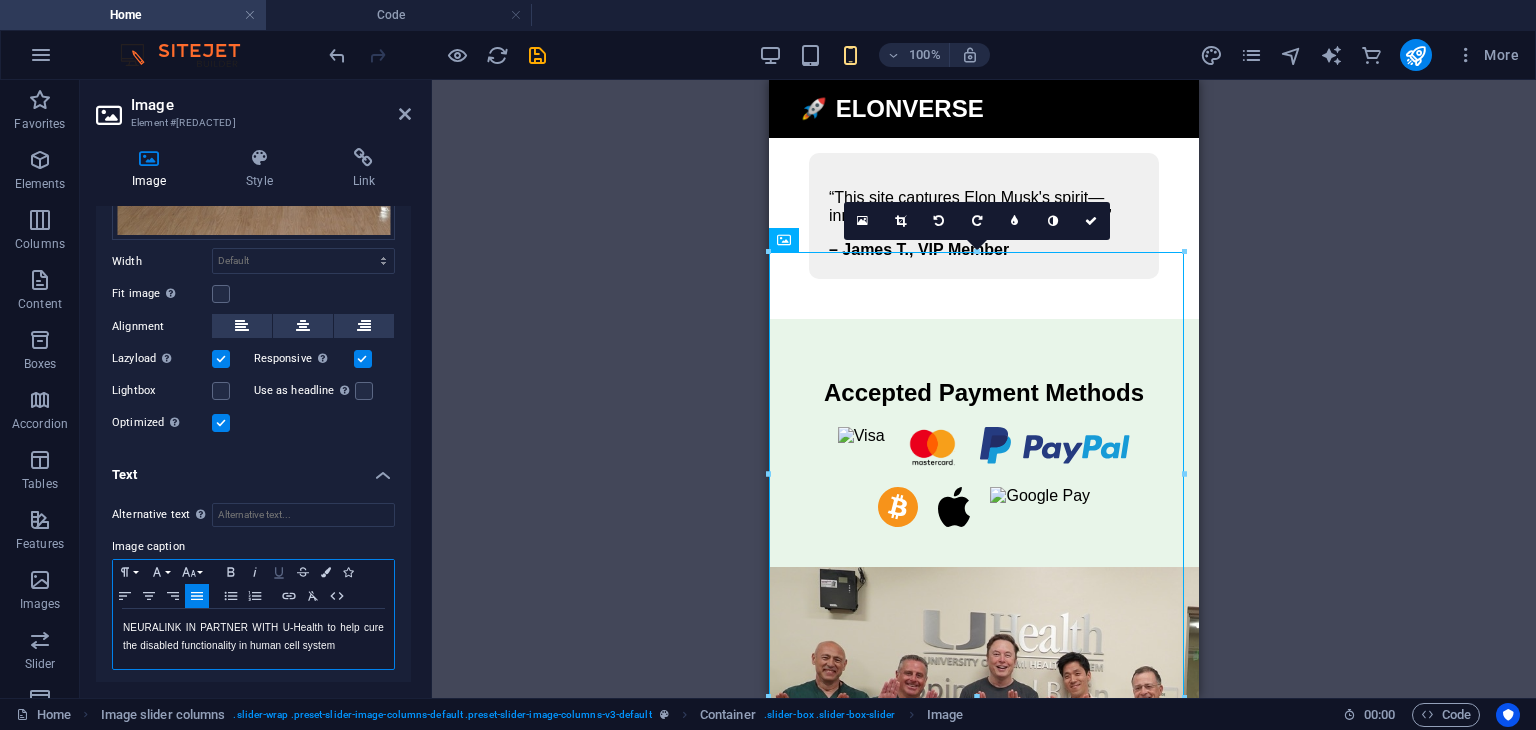 click 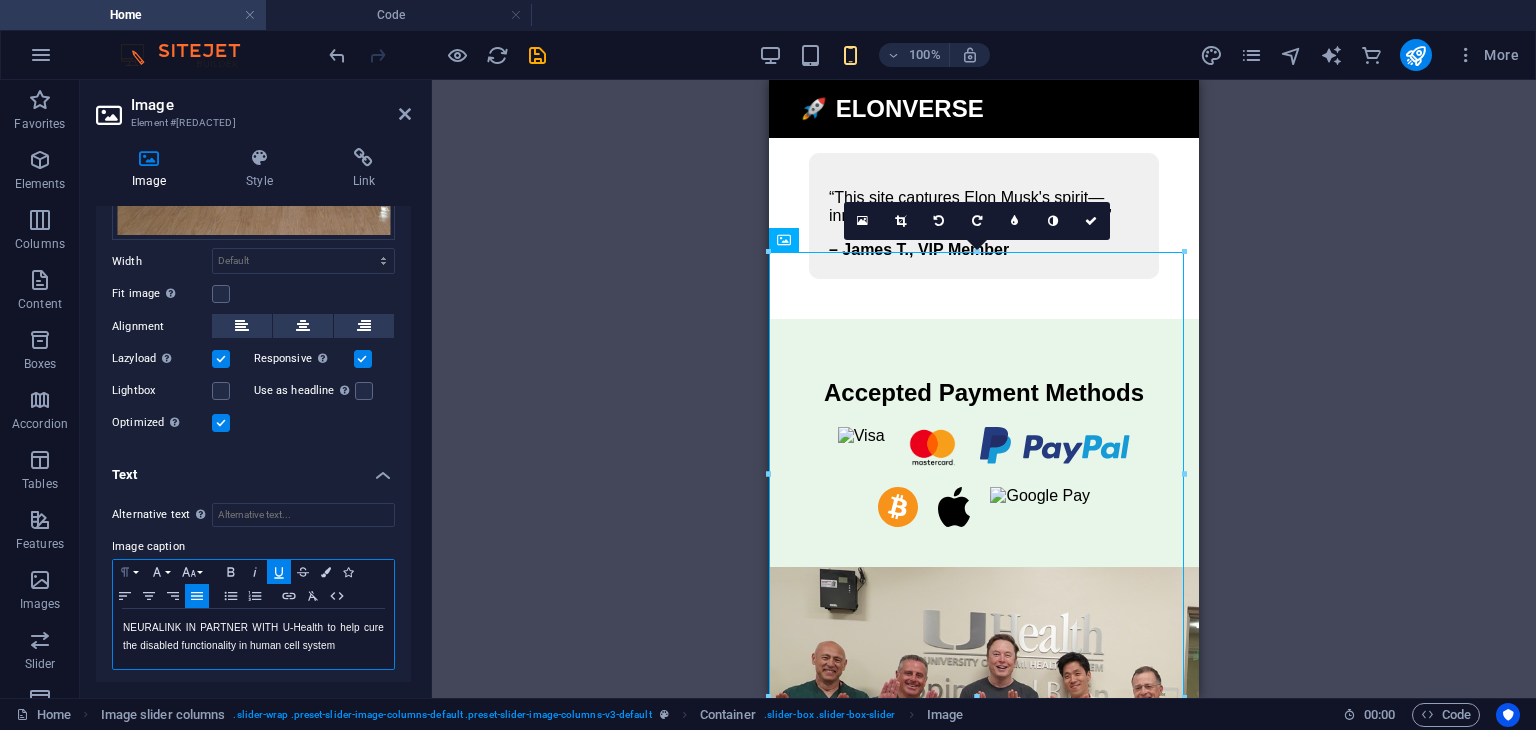 click on "Paragraph Format" at bounding box center (129, 572) 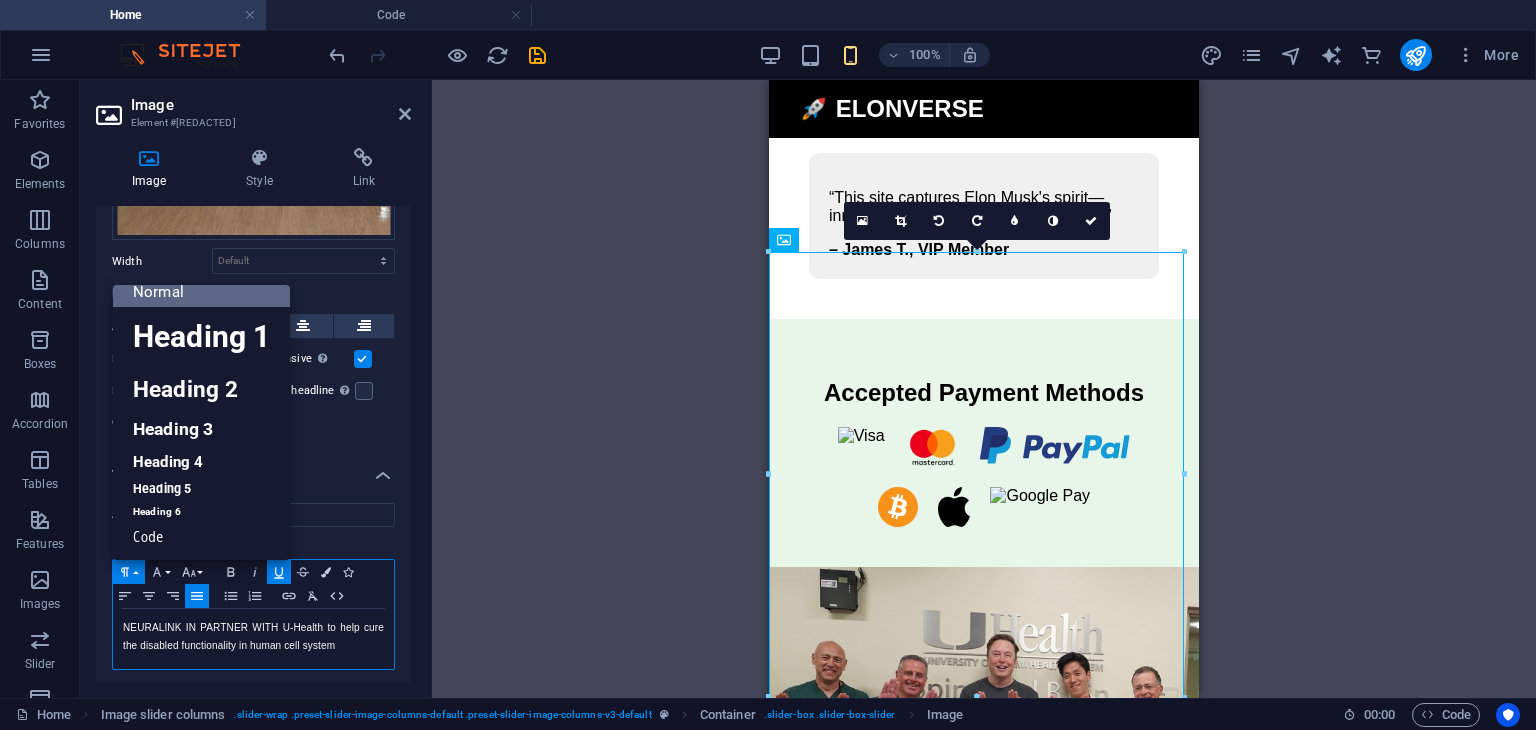 scroll, scrollTop: 16, scrollLeft: 0, axis: vertical 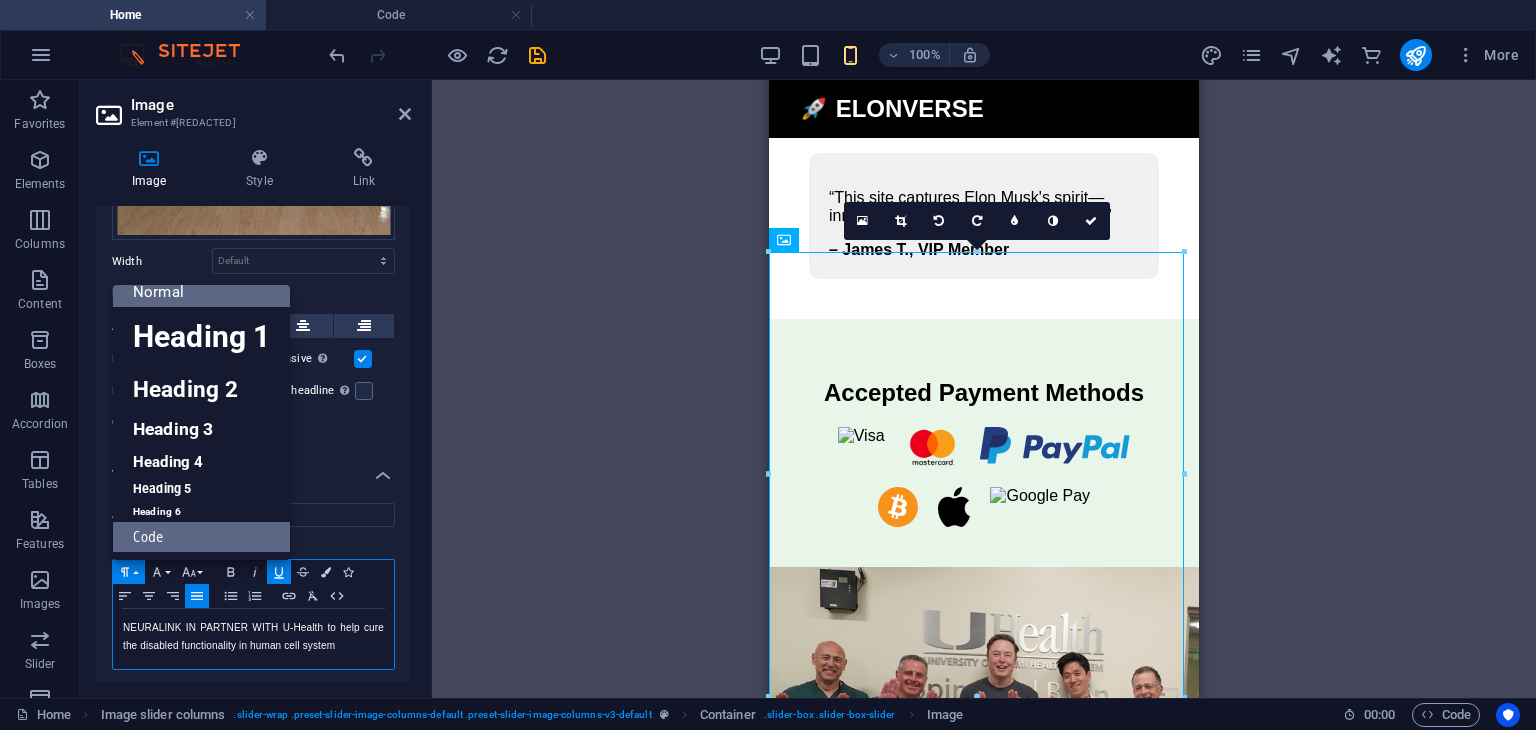 click on "Code" at bounding box center (201, 537) 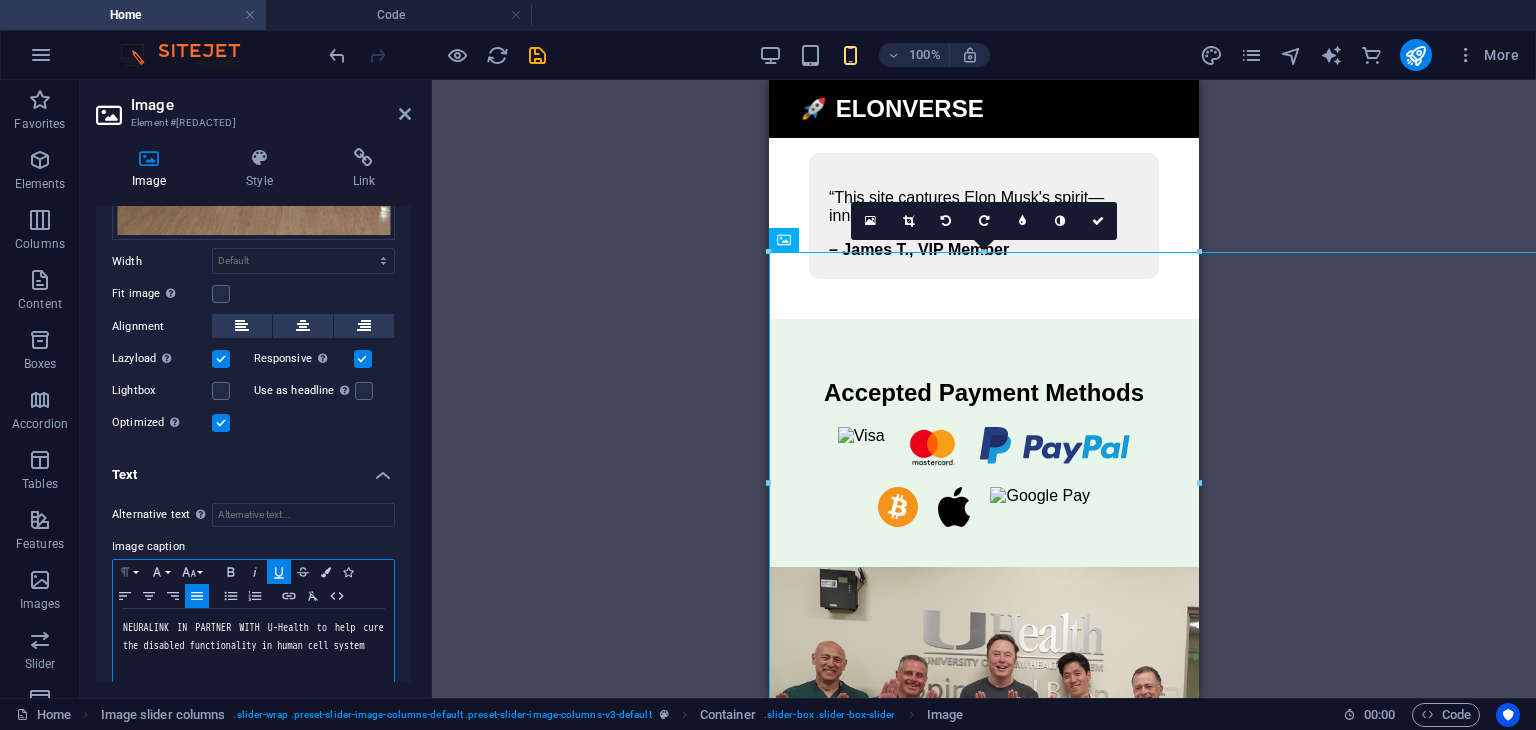 click on "Paragraph Format" at bounding box center [129, 572] 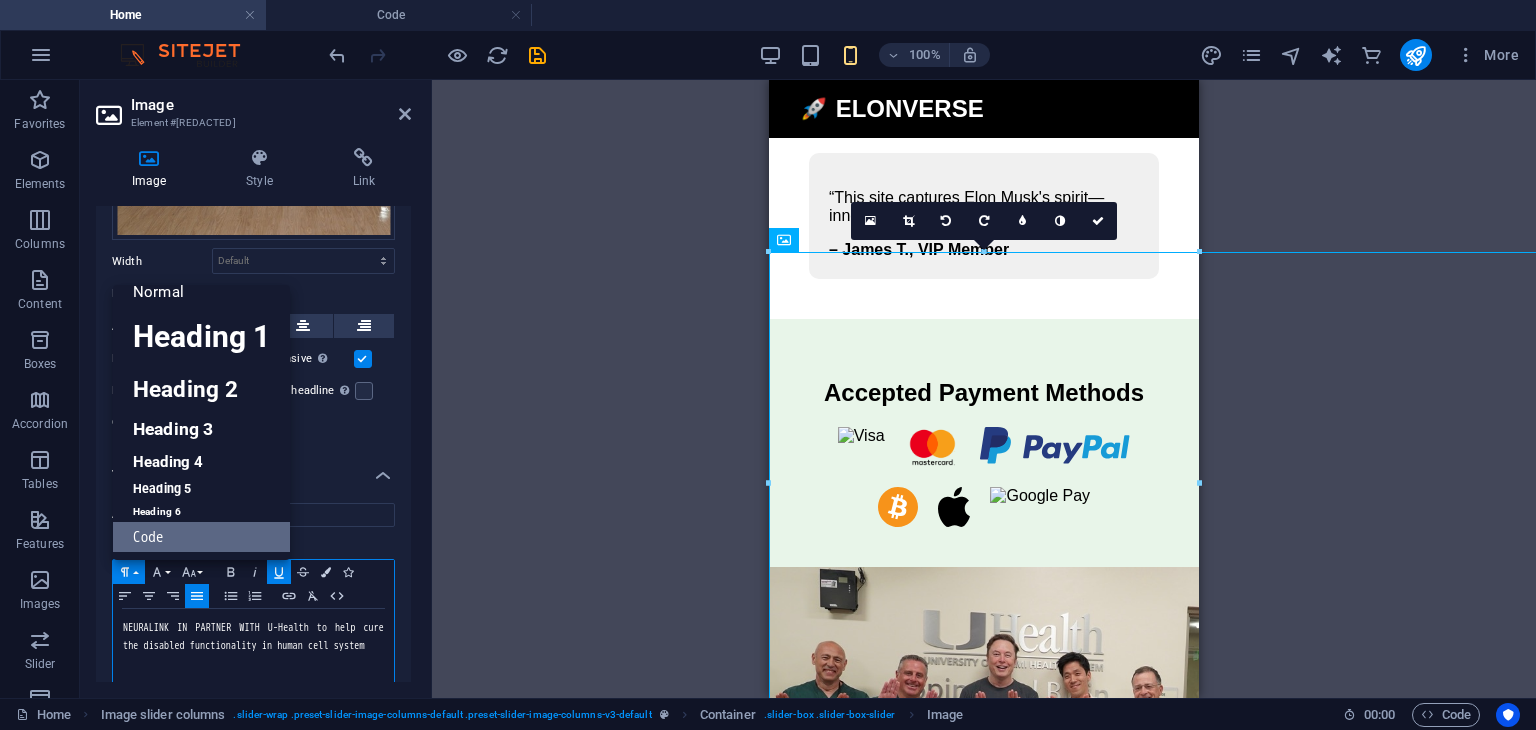 scroll, scrollTop: 16, scrollLeft: 0, axis: vertical 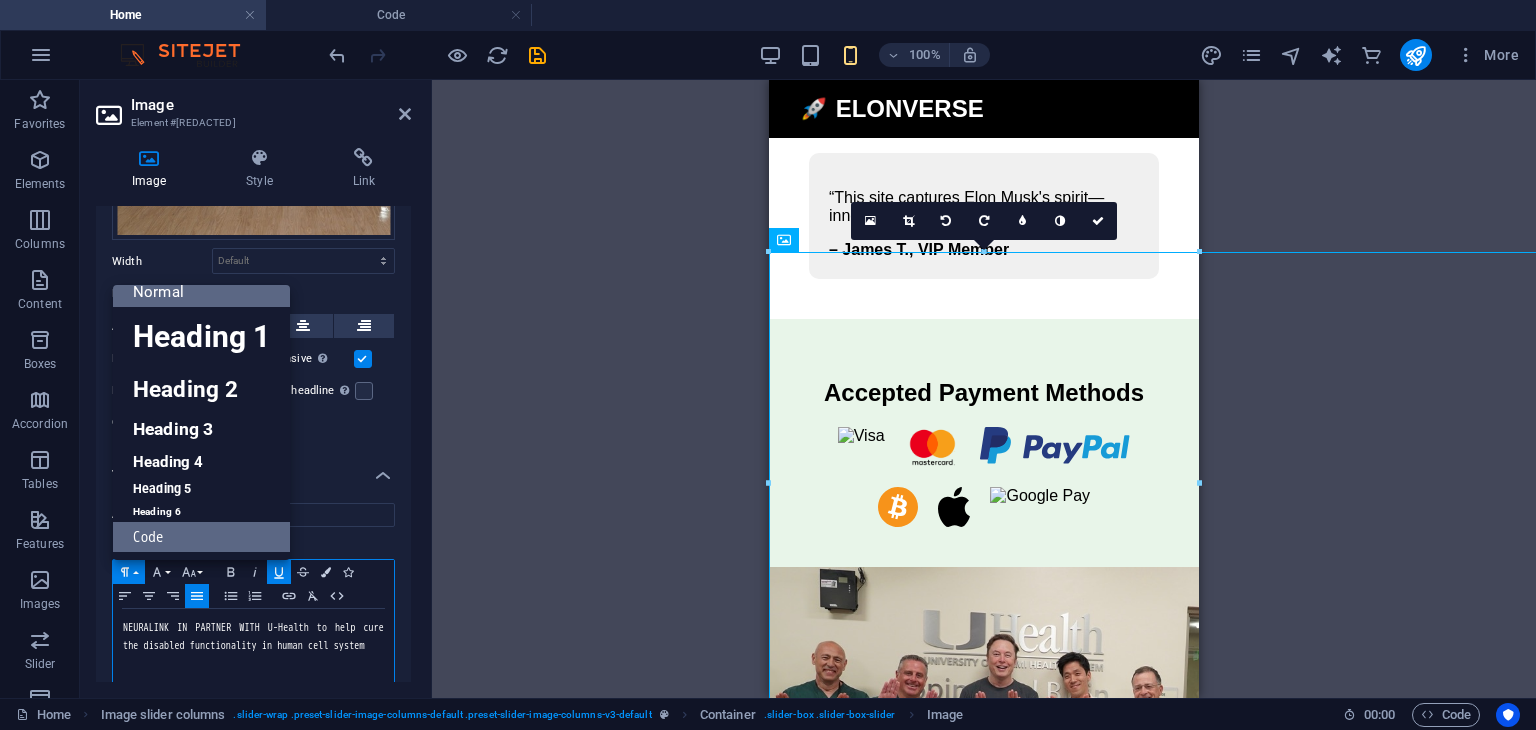 click on "Normal" at bounding box center (201, 292) 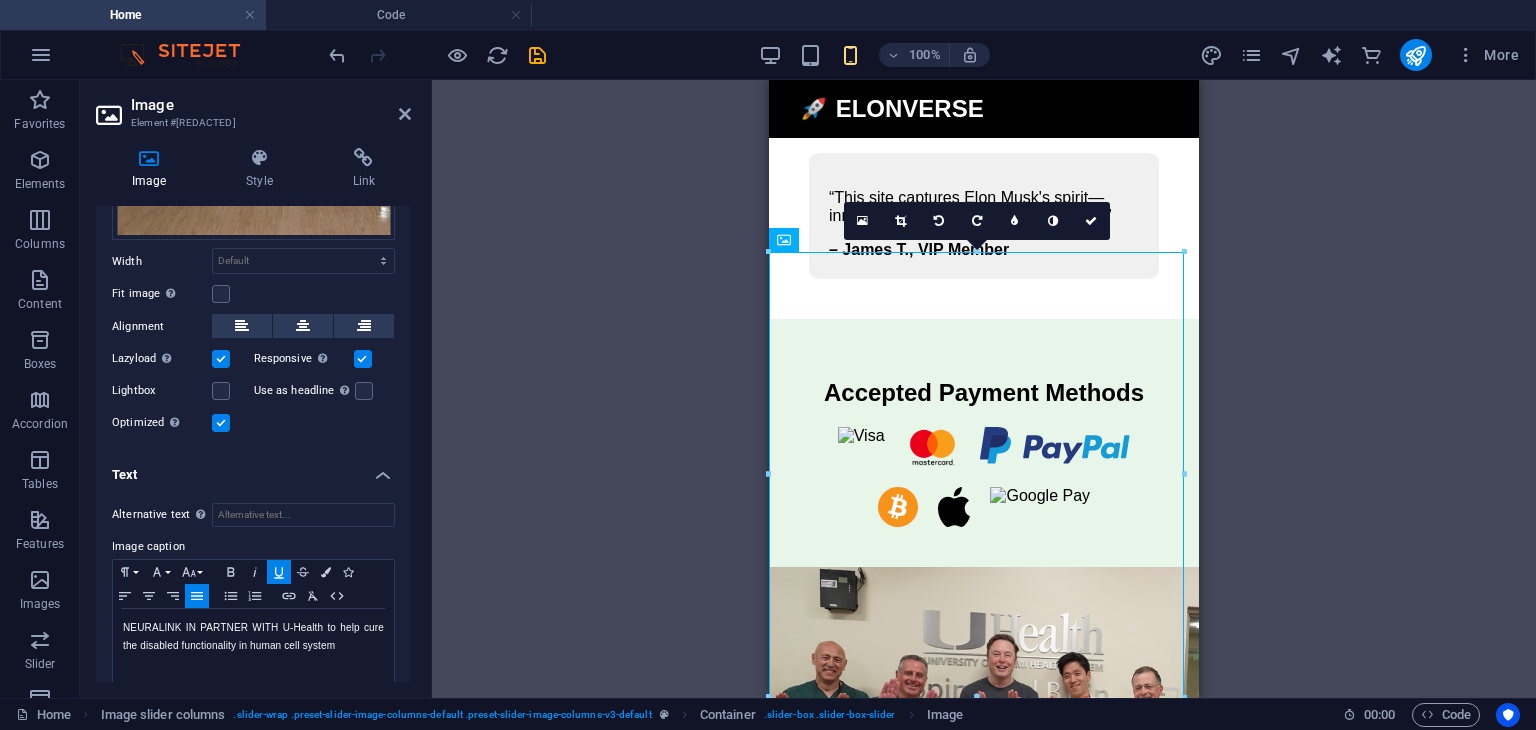 click on "Fit image Automatically fit image to a fixed width and height" at bounding box center (253, 294) 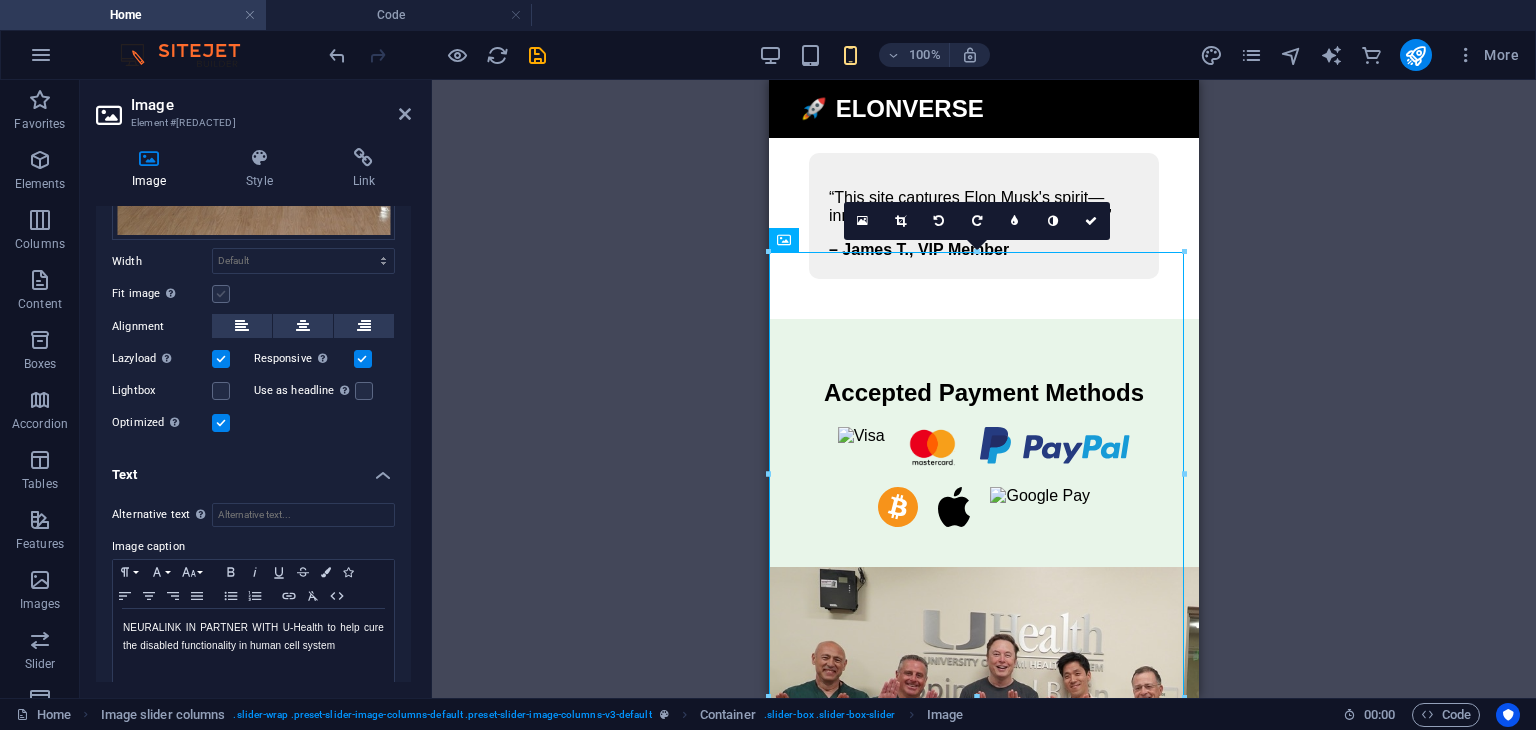 click at bounding box center (221, 294) 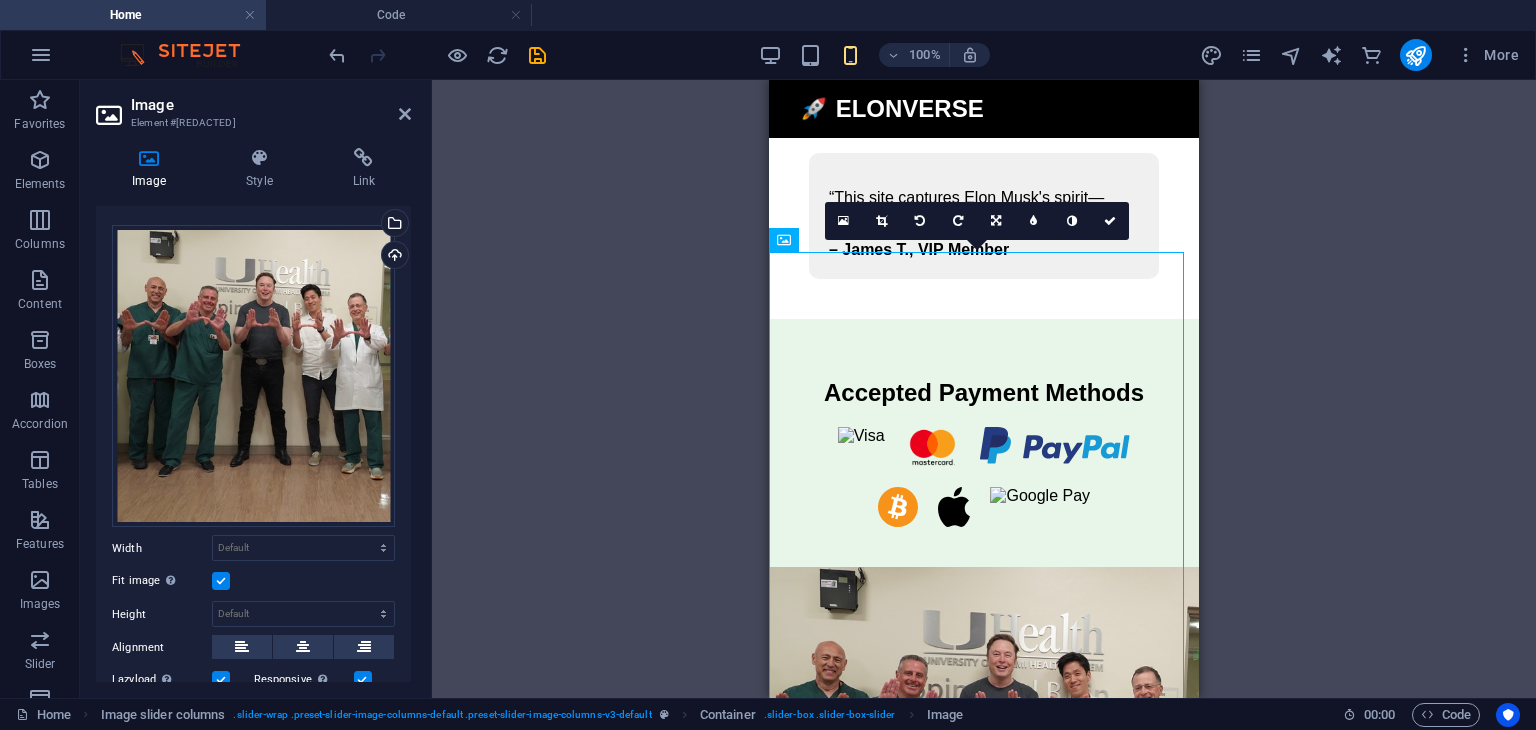 scroll, scrollTop: 0, scrollLeft: 0, axis: both 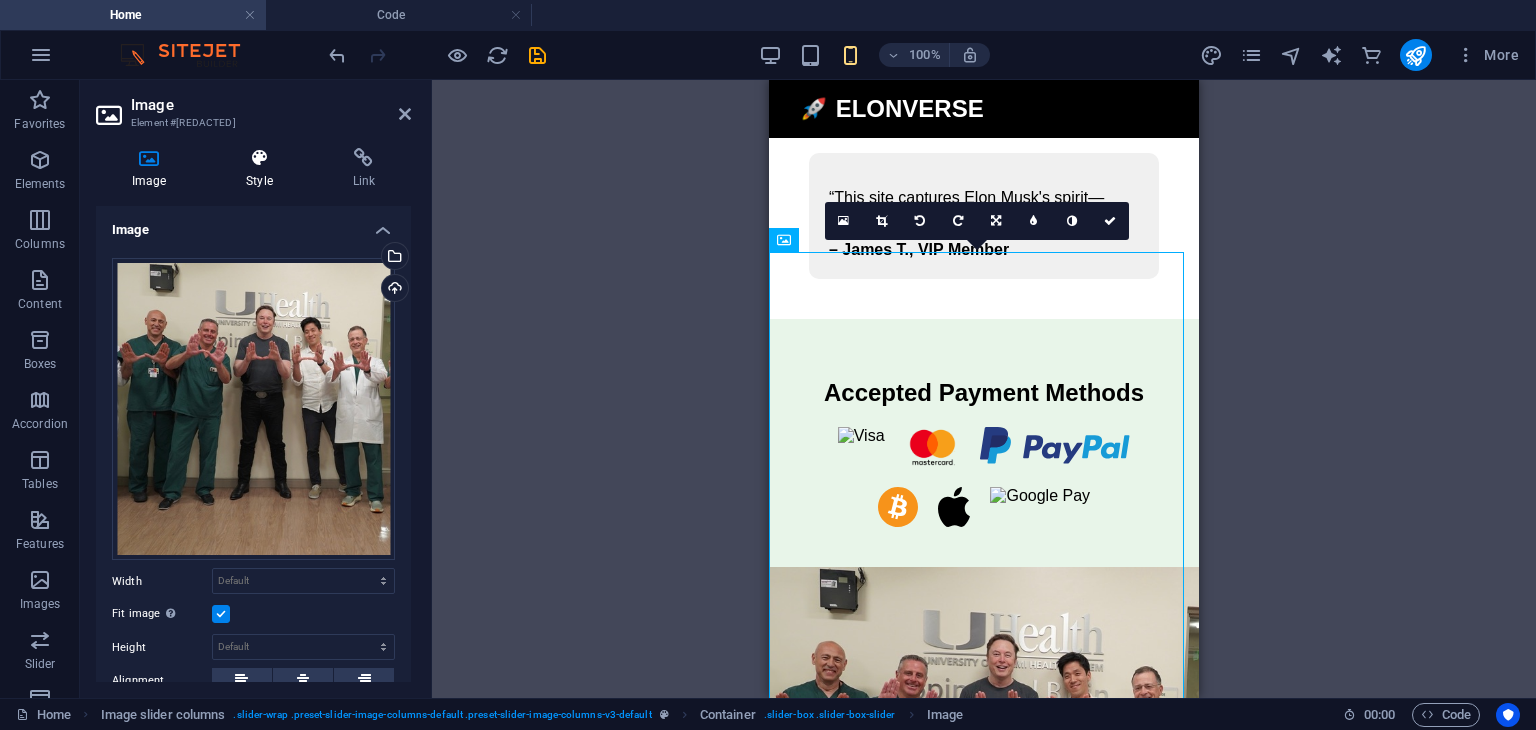 click at bounding box center [259, 158] 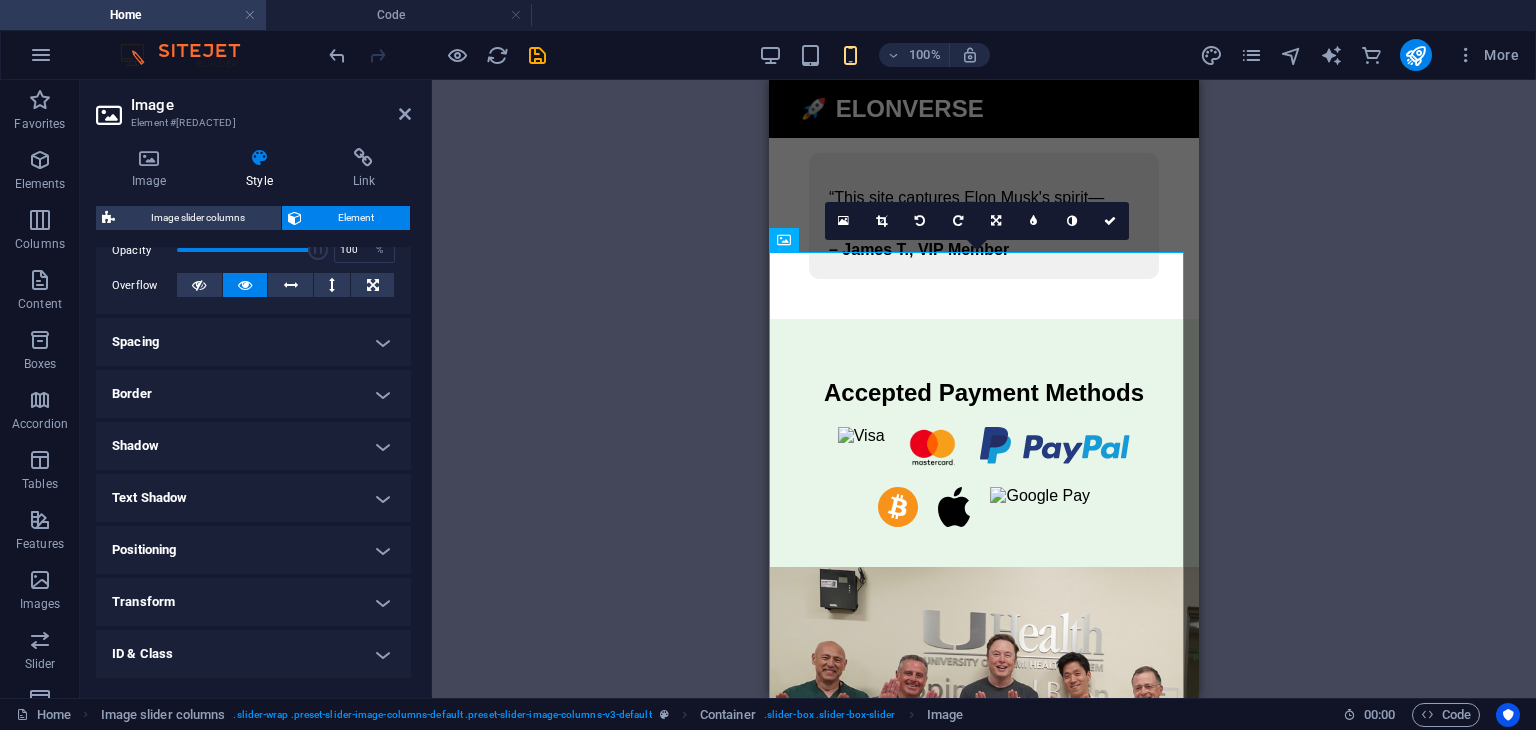 scroll, scrollTop: 0, scrollLeft: 0, axis: both 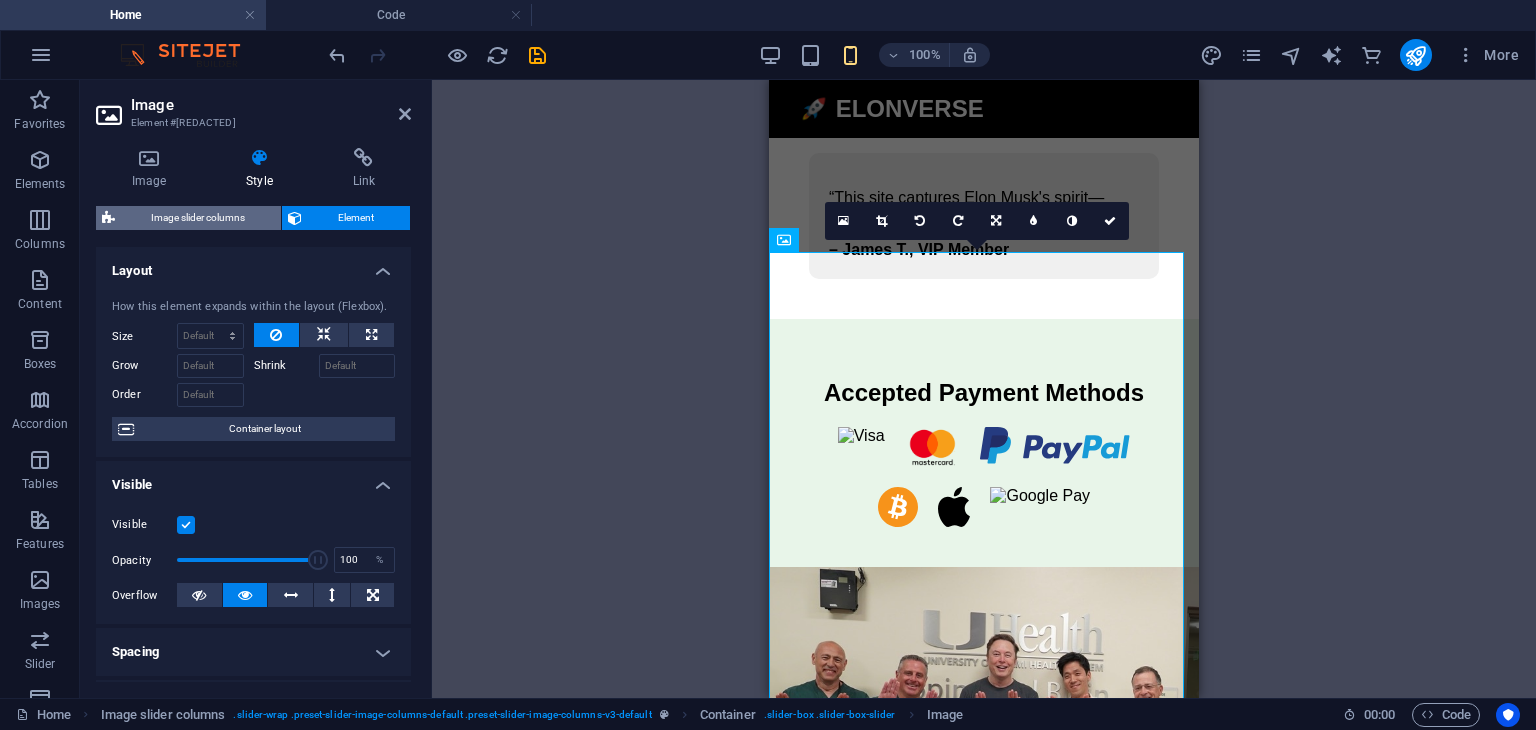 click on "Image slider columns" at bounding box center (198, 218) 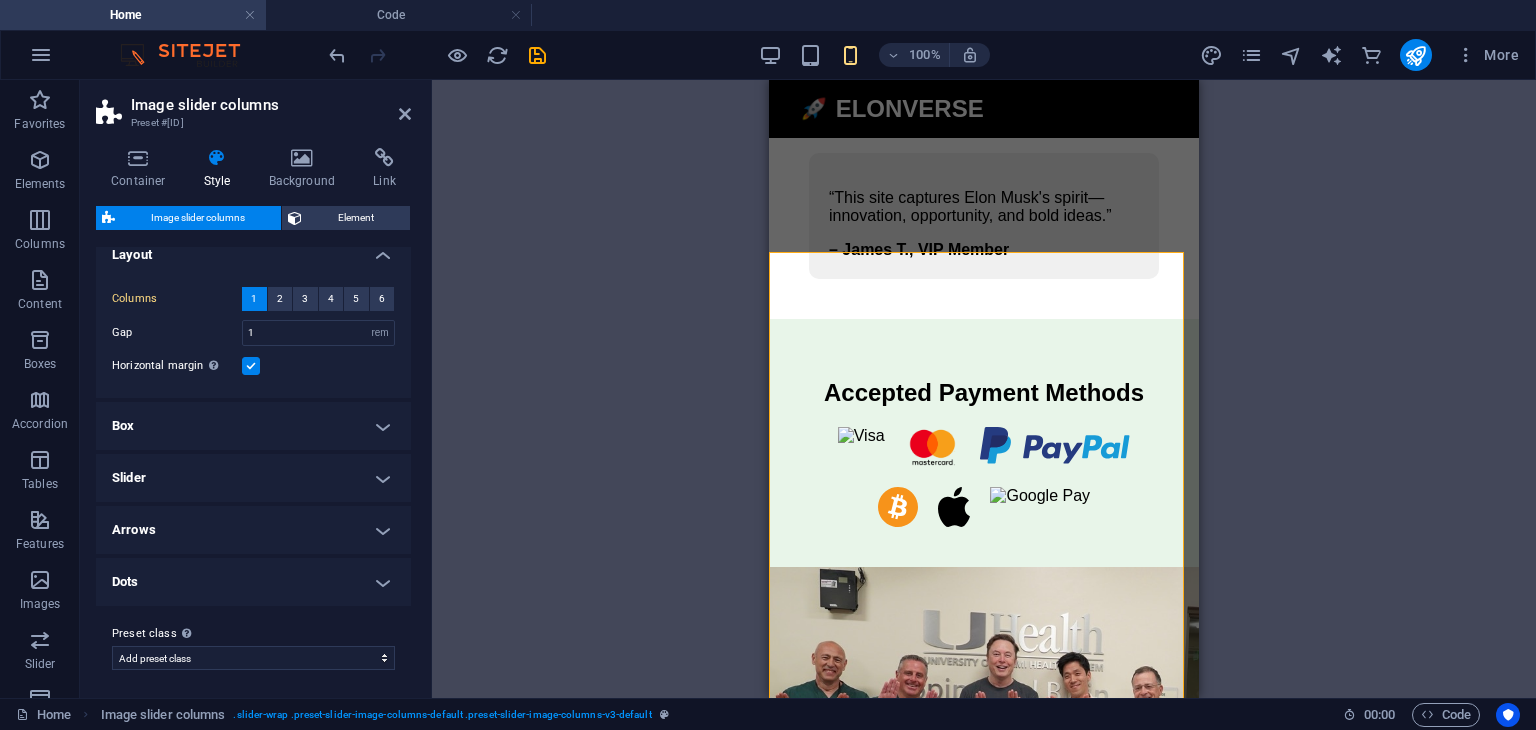 scroll, scrollTop: 19, scrollLeft: 0, axis: vertical 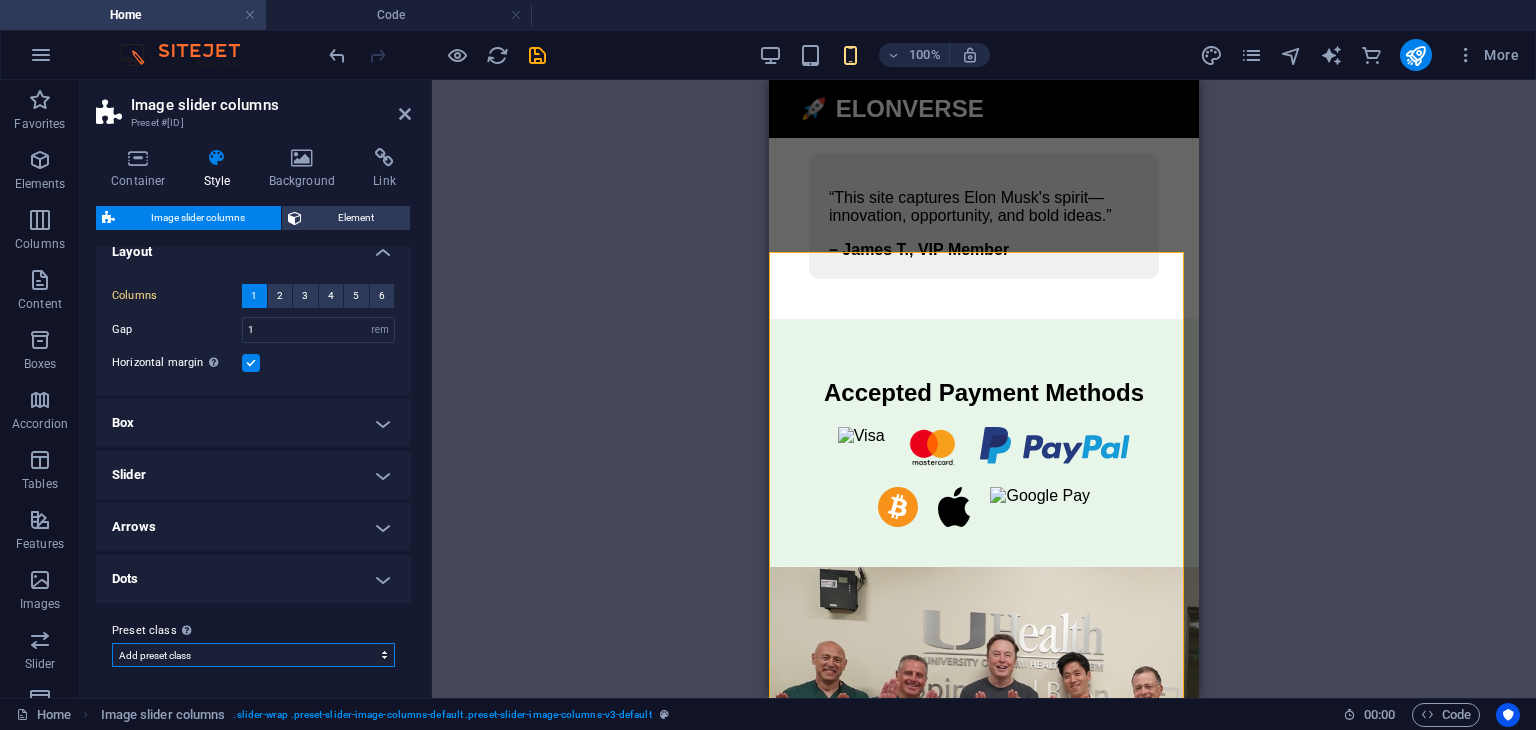 click on "Add preset class" at bounding box center (253, 655) 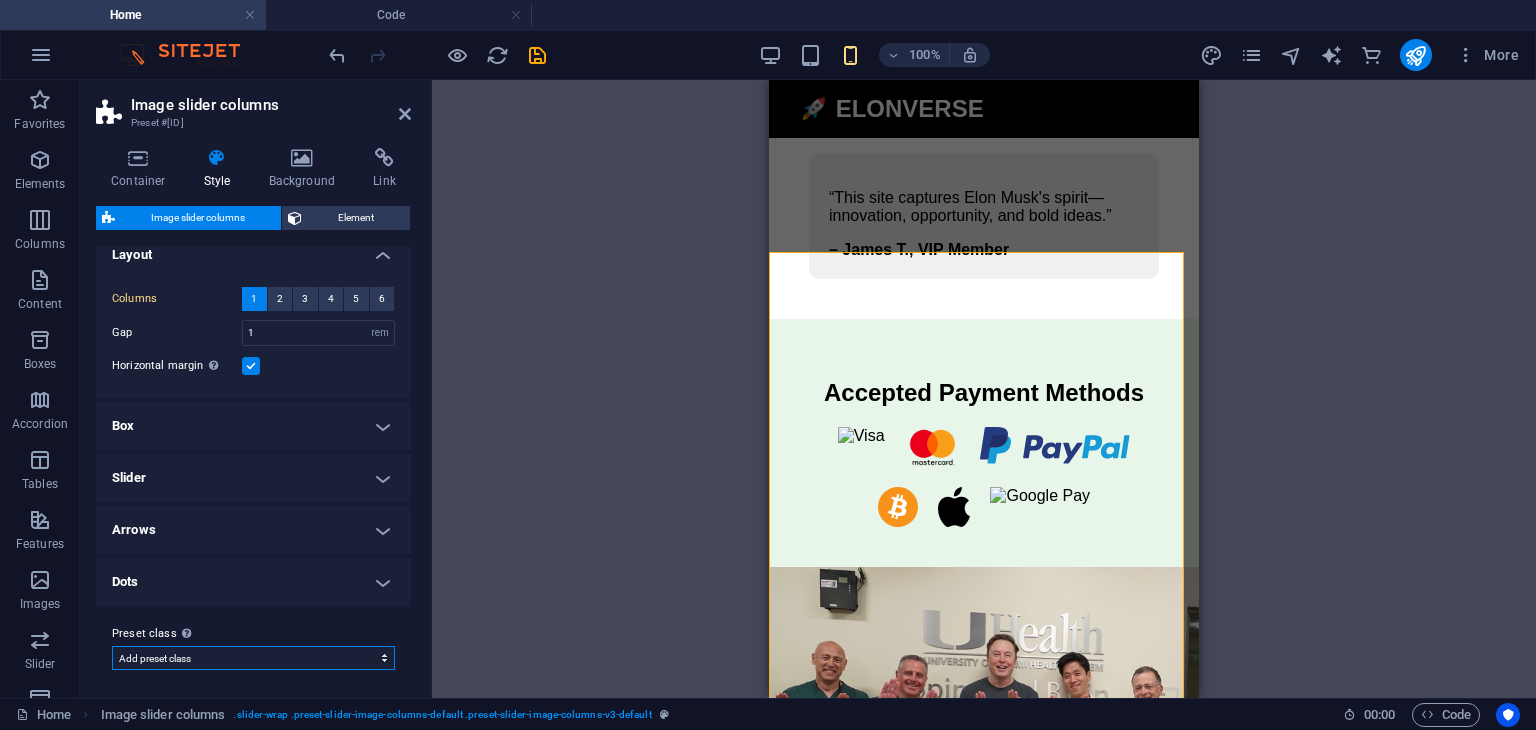 scroll, scrollTop: 0, scrollLeft: 0, axis: both 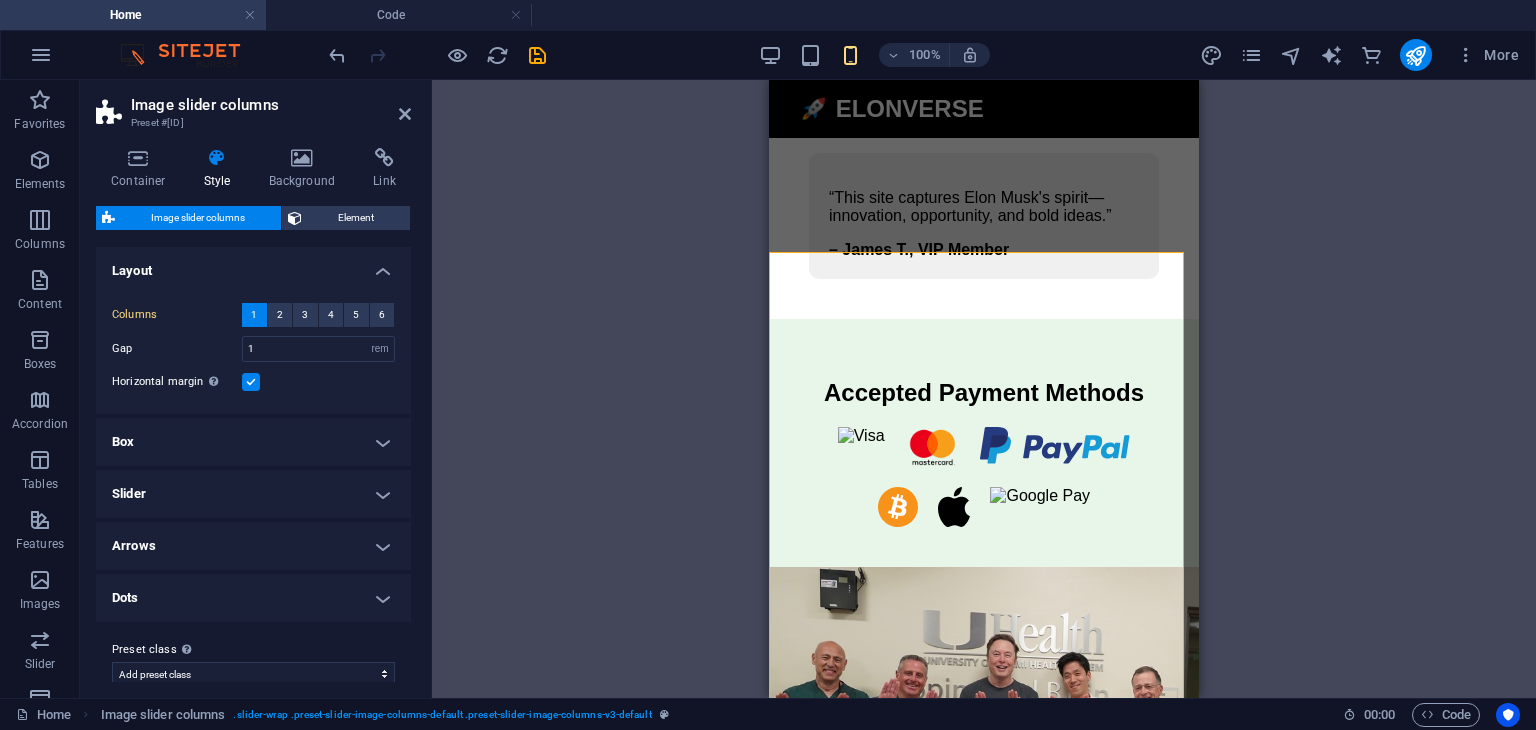click on "Box" at bounding box center [253, 442] 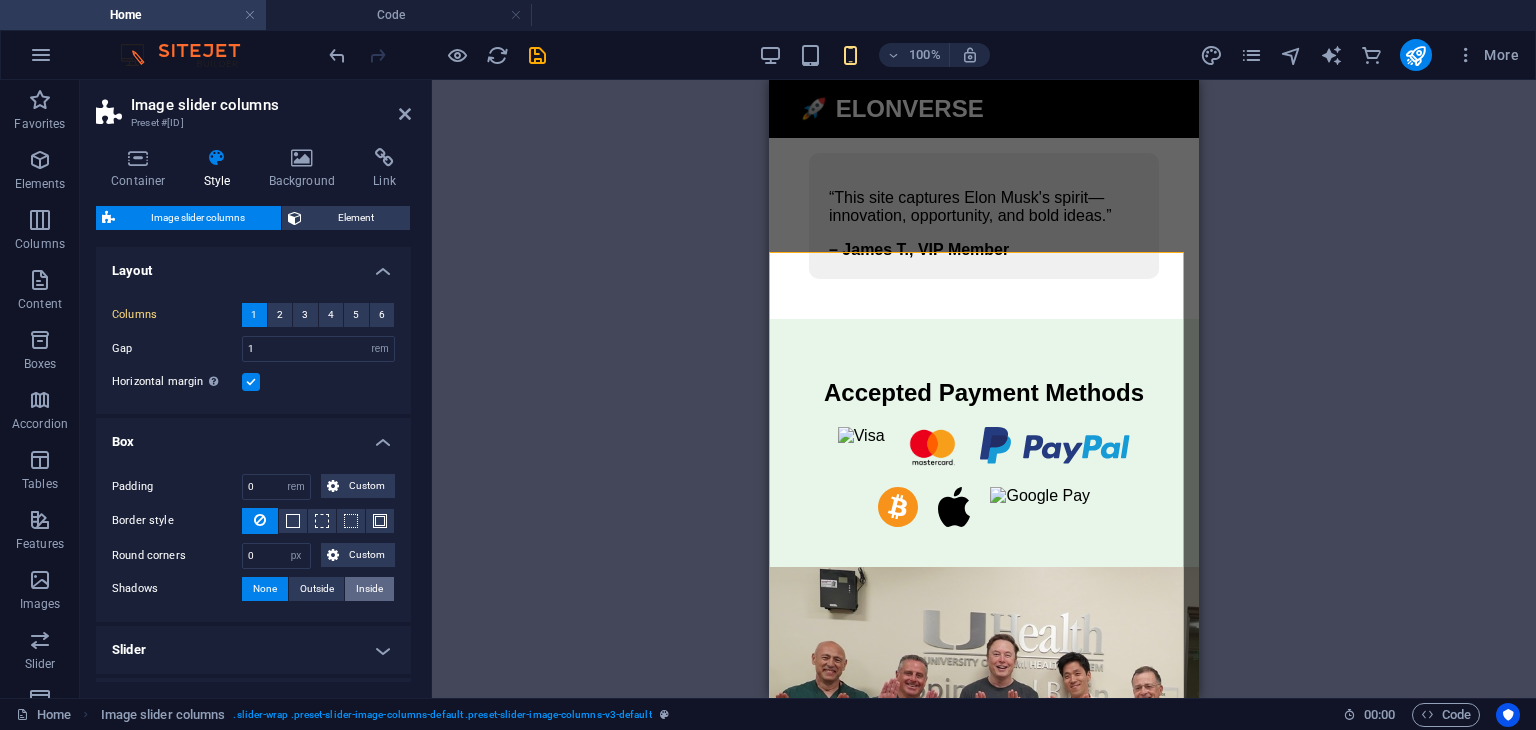 click on "Inside" at bounding box center [369, 589] 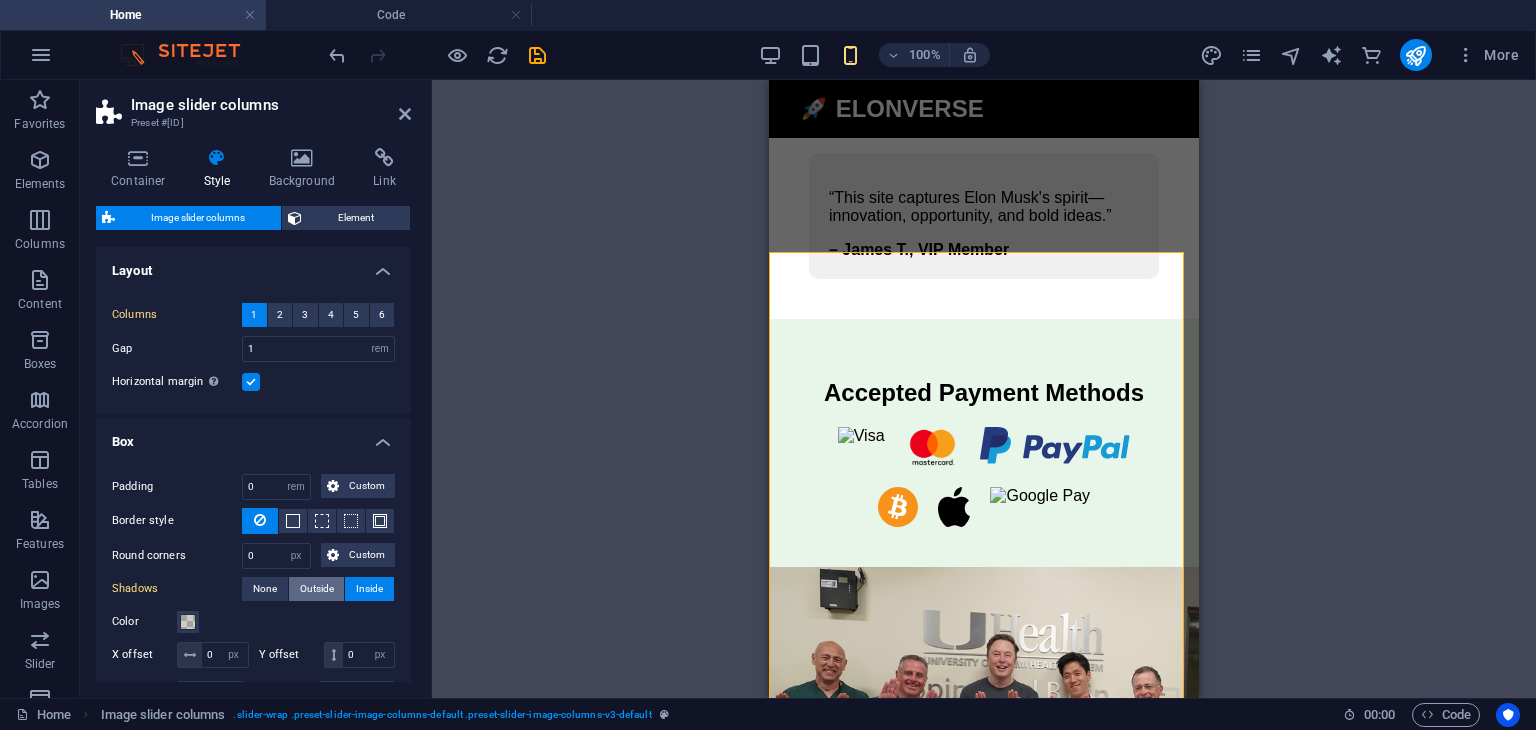 click on "Outside" at bounding box center [317, 589] 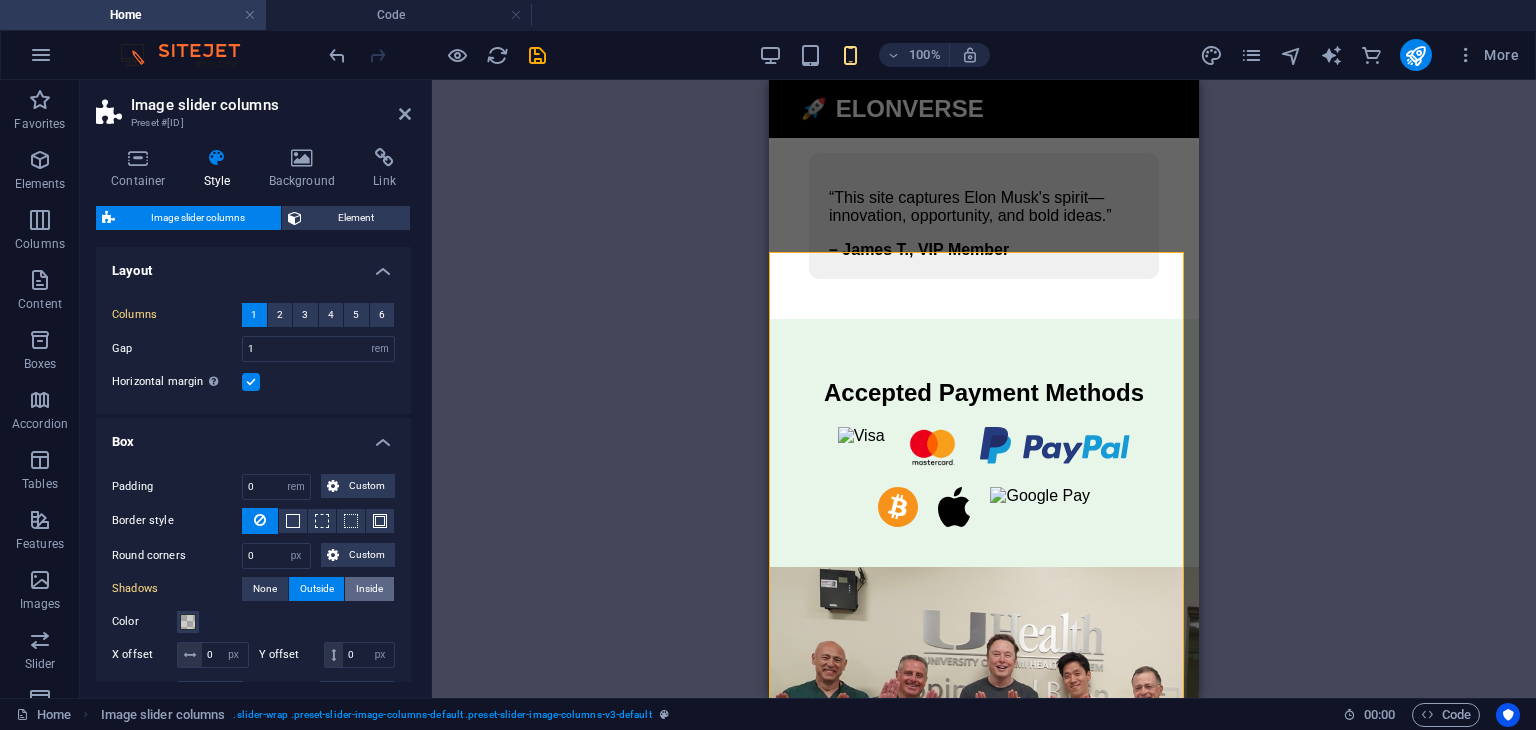 click on "Inside" at bounding box center [369, 589] 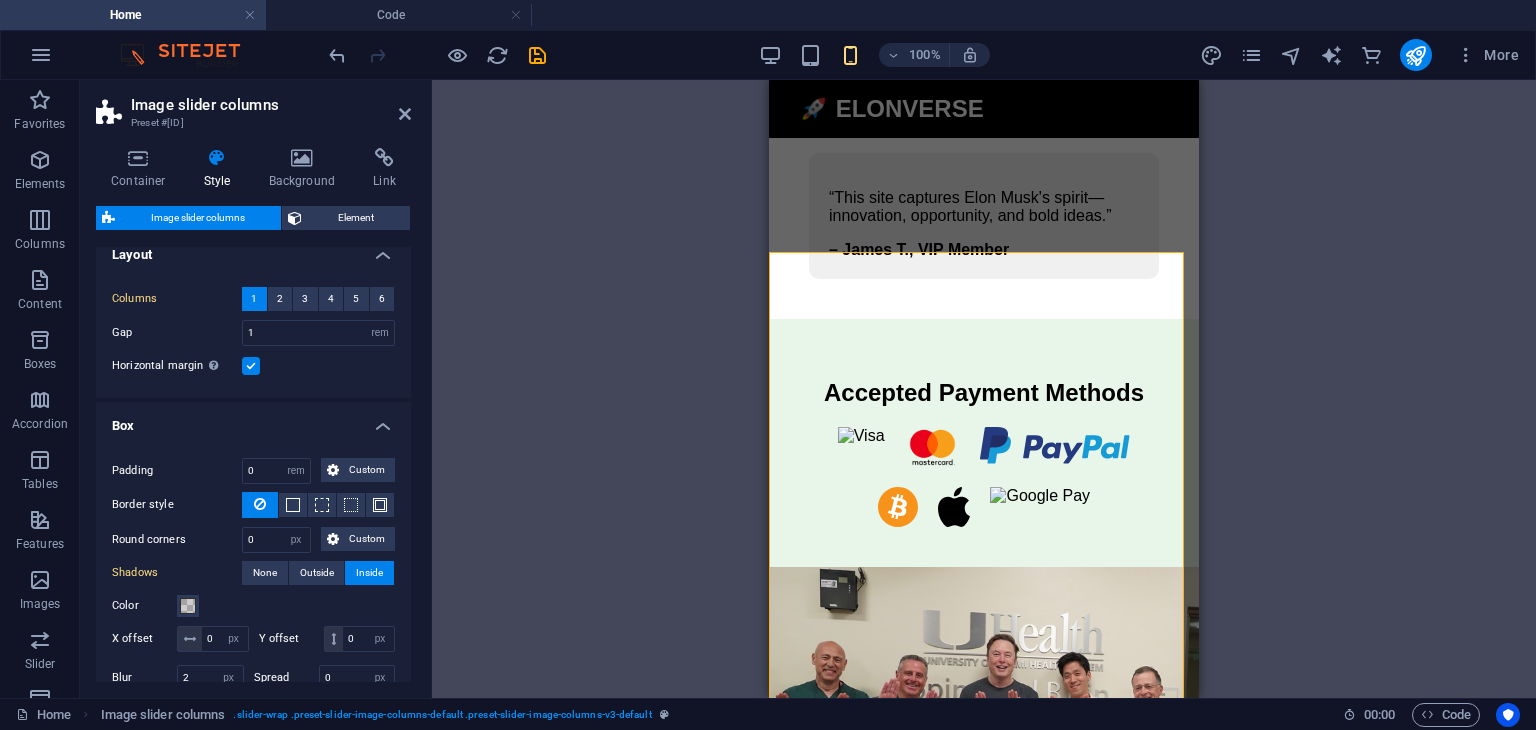 scroll, scrollTop: 0, scrollLeft: 0, axis: both 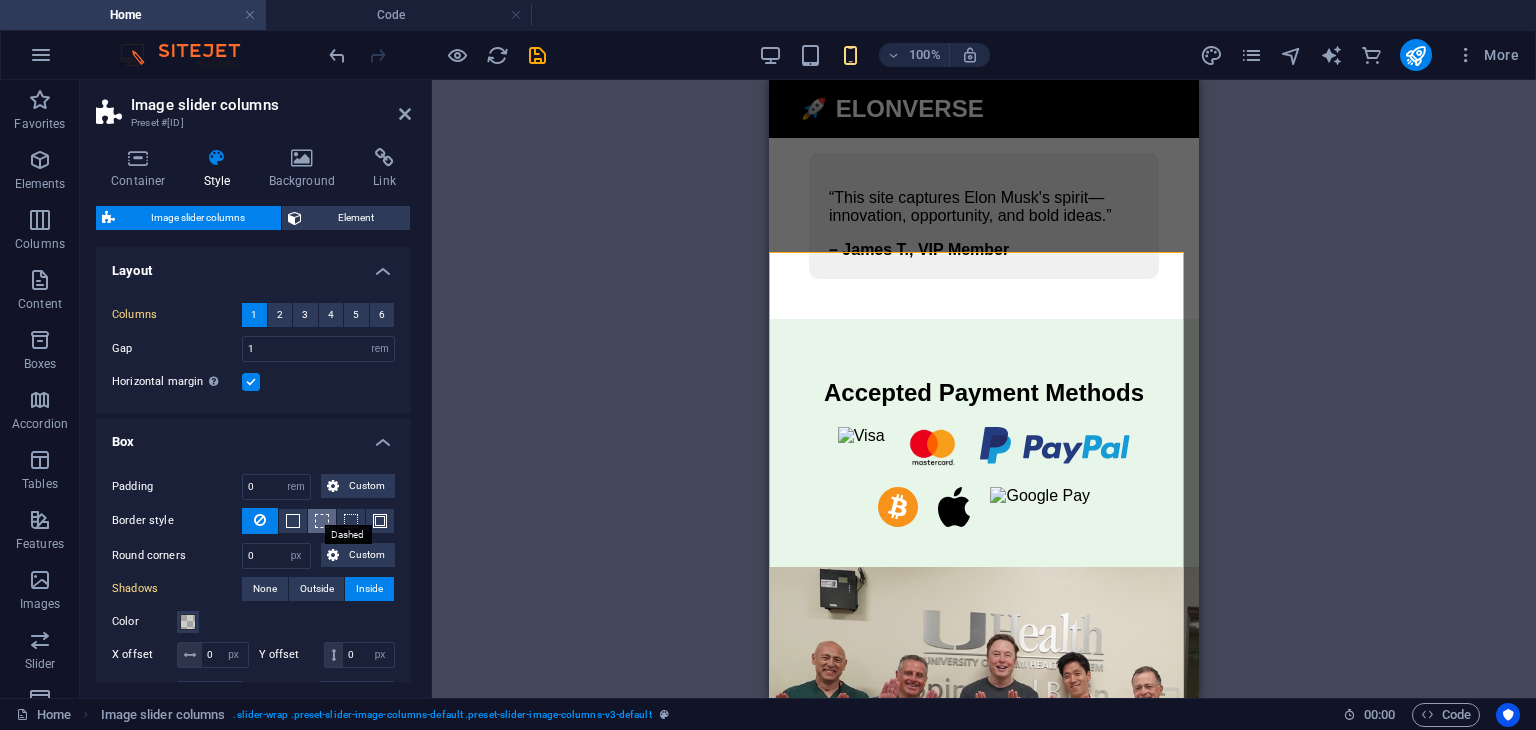 click at bounding box center (322, 521) 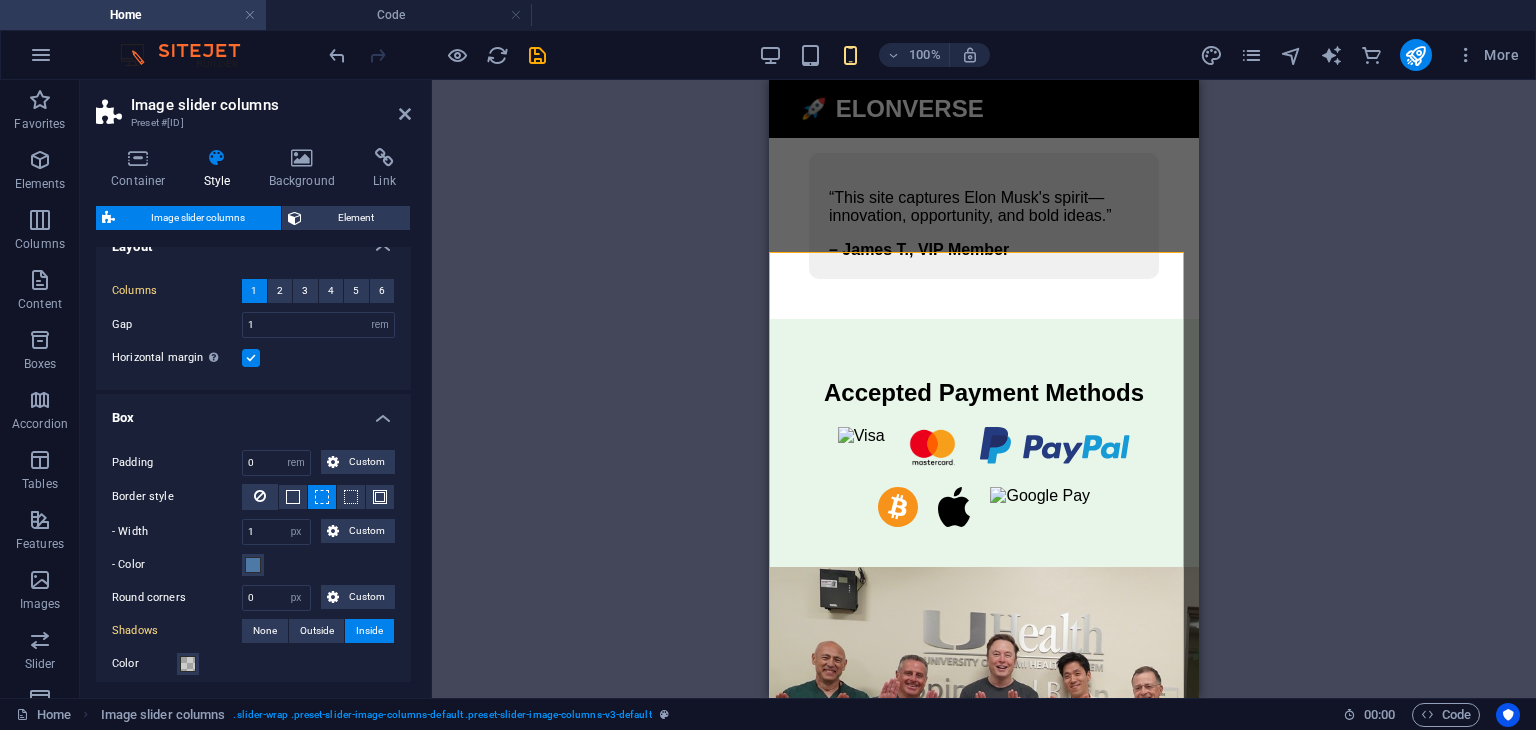 scroll, scrollTop: 0, scrollLeft: 0, axis: both 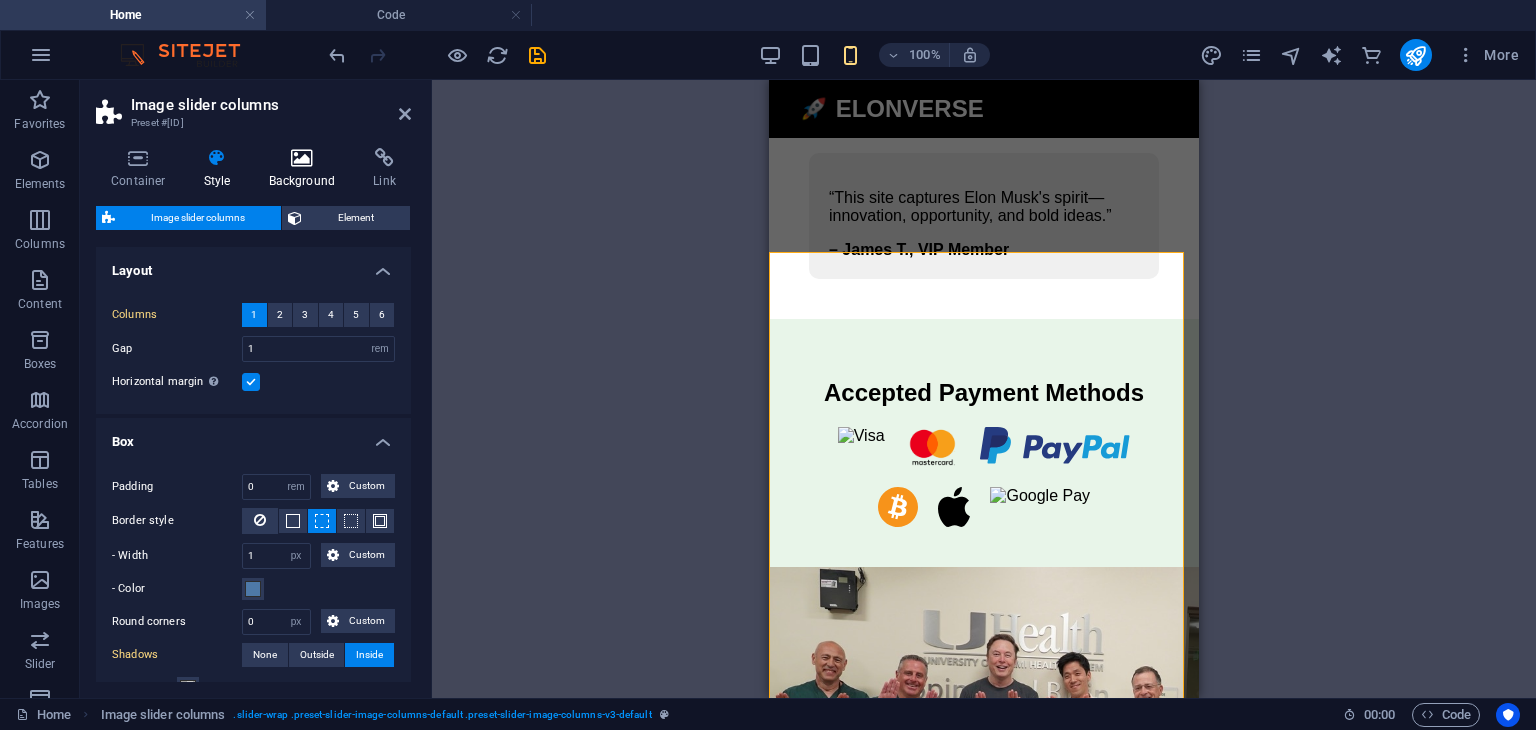 click at bounding box center (302, 158) 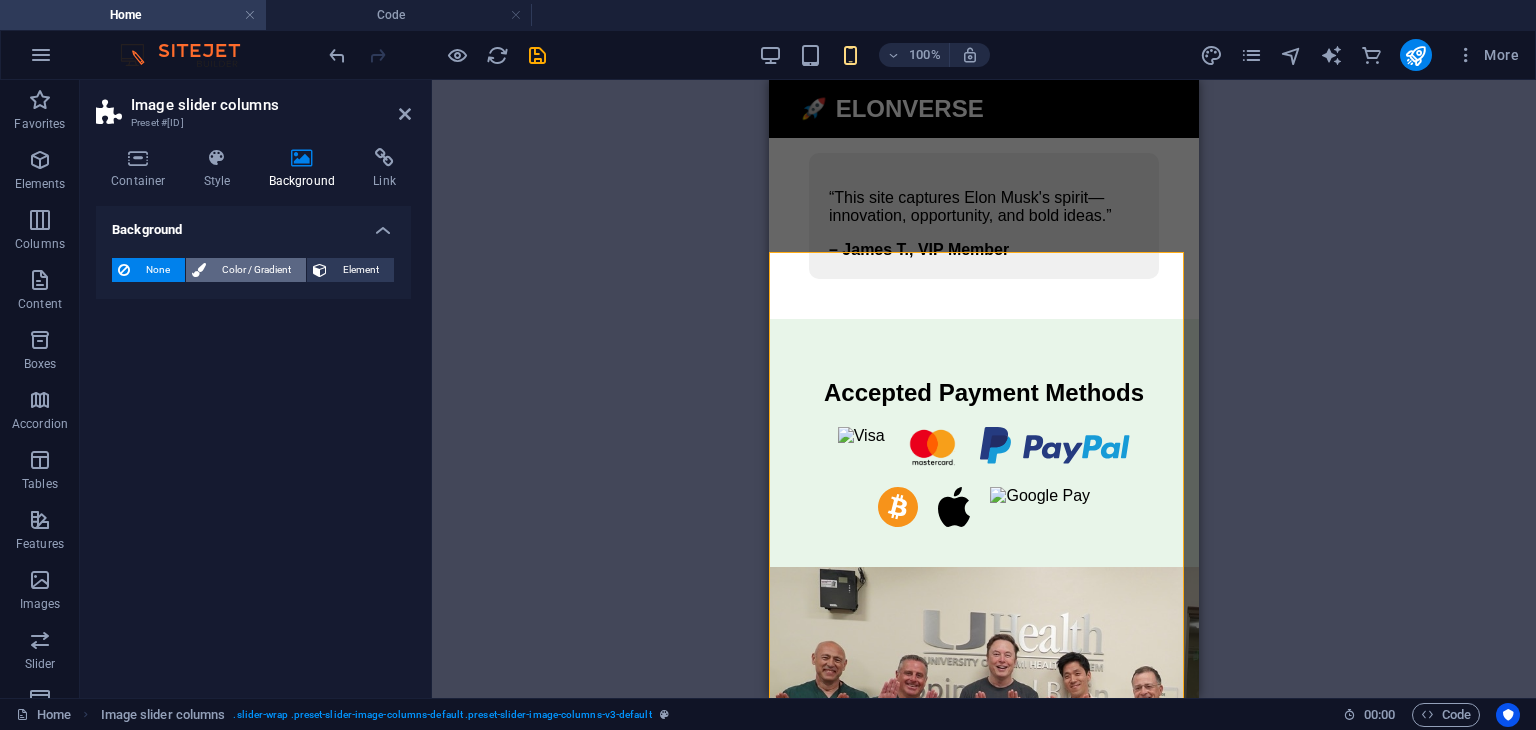 click on "Color / Gradient" at bounding box center [256, 270] 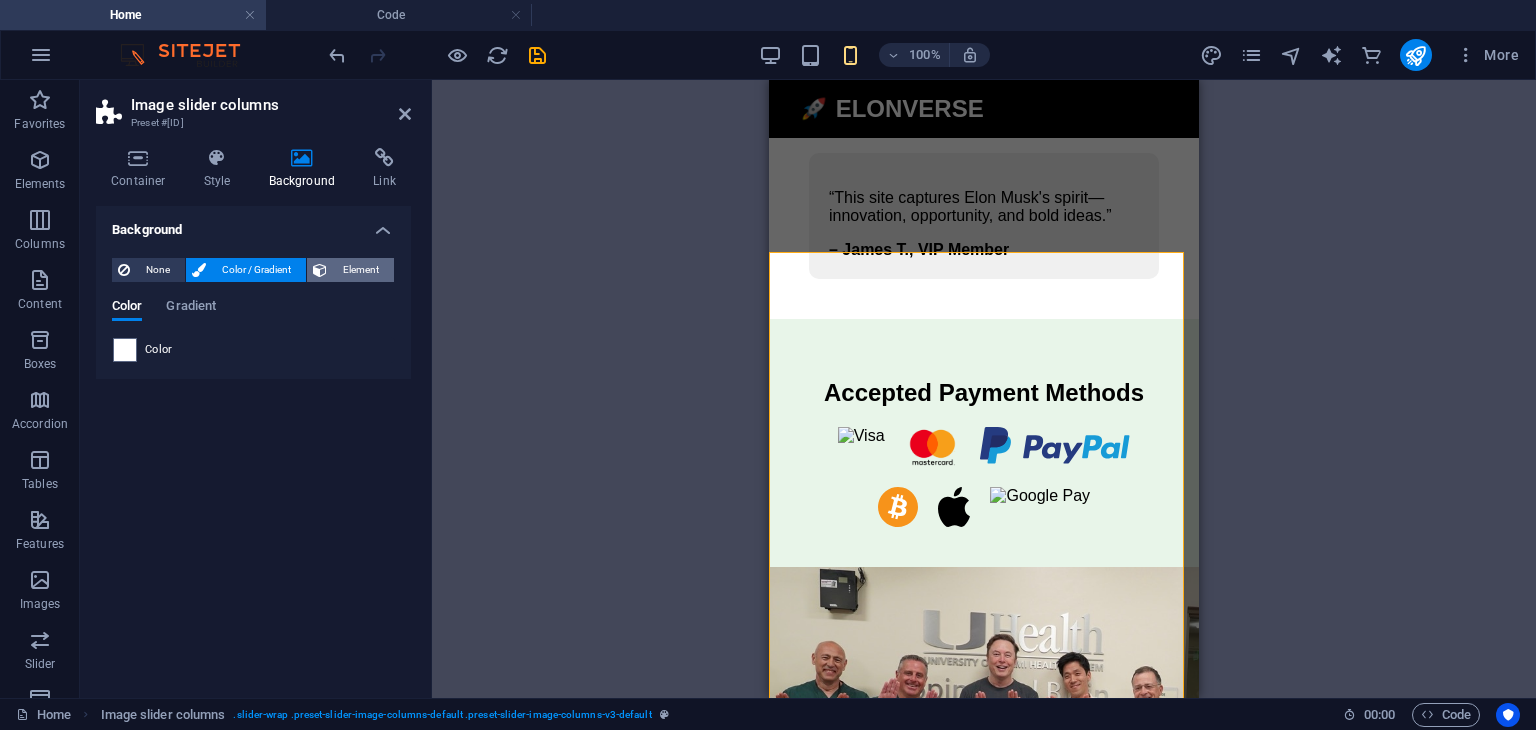 click on "Element" at bounding box center (360, 270) 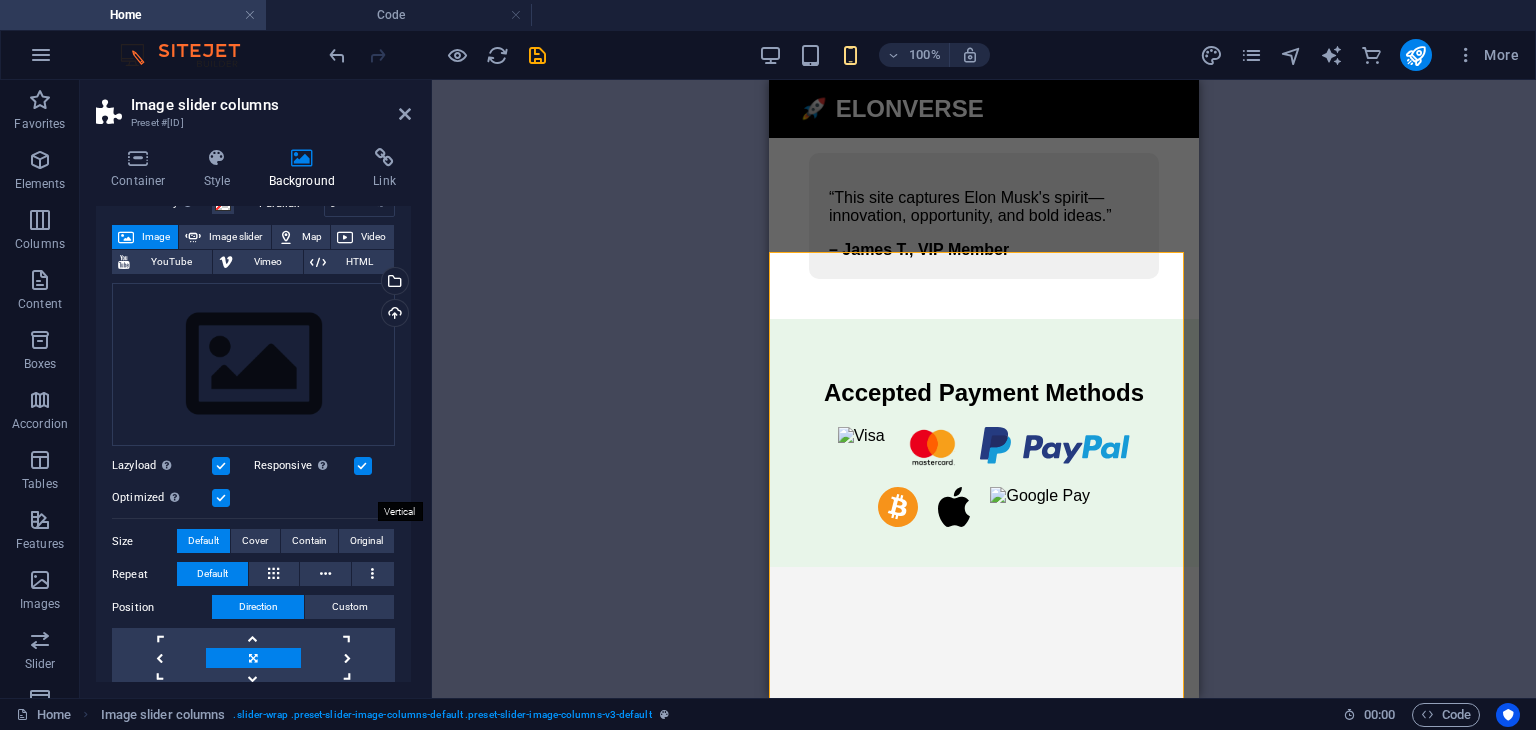 scroll, scrollTop: 200, scrollLeft: 0, axis: vertical 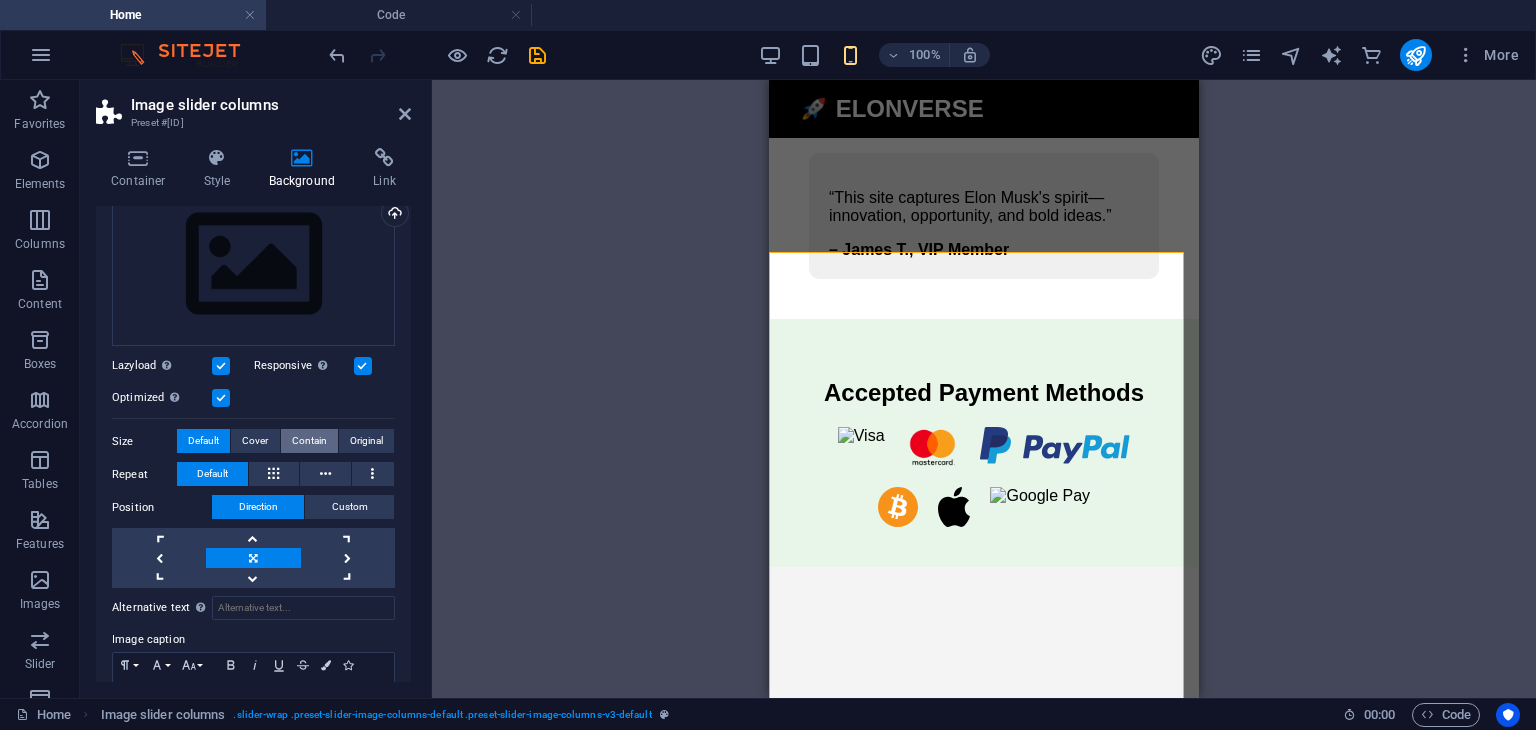 click on "Contain" at bounding box center (309, 441) 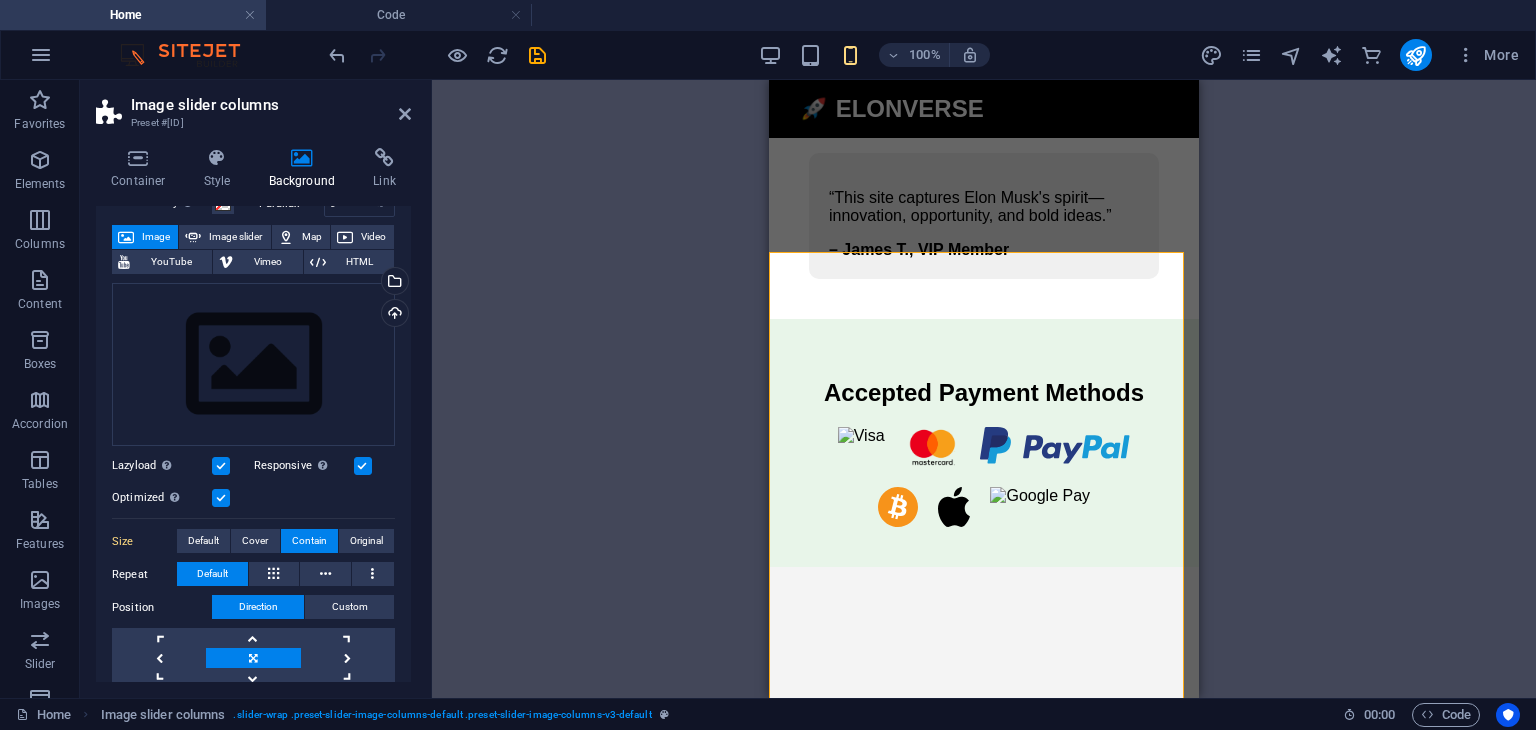 scroll, scrollTop: 0, scrollLeft: 0, axis: both 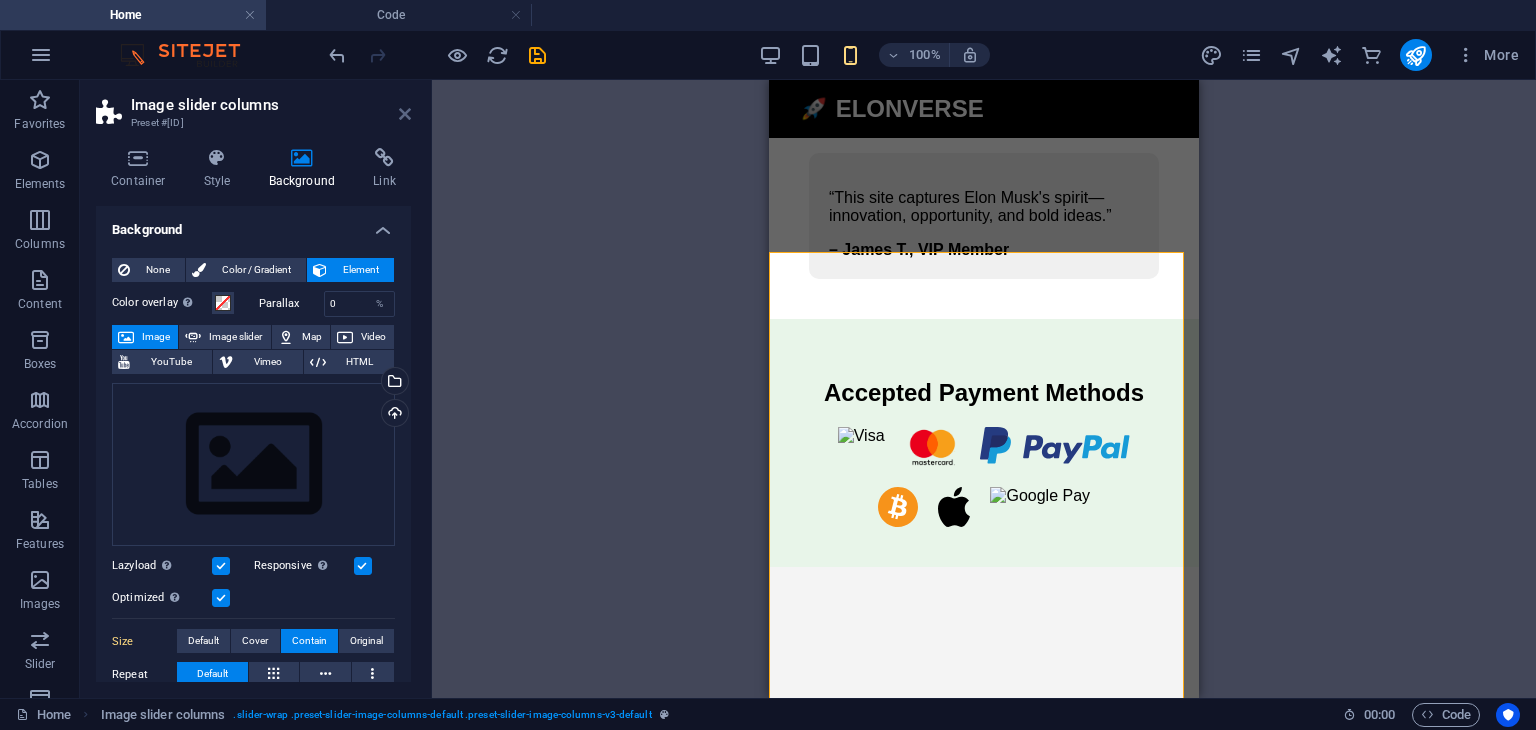 click at bounding box center [405, 114] 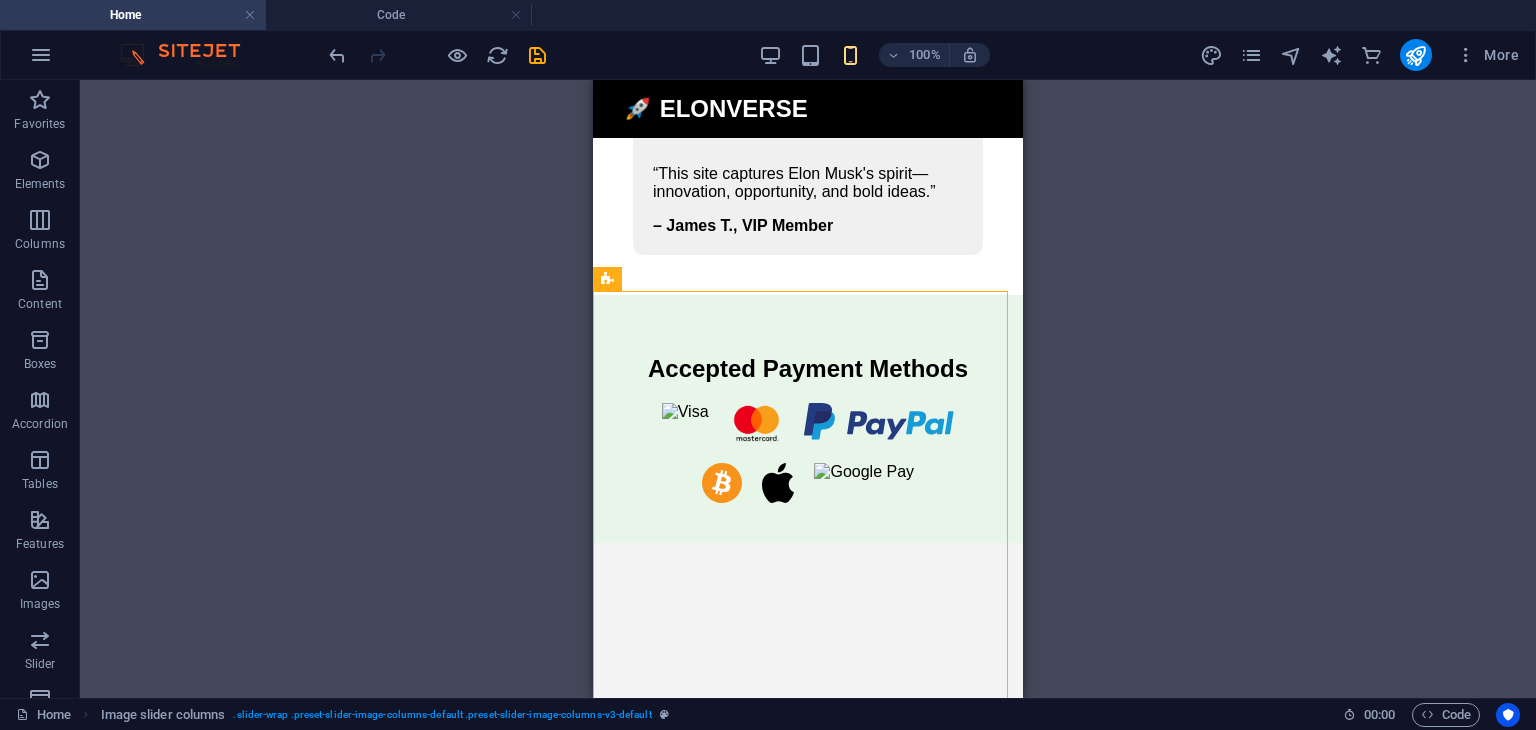 scroll, scrollTop: 4058, scrollLeft: 0, axis: vertical 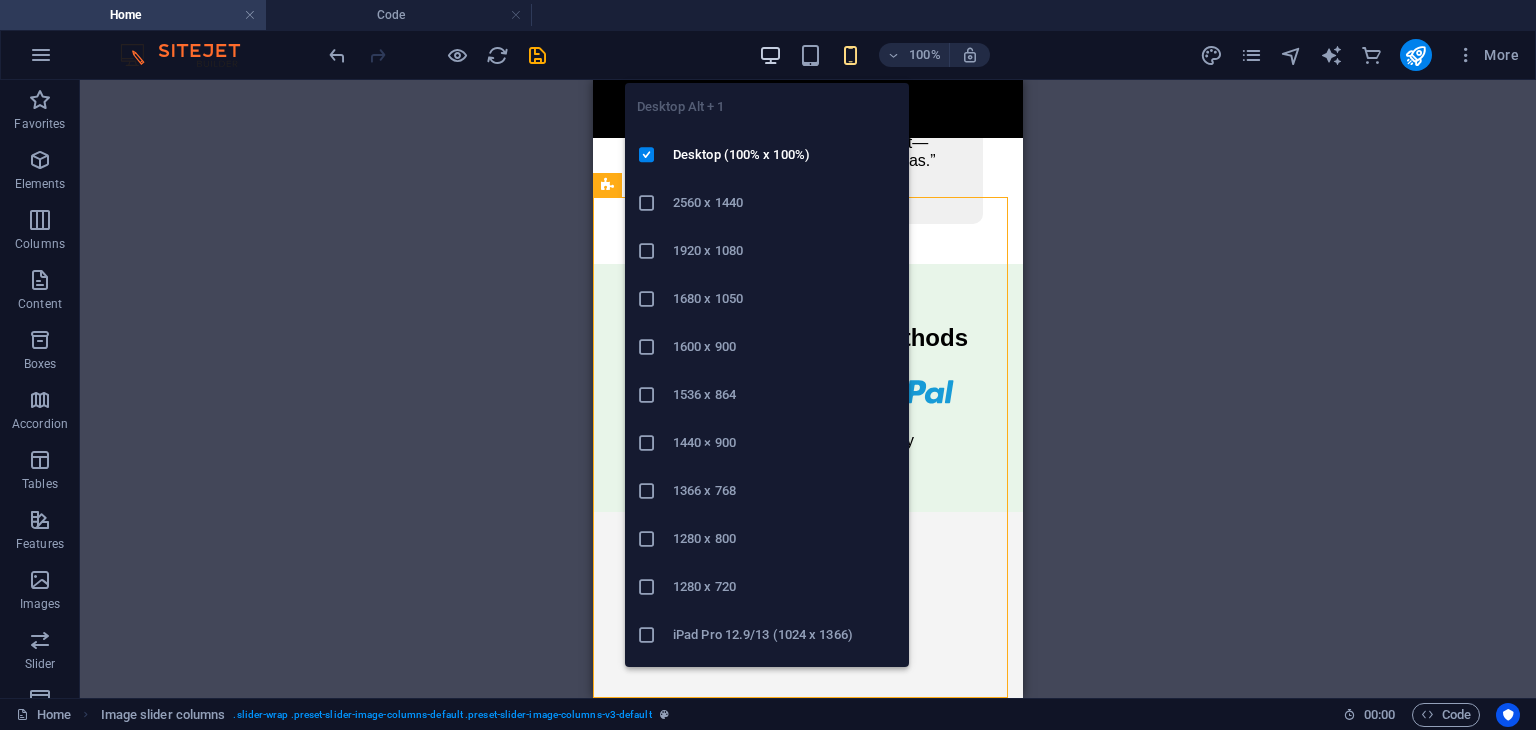 click at bounding box center (770, 55) 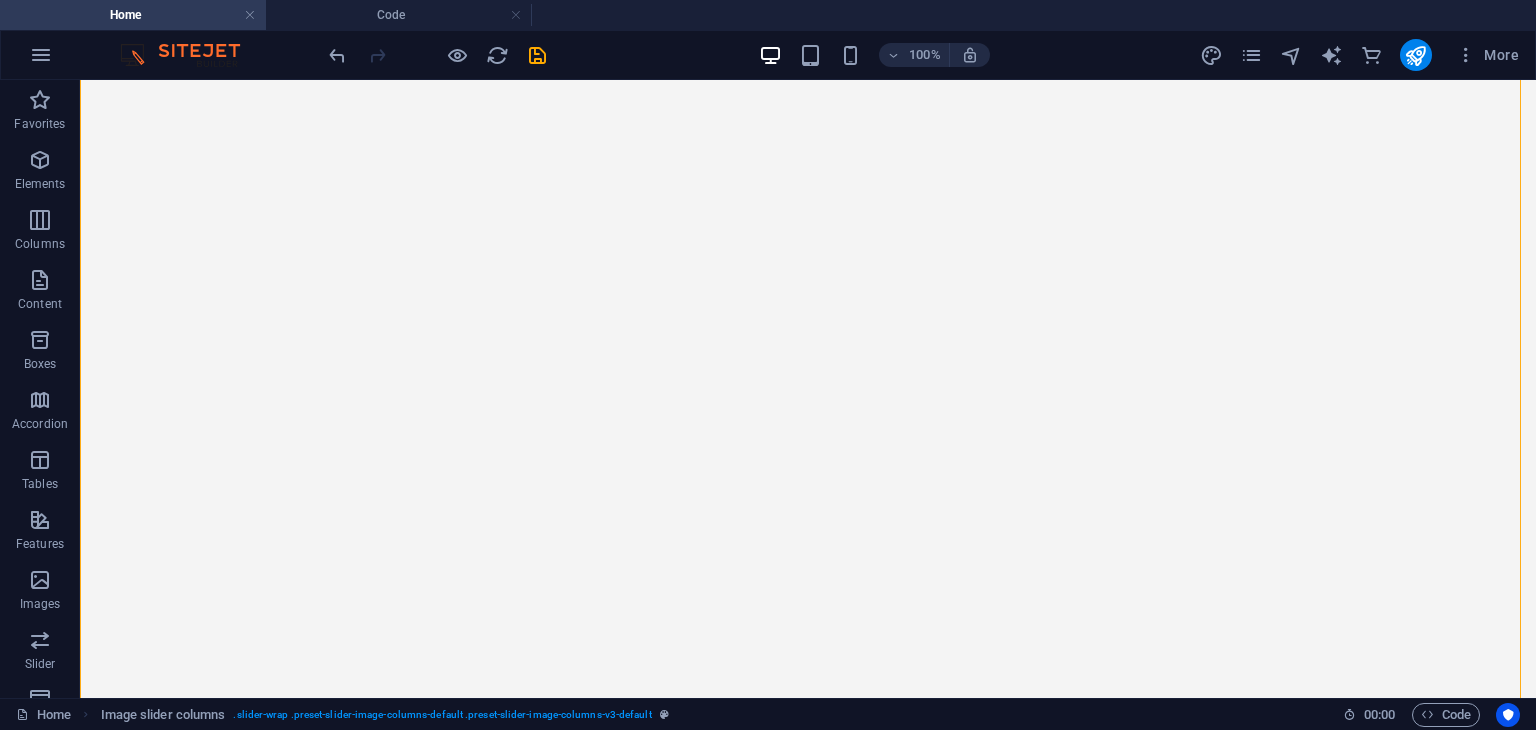 scroll, scrollTop: 4712, scrollLeft: 0, axis: vertical 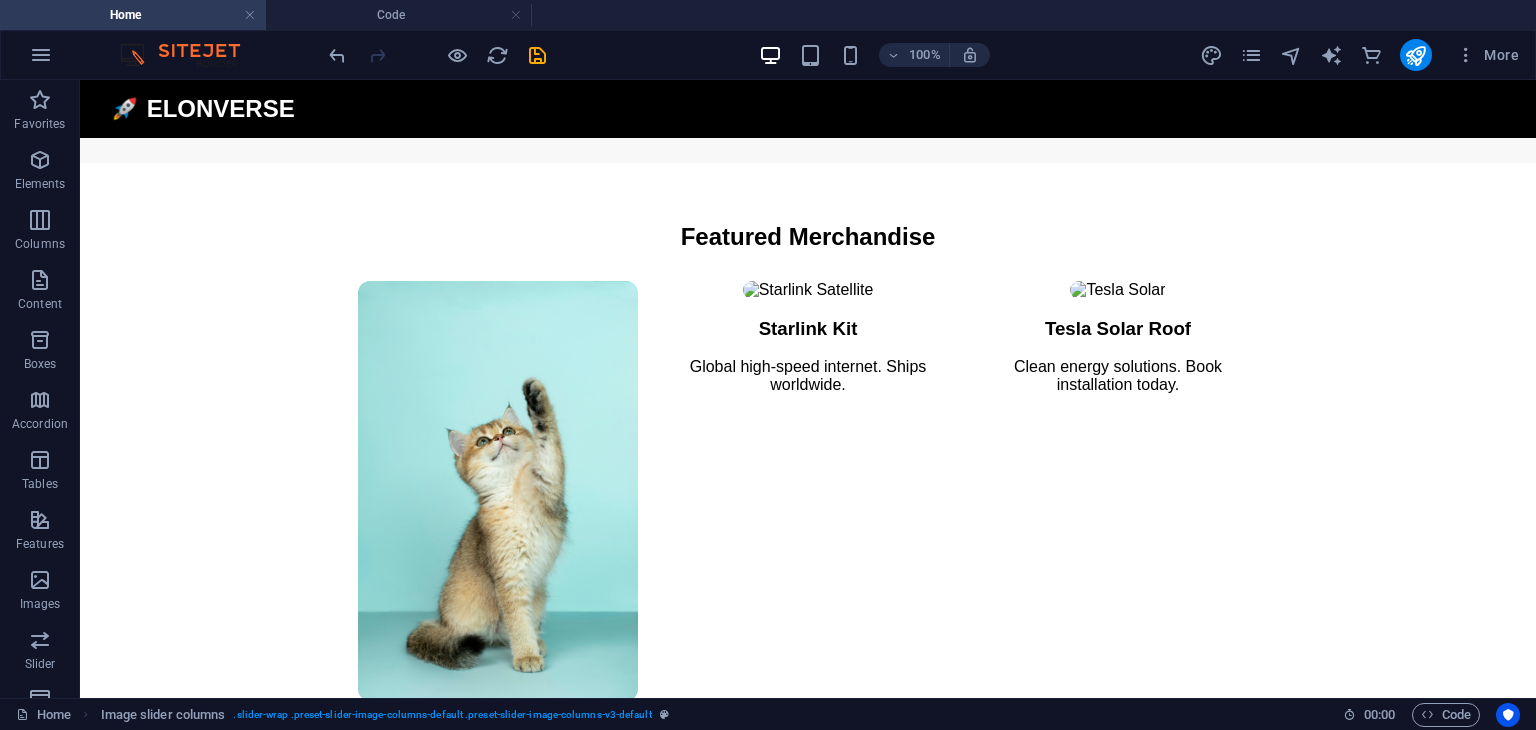 click at bounding box center [498, 491] 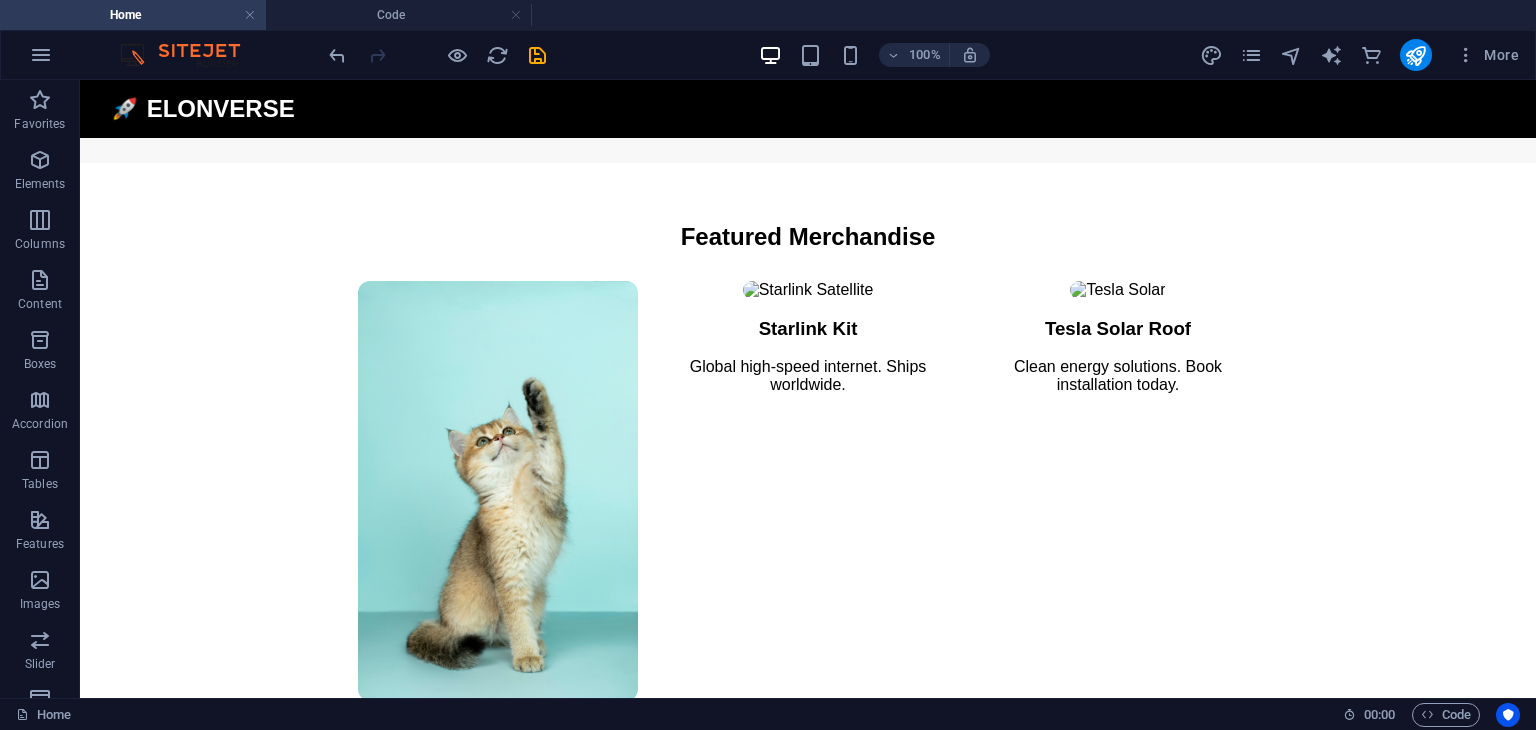 drag, startPoint x: 555, startPoint y: 378, endPoint x: 531, endPoint y: 396, distance: 30 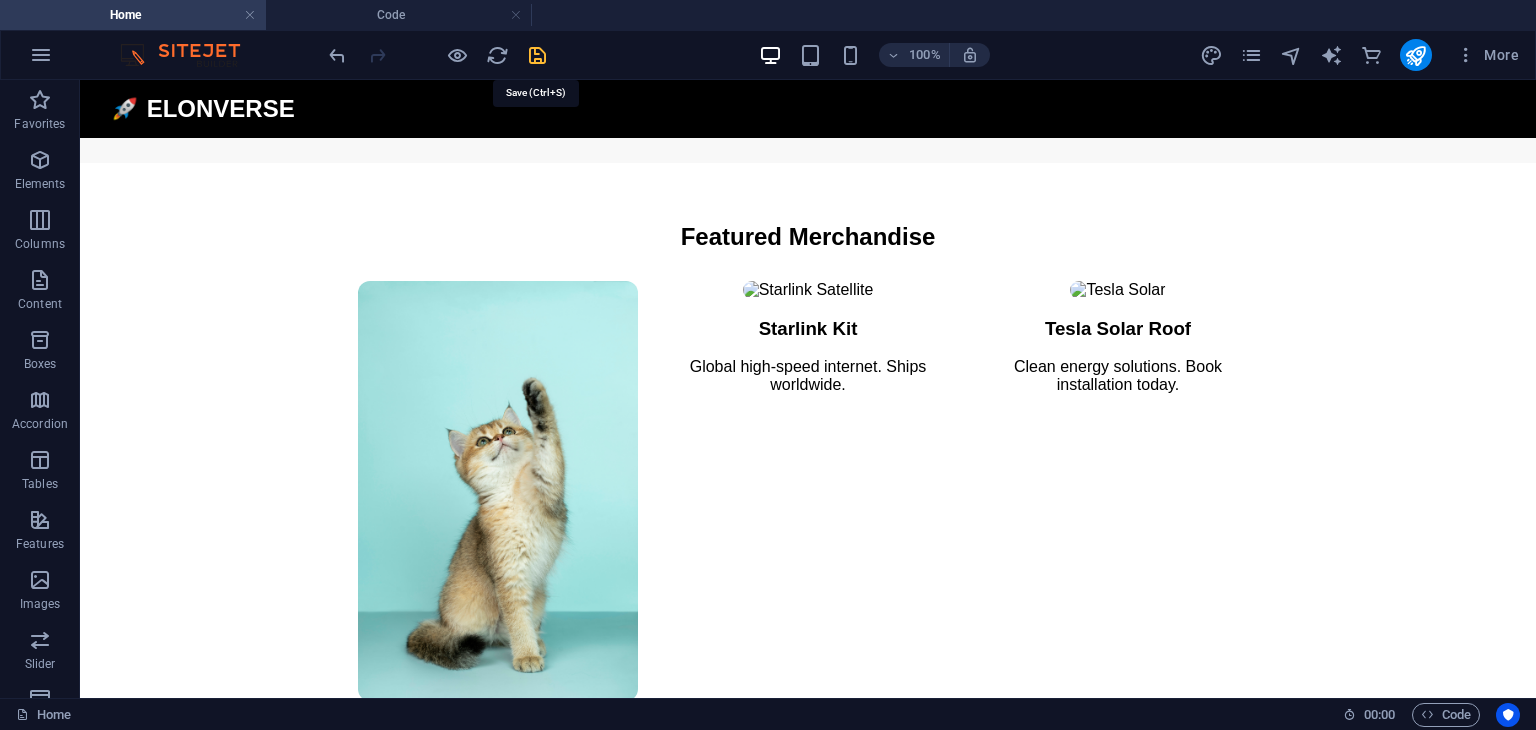 click at bounding box center [537, 55] 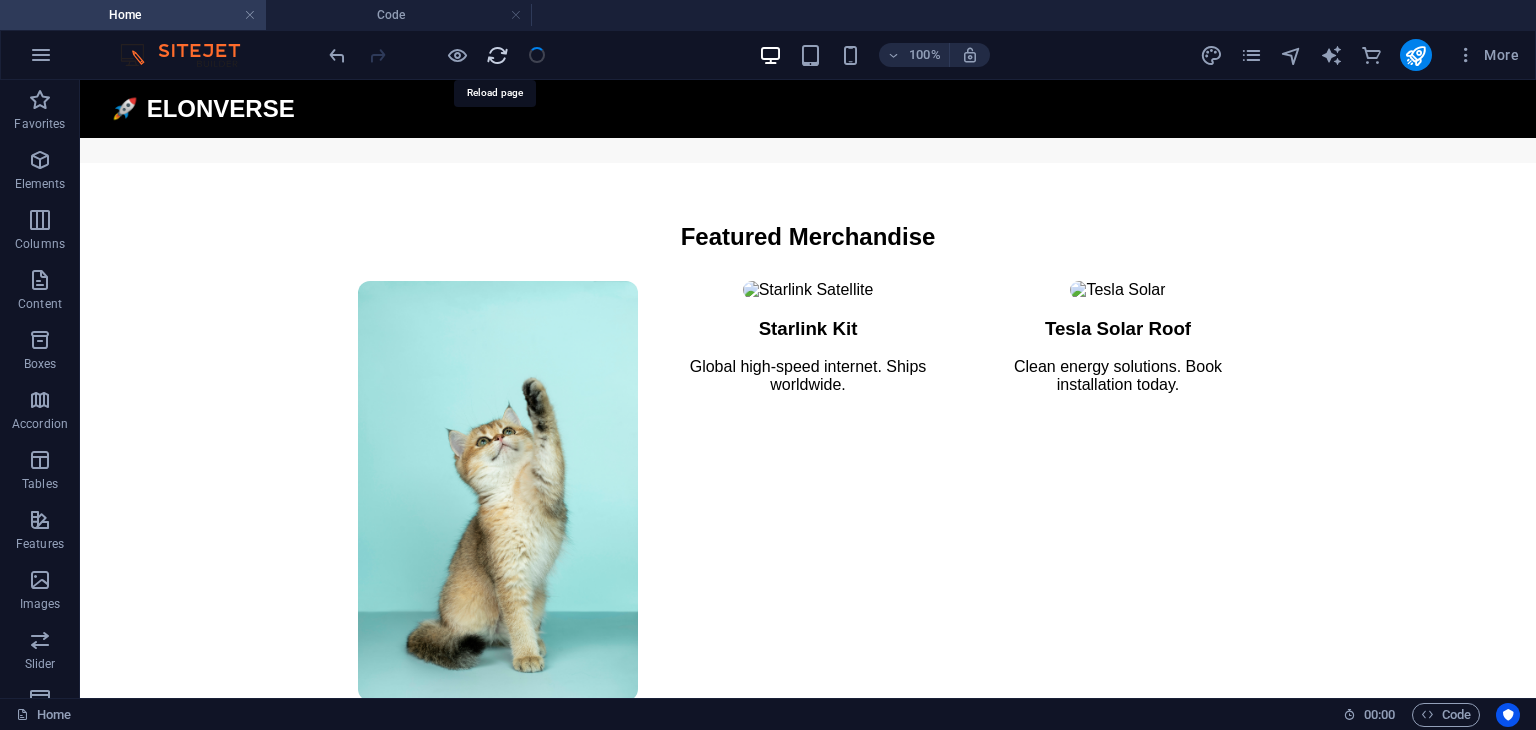 click at bounding box center (497, 55) 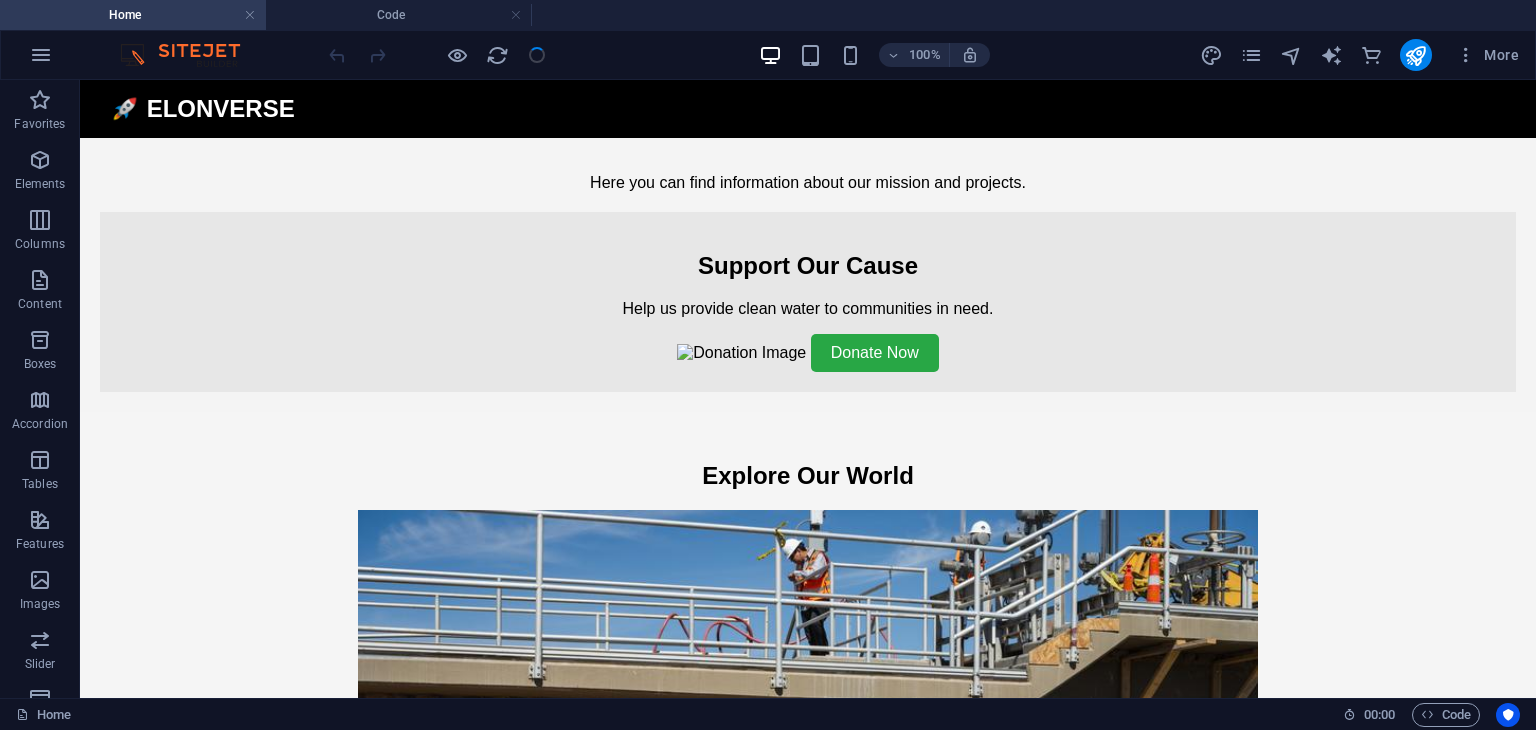 scroll, scrollTop: 0, scrollLeft: 0, axis: both 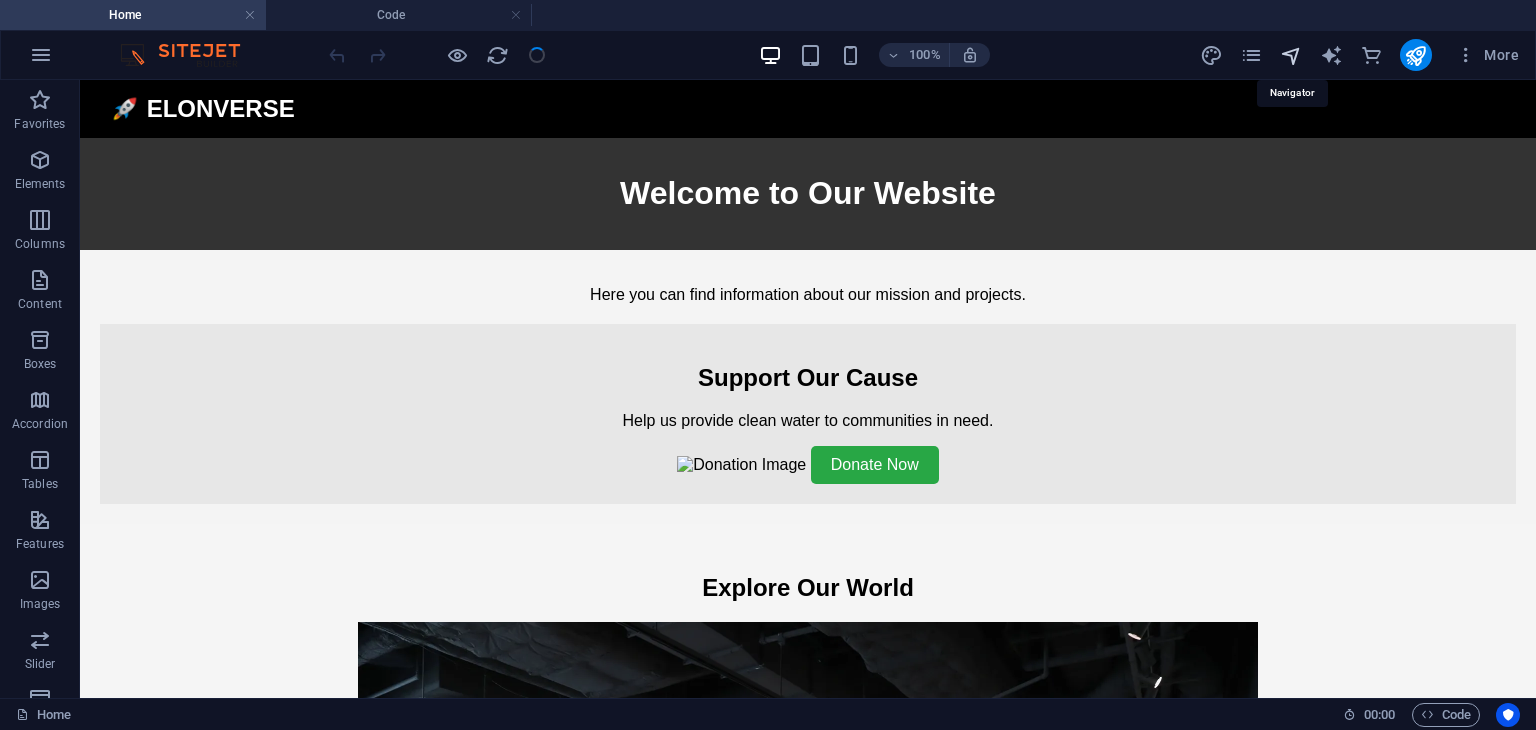click at bounding box center [1291, 55] 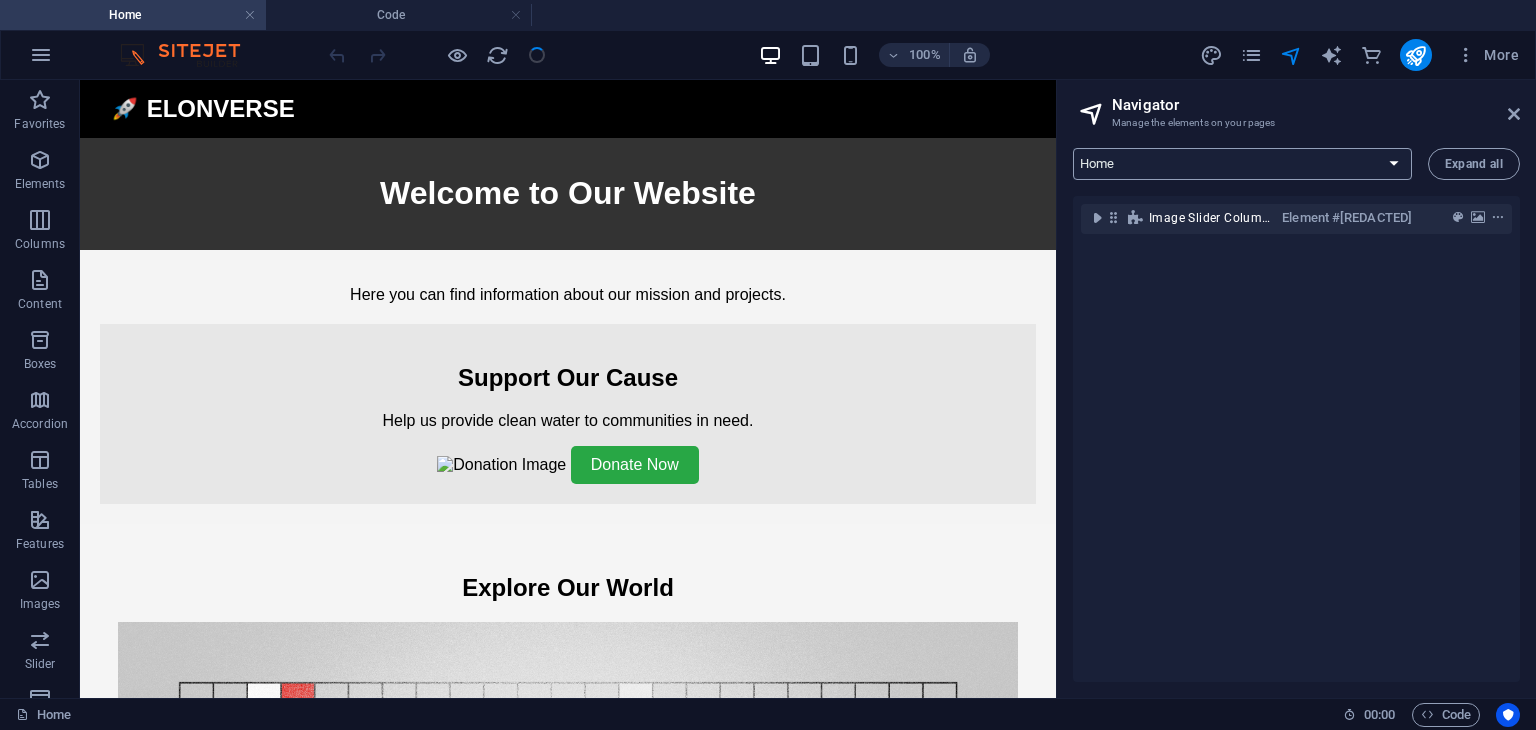 click on "Home  Legal Notice  Privacy  Investment Page" at bounding box center [1242, 164] 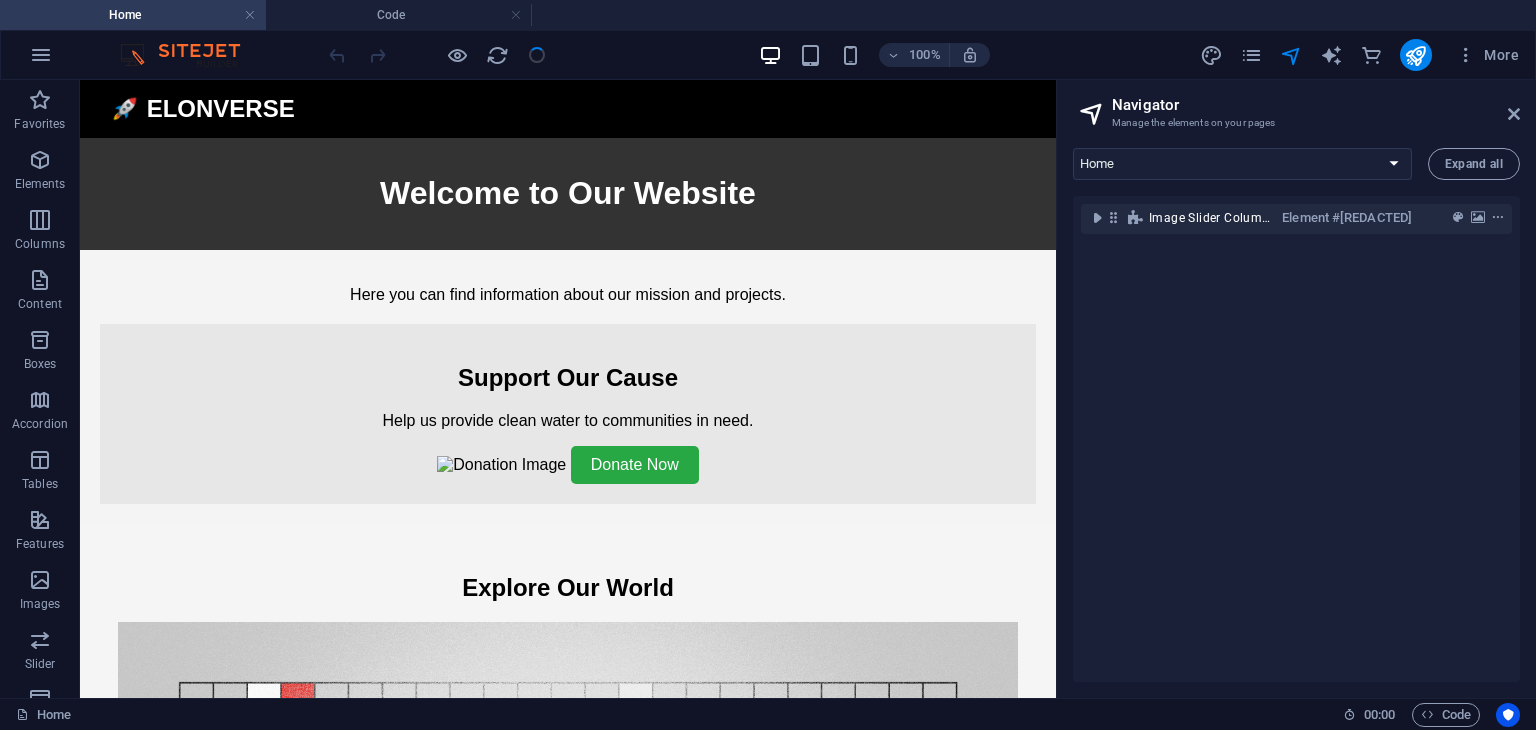click on "Image slider columns #ed-826036354" at bounding box center (1296, 439) 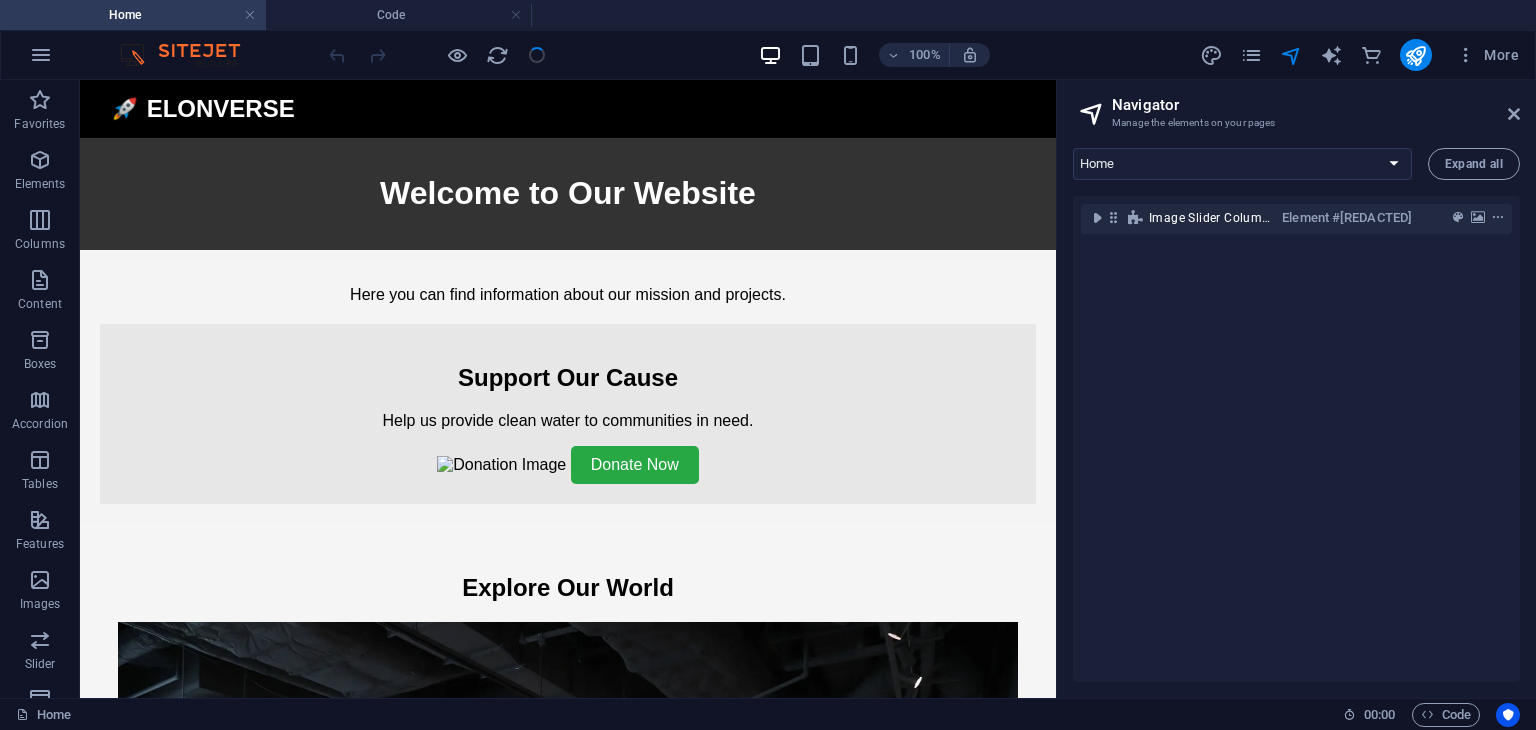 click on "Navigator" at bounding box center [1316, 105] 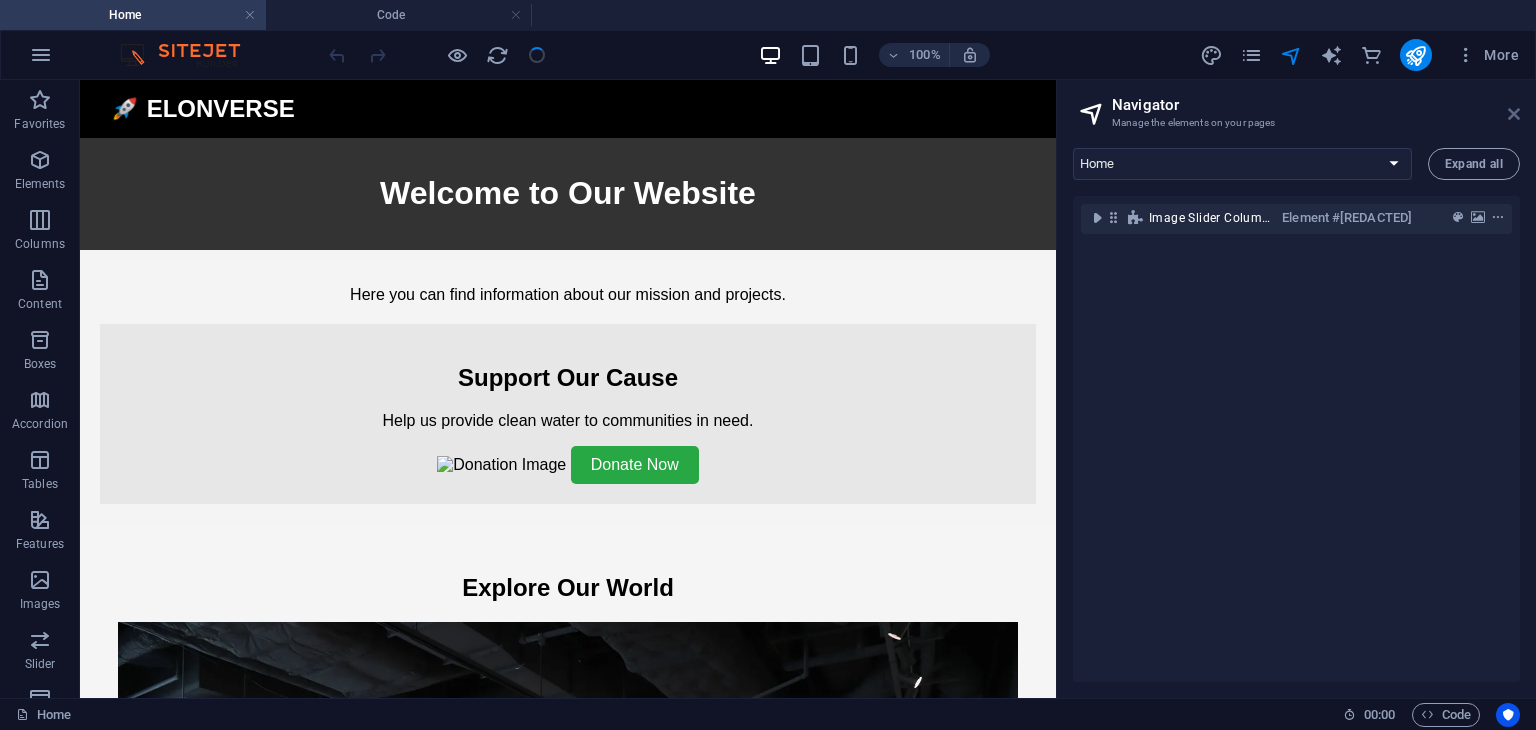 click at bounding box center [1514, 114] 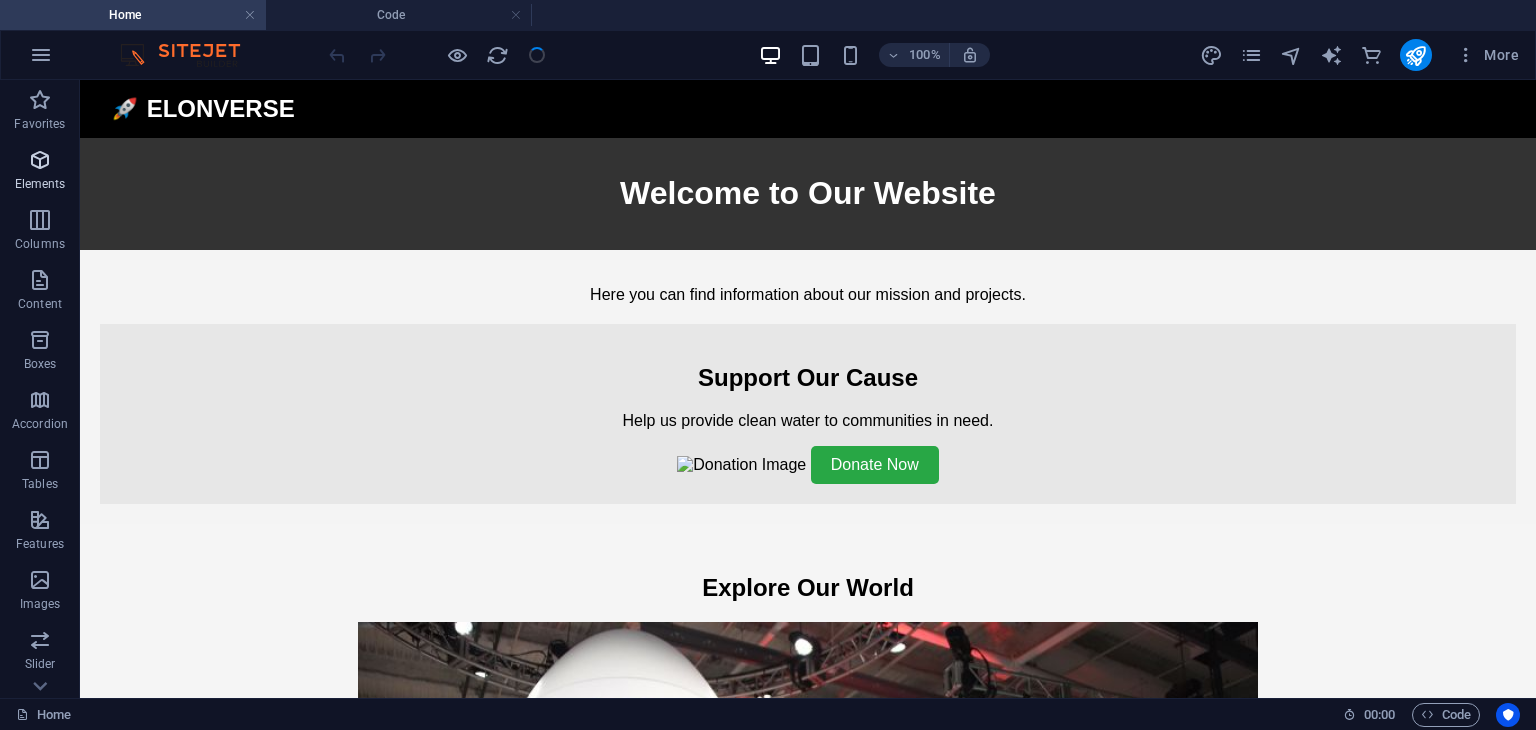 scroll, scrollTop: 342, scrollLeft: 0, axis: vertical 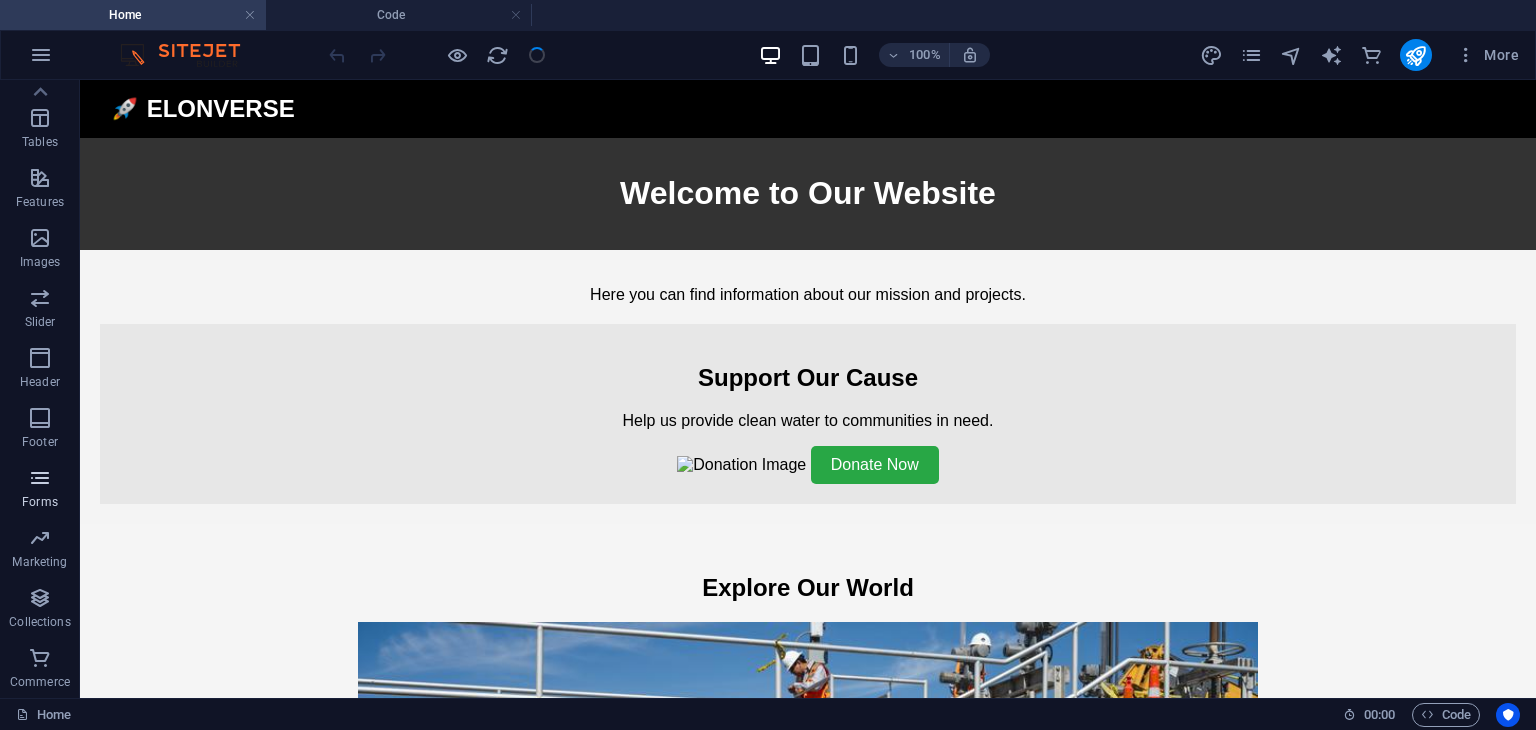 click at bounding box center [40, 478] 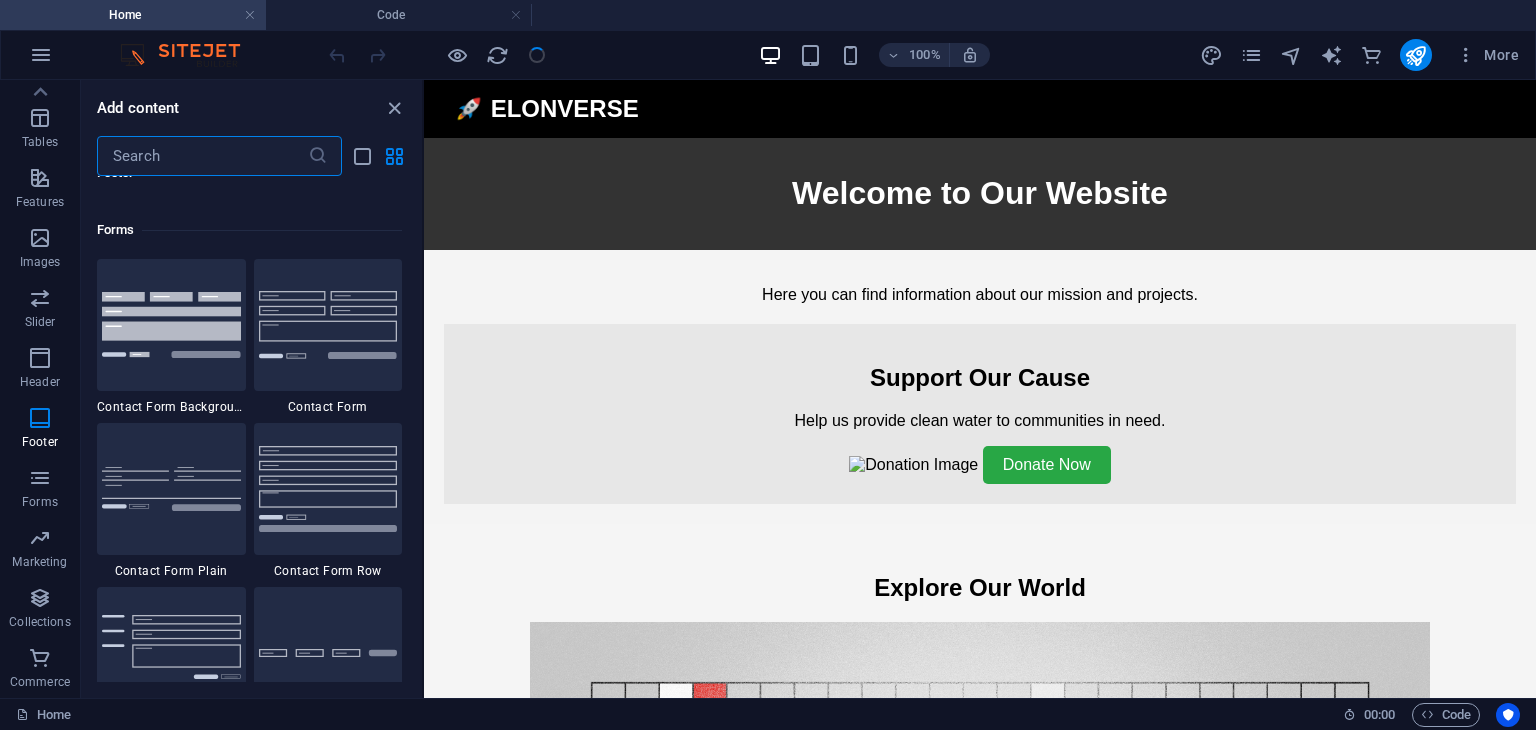 scroll, scrollTop: 14600, scrollLeft: 0, axis: vertical 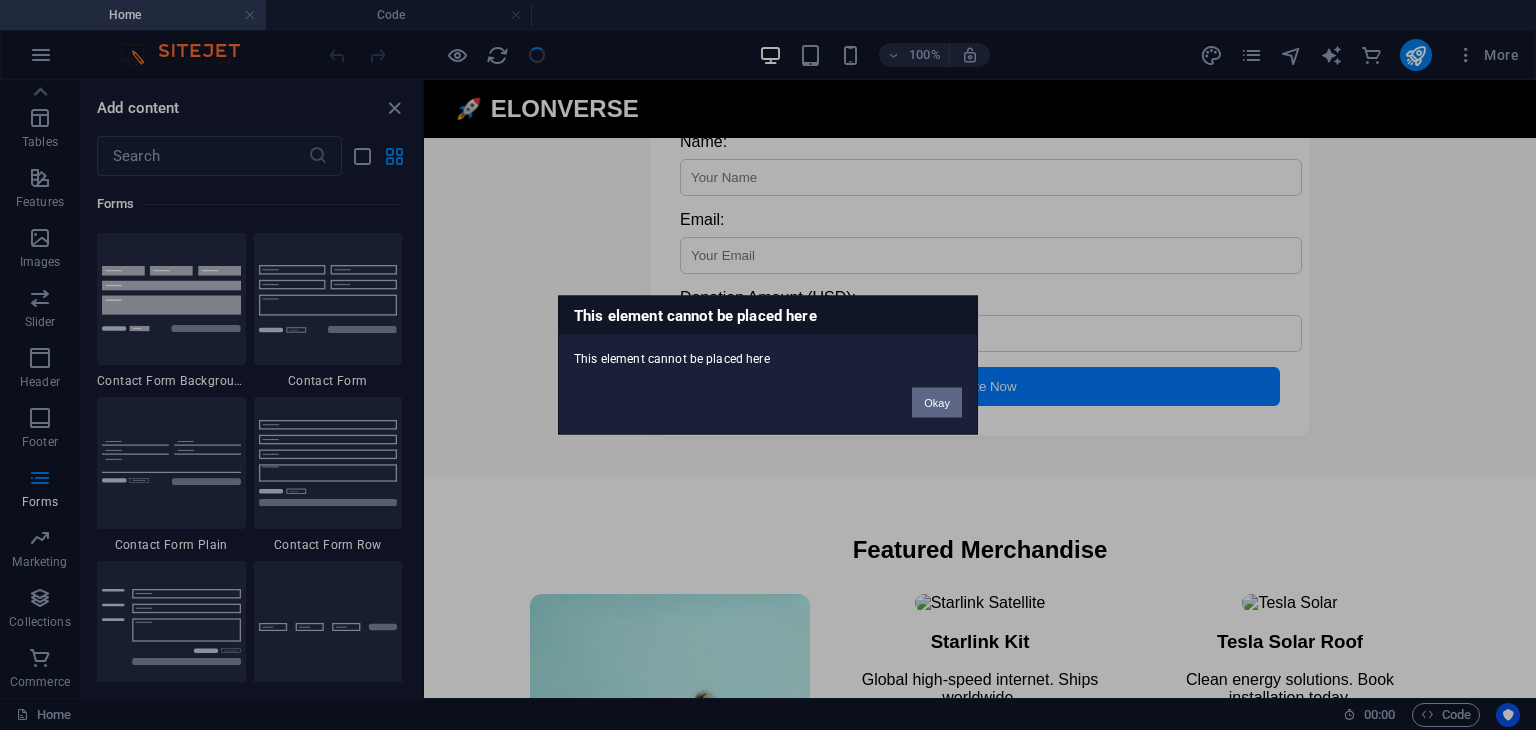 click on "Okay" at bounding box center [937, 403] 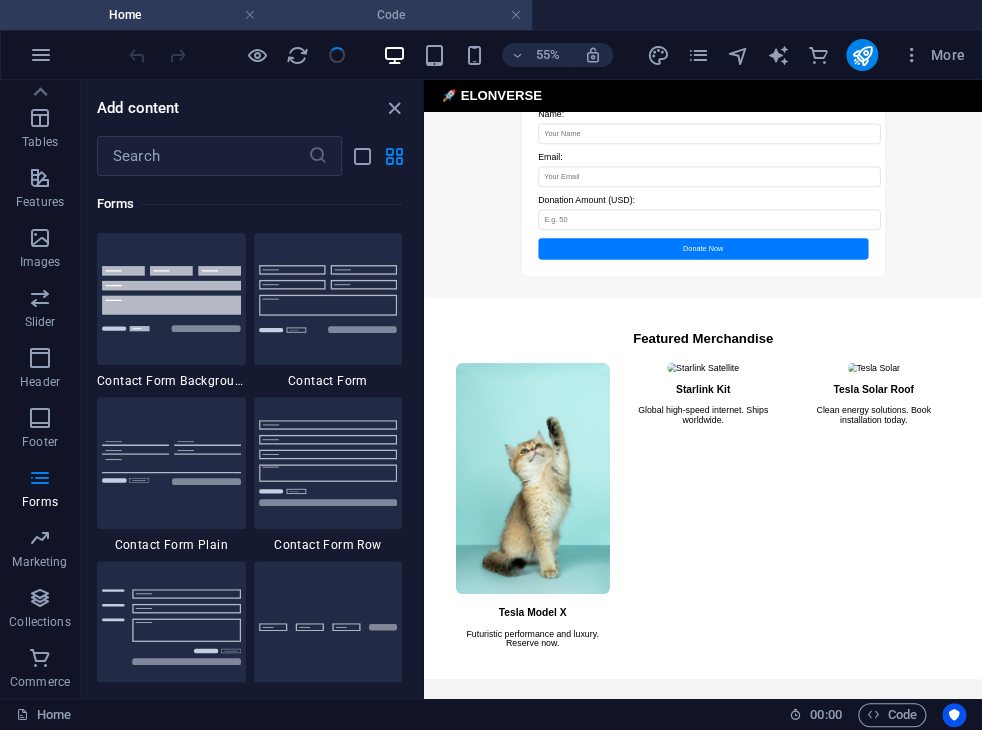 click on "Code" at bounding box center [399, 15] 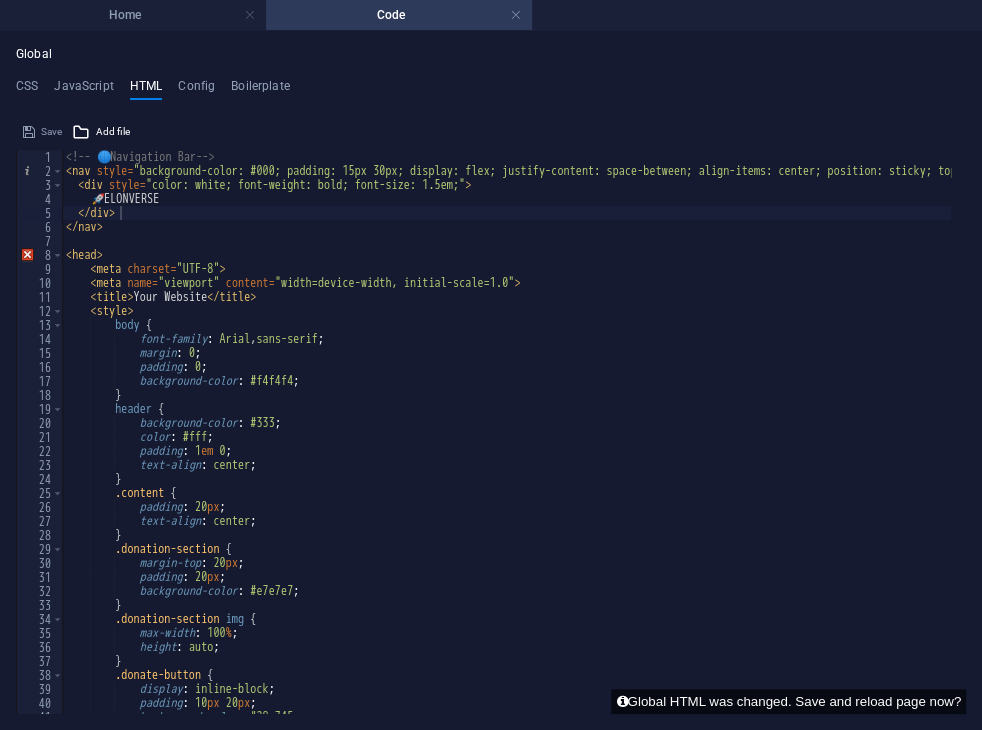scroll, scrollTop: 0, scrollLeft: 0, axis: both 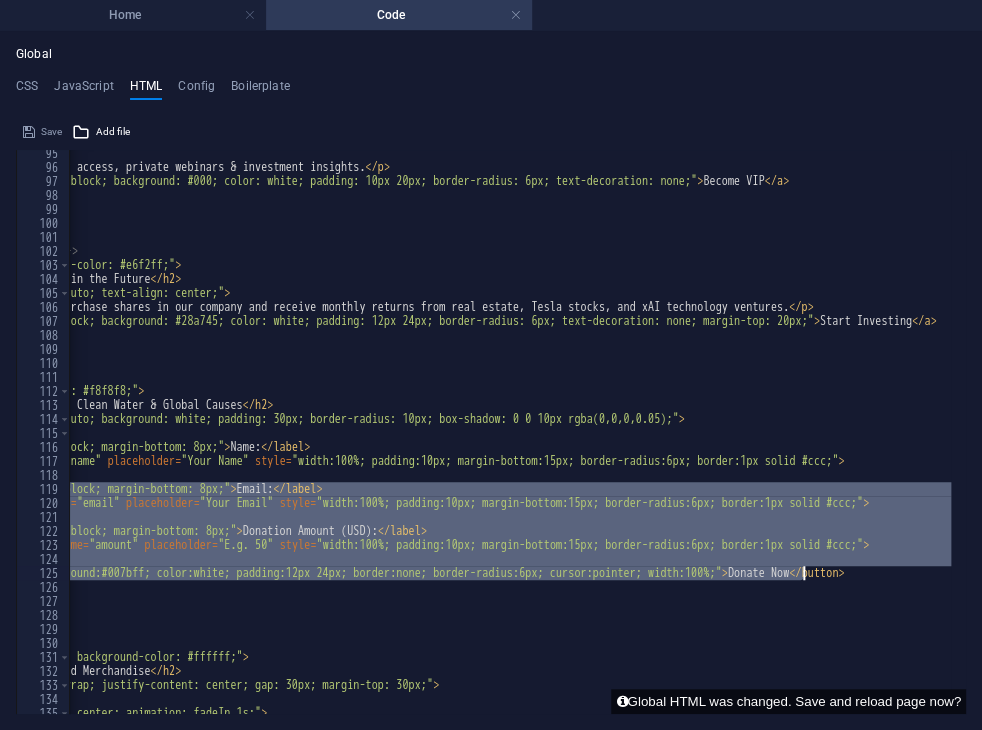 drag, startPoint x: 111, startPoint y: 493, endPoint x: 800, endPoint y: 578, distance: 694.2233 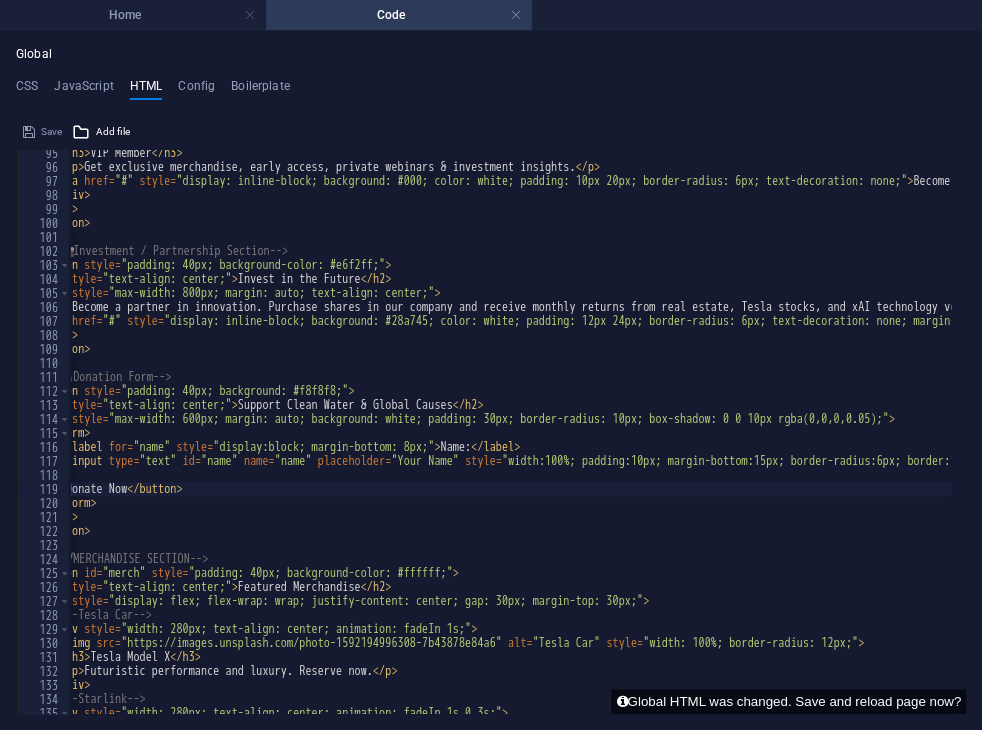 scroll, scrollTop: 0, scrollLeft: 44, axis: horizontal 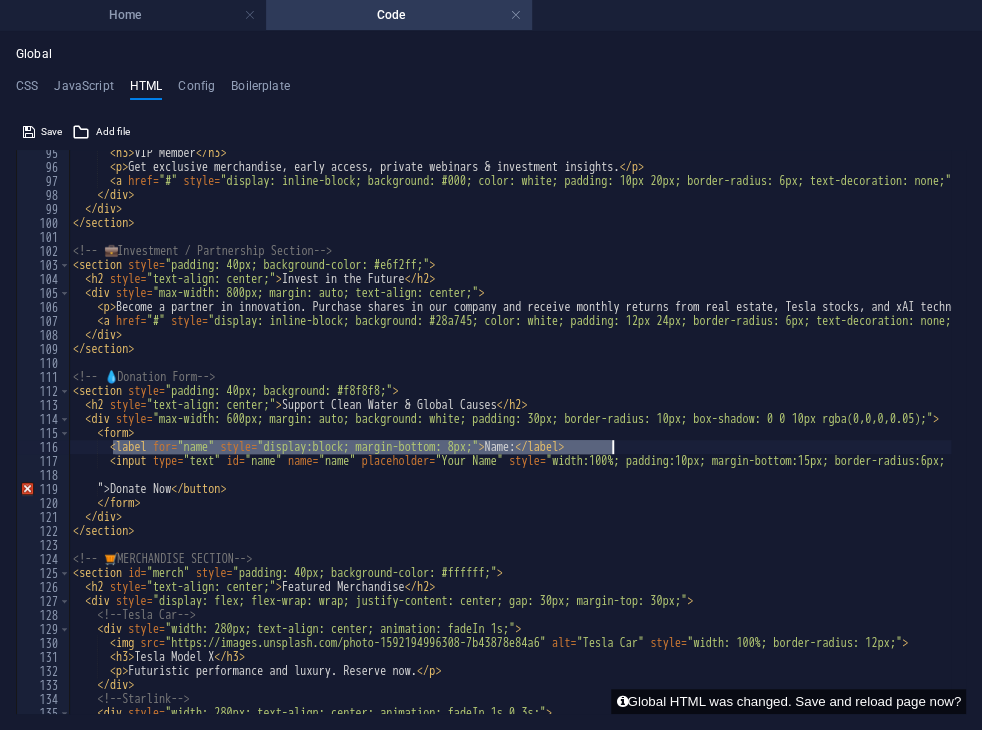 drag, startPoint x: 112, startPoint y: 449, endPoint x: 753, endPoint y: 444, distance: 641.0195 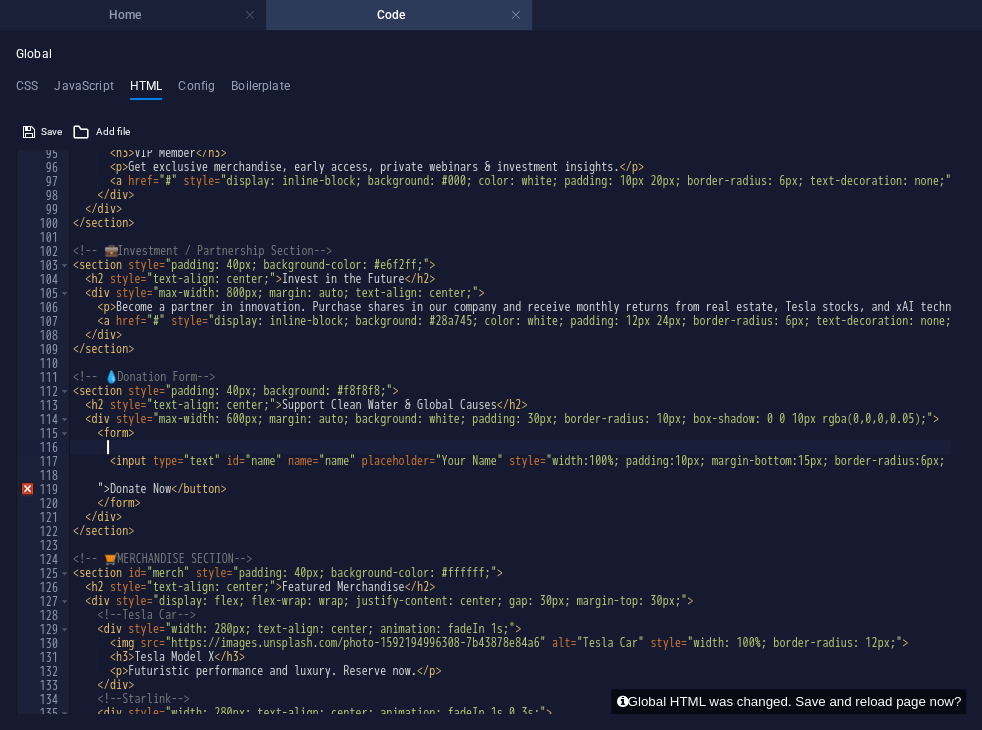 click on "< h3 > VIP Member </ h3 >         < p > Get exclusive merchandise, early access, private webinars & investment insights. </ p >         < a   href = "#"   style = "display: inline-block; background: #000; color: white; padding: 10px 20px; border-radius: 6px; text-decoration: none;" > Become VIP </ a >      </ div >    </ div > </ section > <!--   📝  Investment / Partnership Section  --> < section   style = "padding: 40px; background-color: #e6f2ff;" >    < h2   style = "text-align: center;" > Invest in the Future </ h2 >    < div   style = "max-width: 800px; margin: auto; text-align: center;" >      < p > Become a partner in innovation. Purchase shares in our company and receive monthly returns from real estate, Tesla stocks, and xAI technology ventures. </ p >      < a   href = "#"   style = "display: inline-block; background: #28a745; color: white; padding: 12px 24px; border-radius: 6px; text-decoration: none; margin-top: 20px;" > Start Investing </ a >    </ div > </ section > <!--   💧  --> <" at bounding box center [1083, 434] 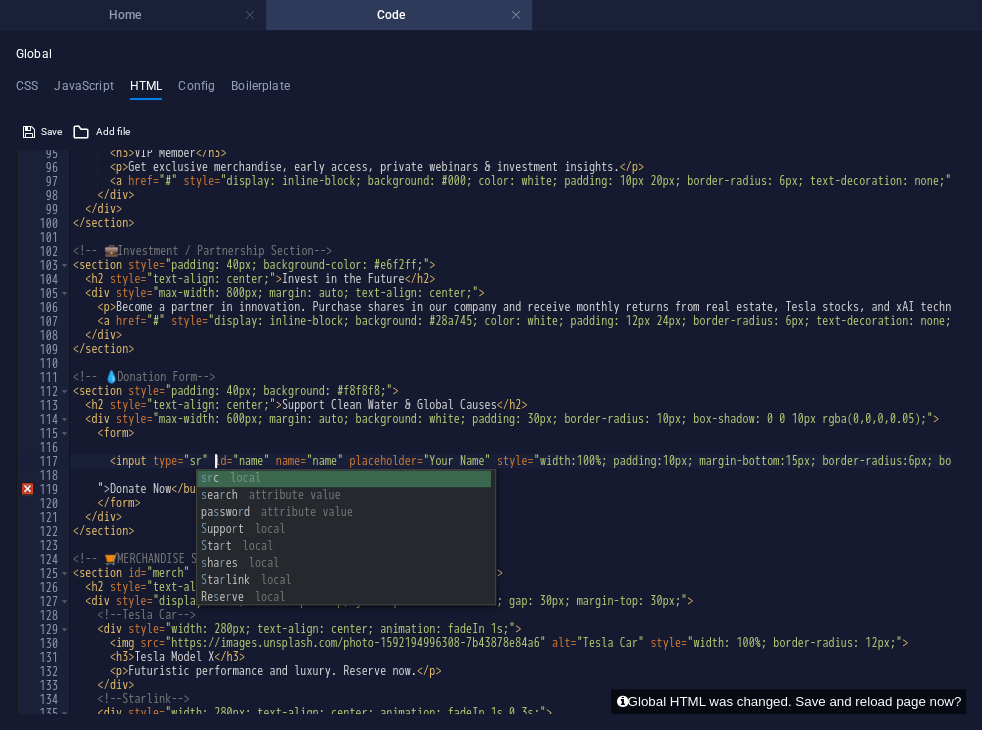 scroll, scrollTop: 0, scrollLeft: 12, axis: horizontal 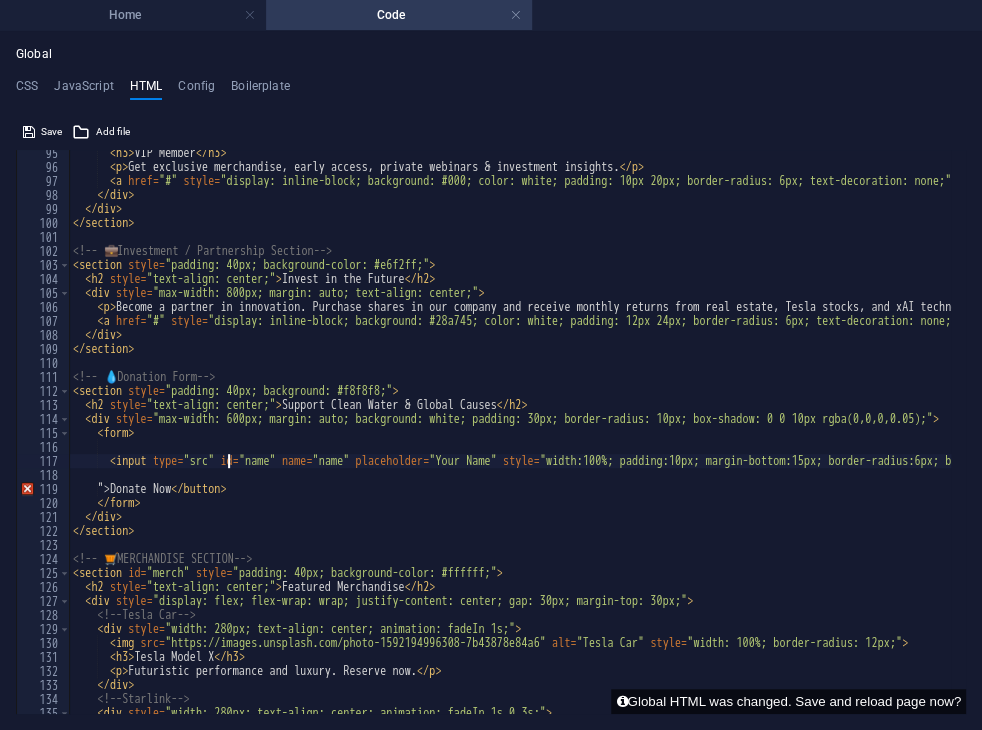 click on "< h3 > VIP Member </ h3 >         < p > Get exclusive merchandise, early access, private webinars & investment insights. </ p >         < a   href = "#"   style = "display: inline-block; background: #000; color: white; padding: 10px 20px; border-radius: 6px; text-decoration: none;" > Become VIP </ a >      </ div >    </ div > </ section > <!--   📝  Investment / Partnership Section  --> < section   style = "padding: 40px; background-color: #e6f2ff;" >    < h2   style = "text-align: center;" > Invest in the Future </ h2 >    < div   style = "max-width: 800px; margin: auto; text-align: center;" >      < p > Become a partner in innovation. Purchase shares in our company and receive monthly returns from real estate, Tesla stocks, and xAI technology ventures. </ p >      < a   href = "#"   style = "display: inline-block; background: #28a745; color: white; padding: 12px 24px; border-radius: 6px; text-decoration: none; margin-top: 20px;" > Start Investing </ a >    </ div > </ section > <!--   💧  --> <" at bounding box center [1083, 434] 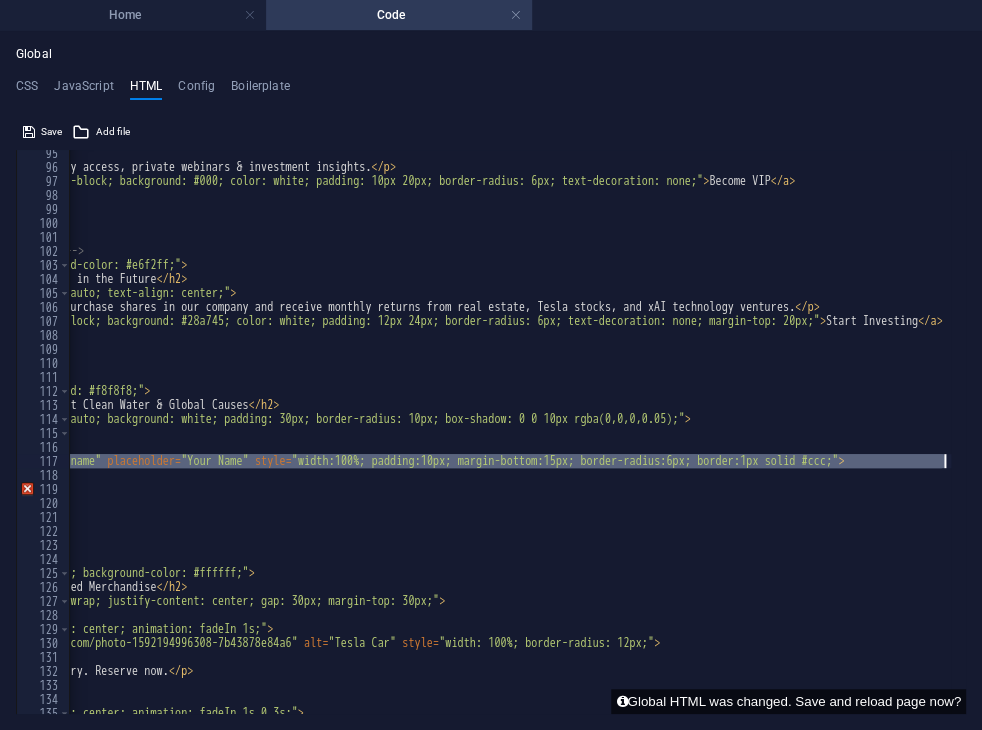 scroll, scrollTop: 0, scrollLeft: 248, axis: horizontal 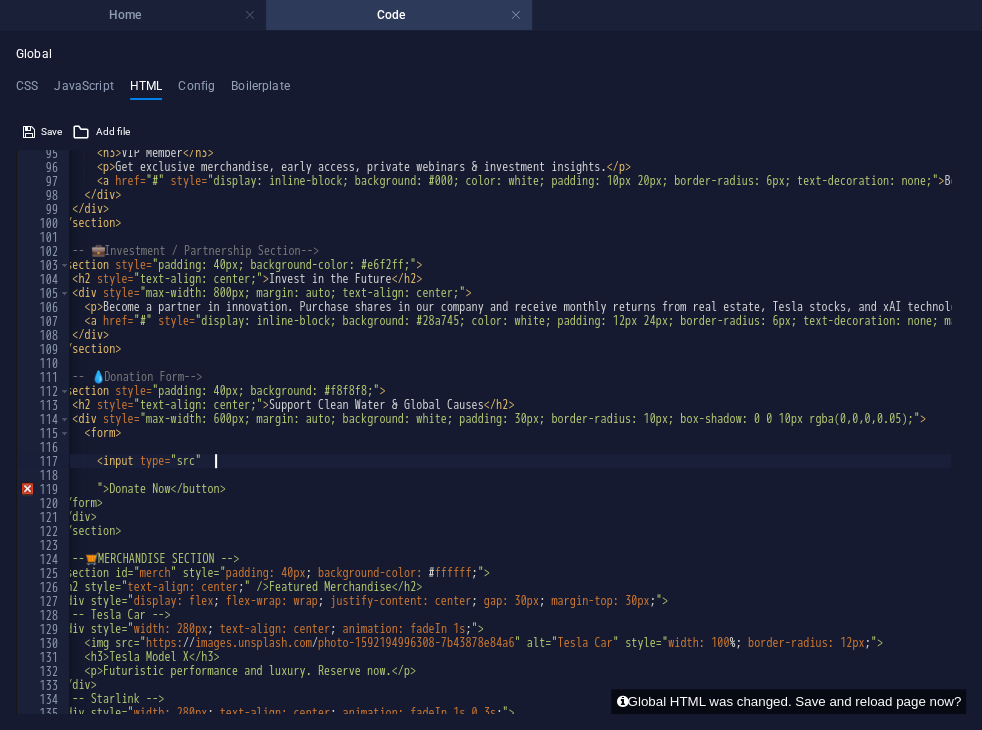 paste on "https://inter-cdn.com/images/400/14006565/contact-form.svg" 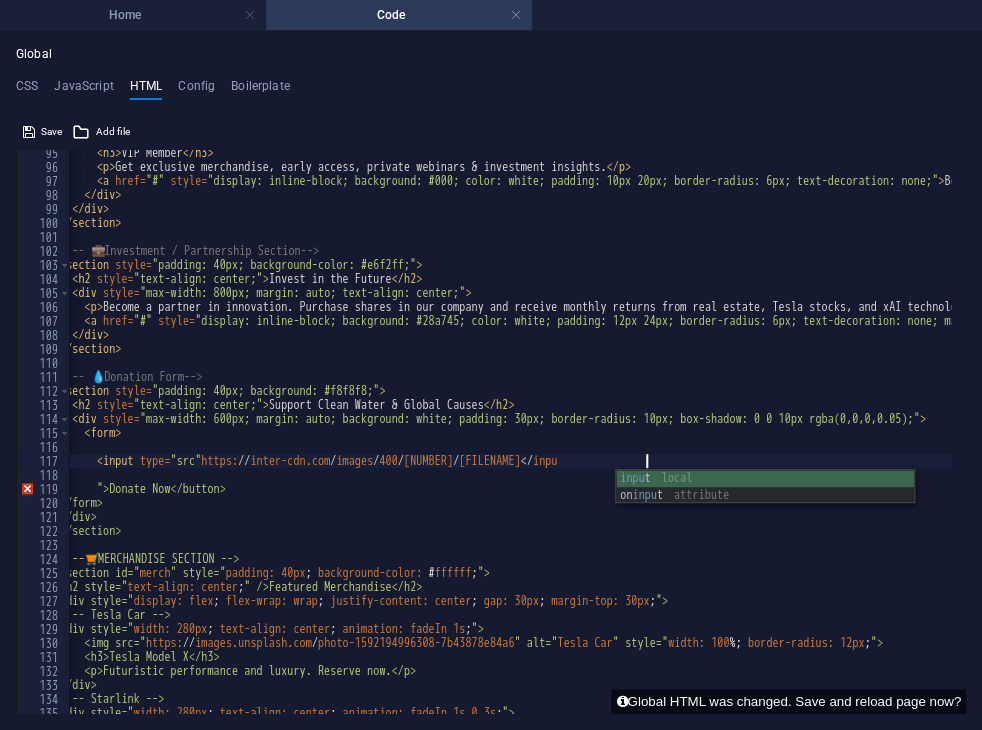 scroll, scrollTop: 0, scrollLeft: 47, axis: horizontal 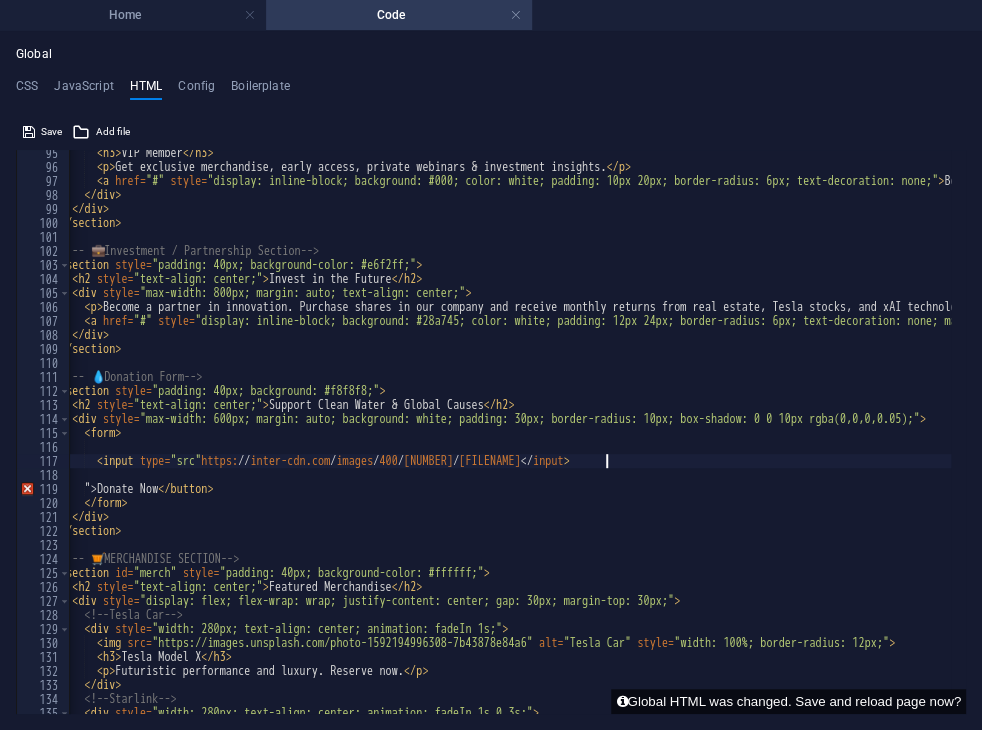 click on "< h3 > VIP Member </ h3 >         < p > Get exclusive merchandise, early access, private webinars & investment insights. </ p >         < a   href = "#"   style = "display: inline-block; background: #000; color: white; padding: 10px 20px; border-radius: 6px; text-decoration: none;" > Become VIP </ a >      </ div >    </ div > </ section > <!--   📝  Investment / Partnership Section  --> < section   style = "padding: 40px; background-color: #e6f2ff;" >    < h2   style = "text-align: center;" > Invest in the Future </ h2 >    < div   style = "max-width: 800px; margin: auto; text-align: center;" >      < p > Become a partner in innovation. Purchase shares in our company and receive monthly returns from real estate, Tesla stocks, and xAI technology ventures. </ p >      < a   href = "#"   style = "display: inline-block; background: #28a745; color: white; padding: 12px 24px; border-radius: 6px; text-decoration: none; margin-top: 20px;" > Start Investing </ a >    </ div > </ section > <!--   💧  --> <" at bounding box center (1070, 434) 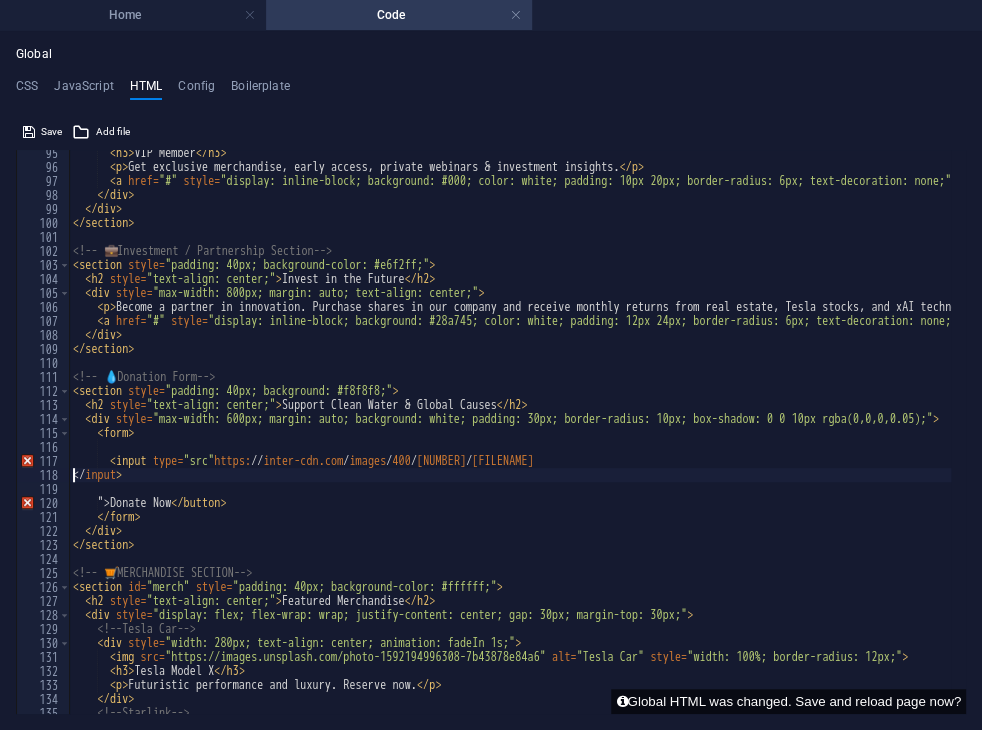 scroll, scrollTop: 0, scrollLeft: 3, axis: horizontal 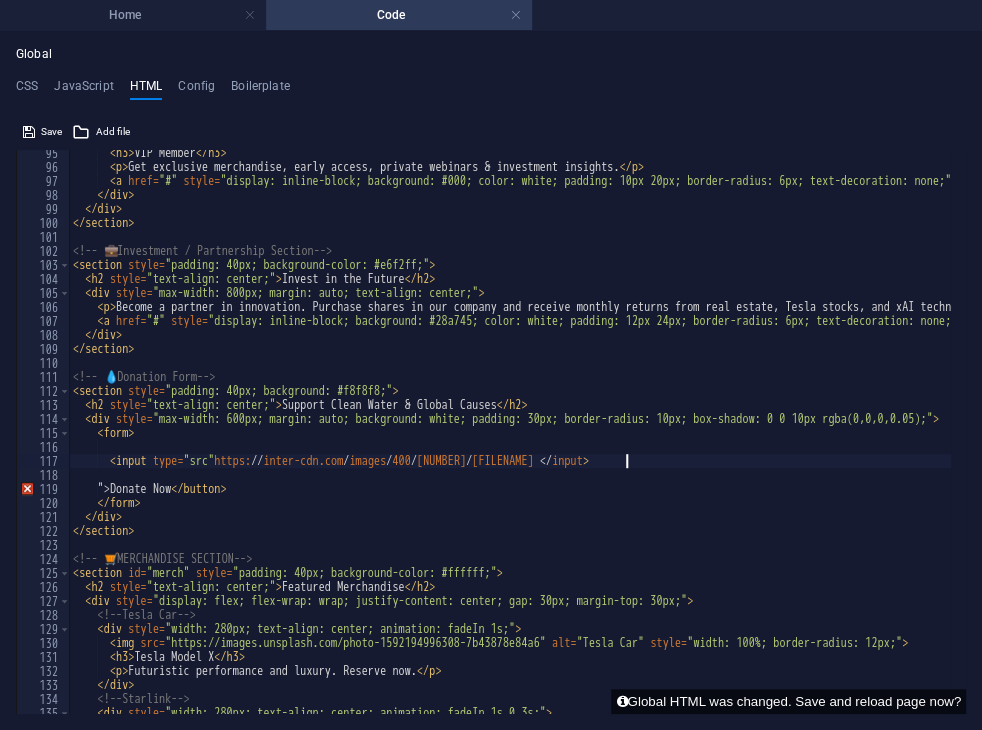 type on "<input type="src"https://inter-cdn.com/images/400/14006565/contact-form.svg</input>" 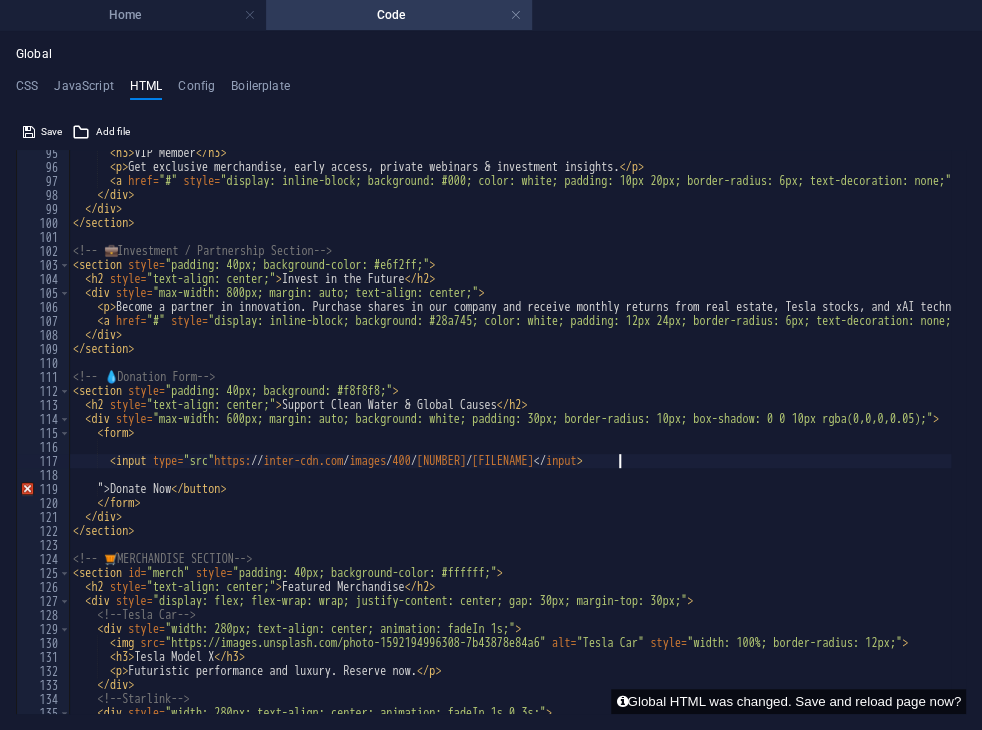 click on "< h3 > VIP Member </ h3 >         < p > Get exclusive merchandise, early access, private webinars & investment insights. </ p >         < a   href = "#"   style = "display: inline-block; background: #000; color: white; padding: 10px 20px; border-radius: 6px; text-decoration: none;" > Become VIP </ a >      </ div >    </ div > </ section > <!--   📝  Investment / Partnership Section  --> < section   style = "padding: 40px; background-color: #e6f2ff;" >    < h2   style = "text-align: center;" > Invest in the Future </ h2 >    < div   style = "max-width: 800px; margin: auto; text-align: center;" >      < p > Become a partner in innovation. Purchase shares in our company and receive monthly returns from real estate, Tesla stocks, and xAI technology ventures. </ p >      < a   href = "#"   style = "display: inline-block; background: #28a745; color: white; padding: 12px 24px; border-radius: 6px; text-decoration: none; margin-top: 20px;" > Start Investing </ a >    </ div > </ section > <!--   💧  --> <" at bounding box center (1083, 434) 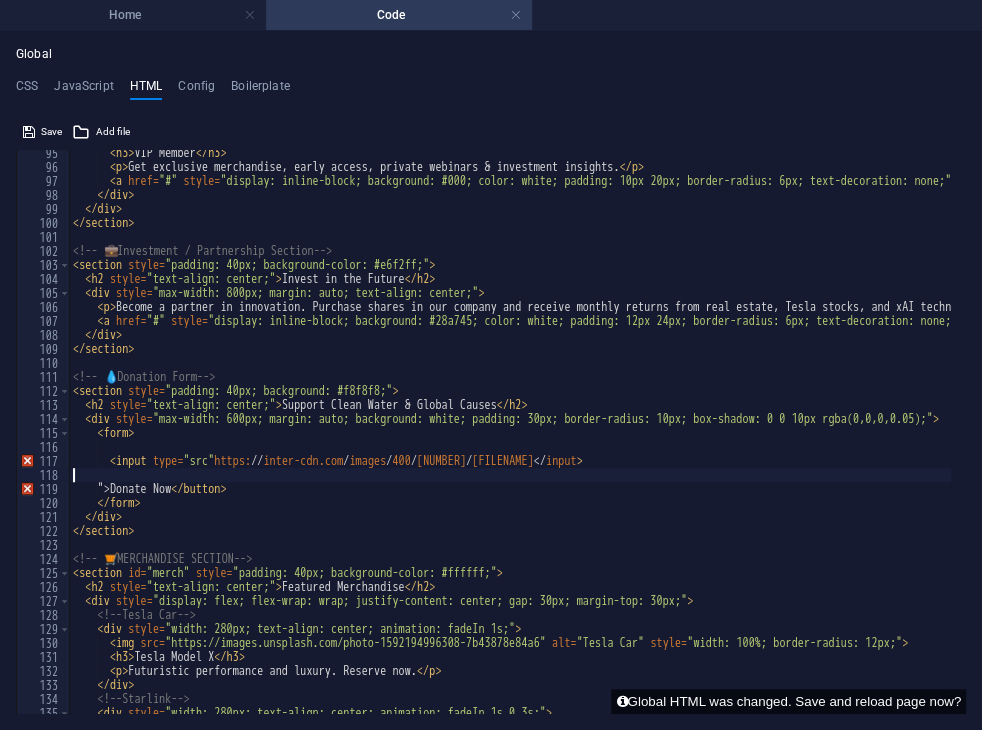 scroll, scrollTop: 0, scrollLeft: 0, axis: both 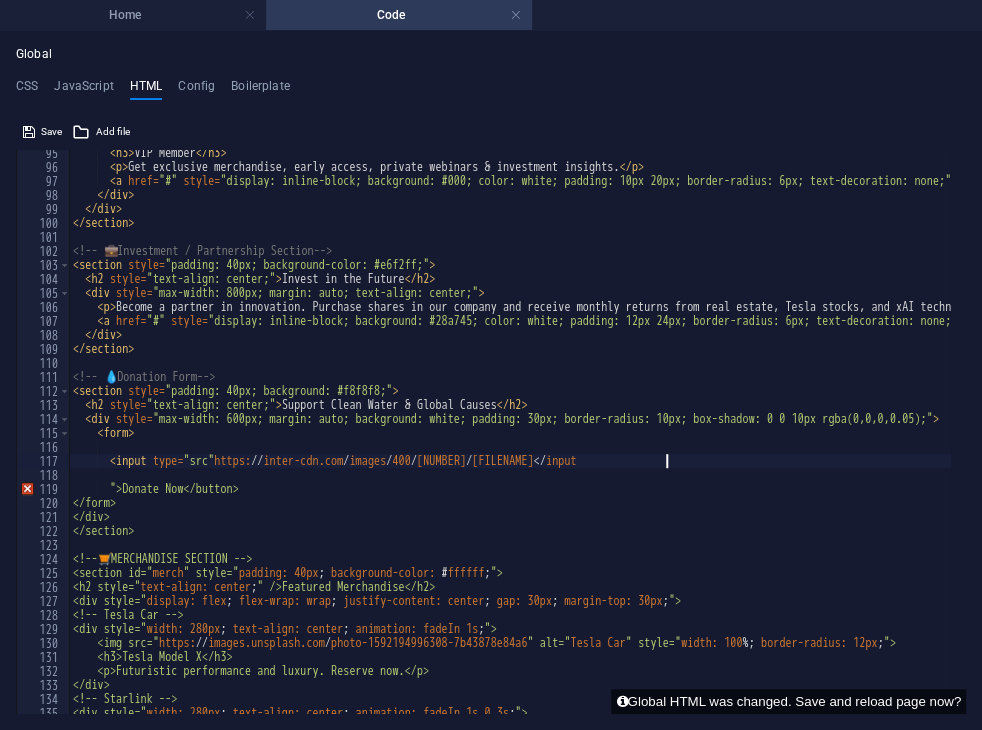 click on "< h3 > VIP Member </ h3 >         < p > Get exclusive merchandise, early access, private webinars & investment insights. </ p >         < a   href = "#"   style = "display: inline-block; background: #000; color: white; padding: 10px 20px; border-radius: 6px; text-decoration: none;" > Become VIP </ a >      </ div >    </ div > </ section > <!--   📝  Investment / Partnership Section  --> < section   style = "padding: 40px; background-color: #e6f2ff;" >    < h2   style = "text-align: center;" > Invest in the Future </ h2 >    < div   style = "max-width: 800px; margin: auto; text-align: center;" >      < p > Become a partner in innovation. Purchase shares in our company and receive monthly returns from real estate, Tesla stocks, and xAI technology ventures. </ p >      < a   href = "#"   style = "display: inline-block; background: #28a745; color: white; padding: 12px 24px; border-radius: 6px; text-decoration: none; margin-top: 20px;" > Start Investing </ a >    </ div > </ section > <!--   💧  --> <" at bounding box center (1083, 434) 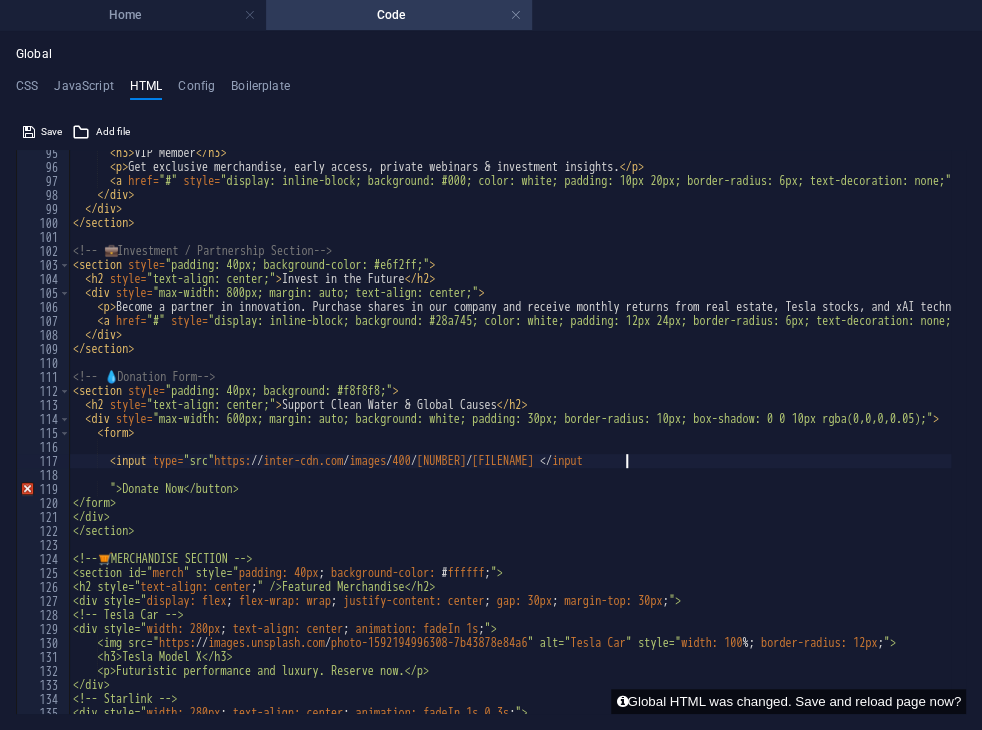 scroll, scrollTop: 0, scrollLeft: 44, axis: horizontal 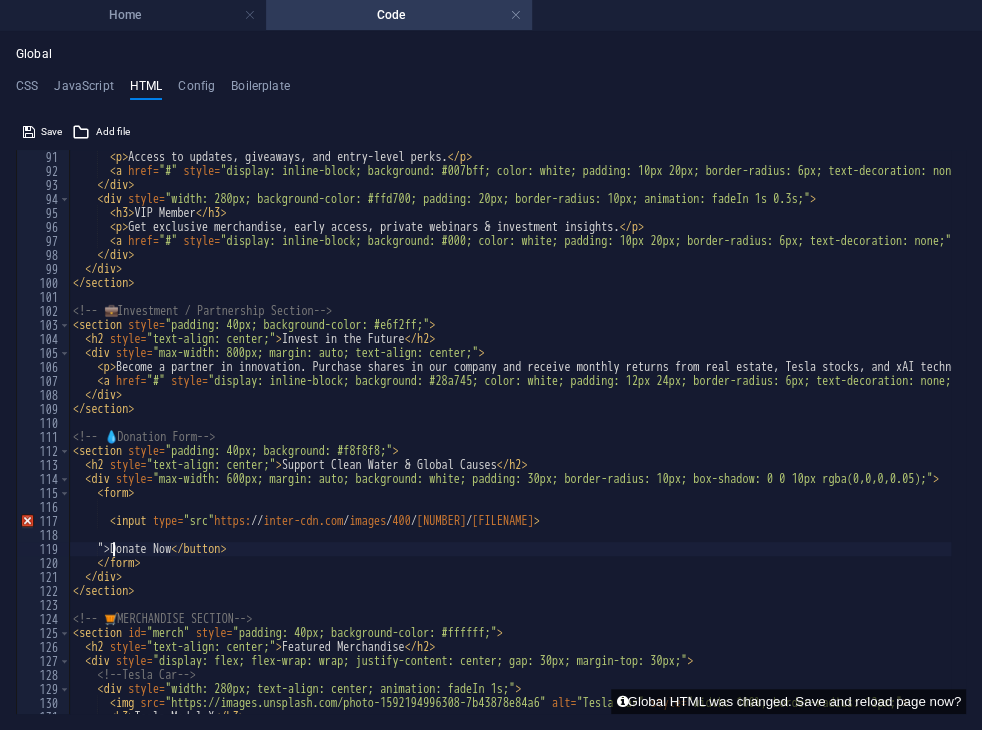 click on "< p > Access to updates, giveaways, and entry-level perks. </ p > < a   href = "#"   style = "display: inline-block; background: #007bff; color: white; padding: 10px 20px; border-radius: 6px; text-decoration: none;" > Register Free </ a > </ div > < div   style = "width: 280px; background-color: #ffd700; padding: 20px; border-radius: 10px; animation: fadeIn 1s 0.3s;" > < h3 > VIP Member </ h3 > < p > Get exclusive merchandise, early access, private webinars & investment insights. </ p > < a   href = "#"   style = "display: inline-block; background: #000; color: white; padding: 10px 20px; border-radius: 6px; text-decoration: none;" > Become VIP </ a > </ div > </ div > </ section > <!--   💼  Investment / Partnership Section  --> < section   style = "padding: 40px; background-color: #e6f2ff;" > < h2   style = "text-align: center;" > Invest in the Future </ h2 > < div   style = "max-width: 800px; margin: auto; text-align: center;" > < p > </" at bounding box center (1083, 438) 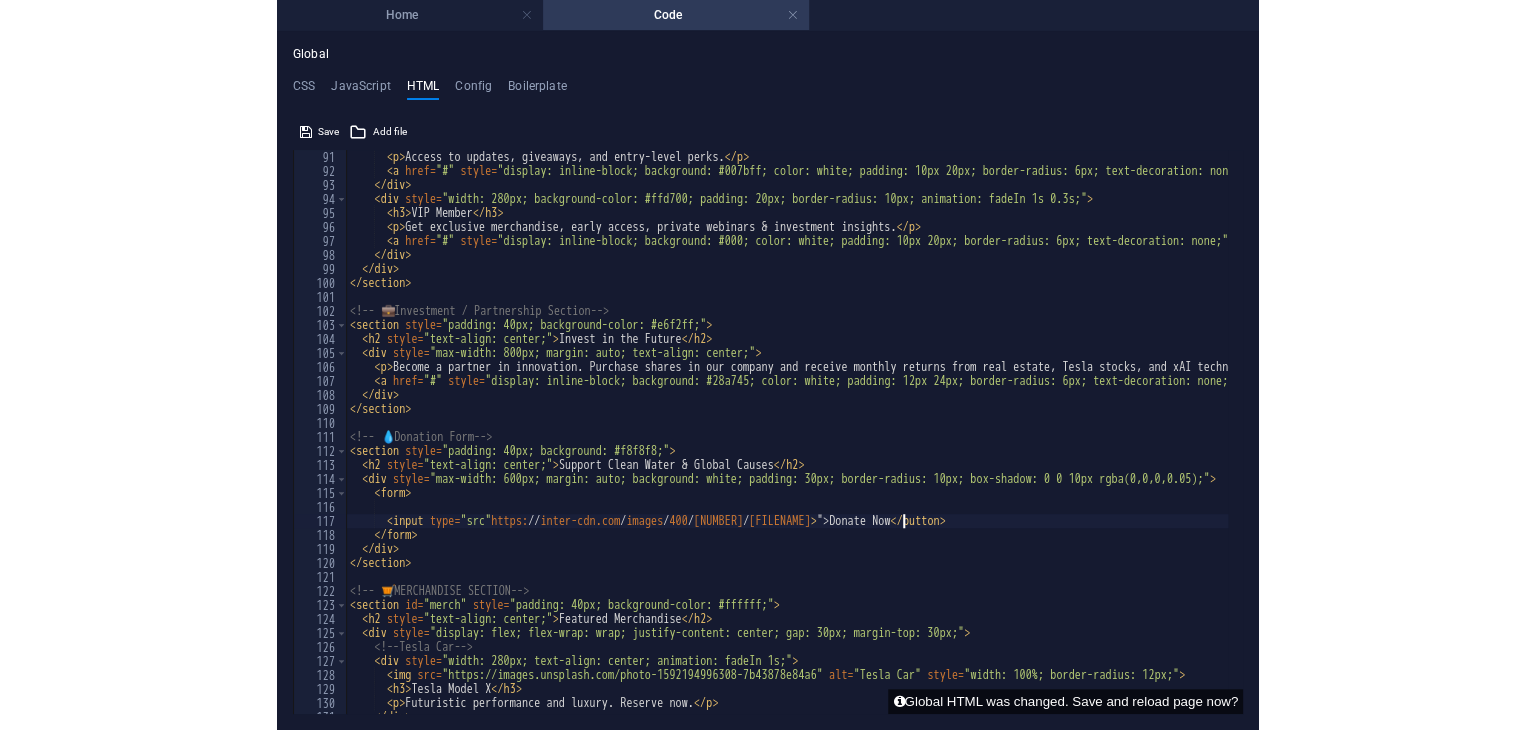 scroll, scrollTop: 0, scrollLeft: 44, axis: horizontal 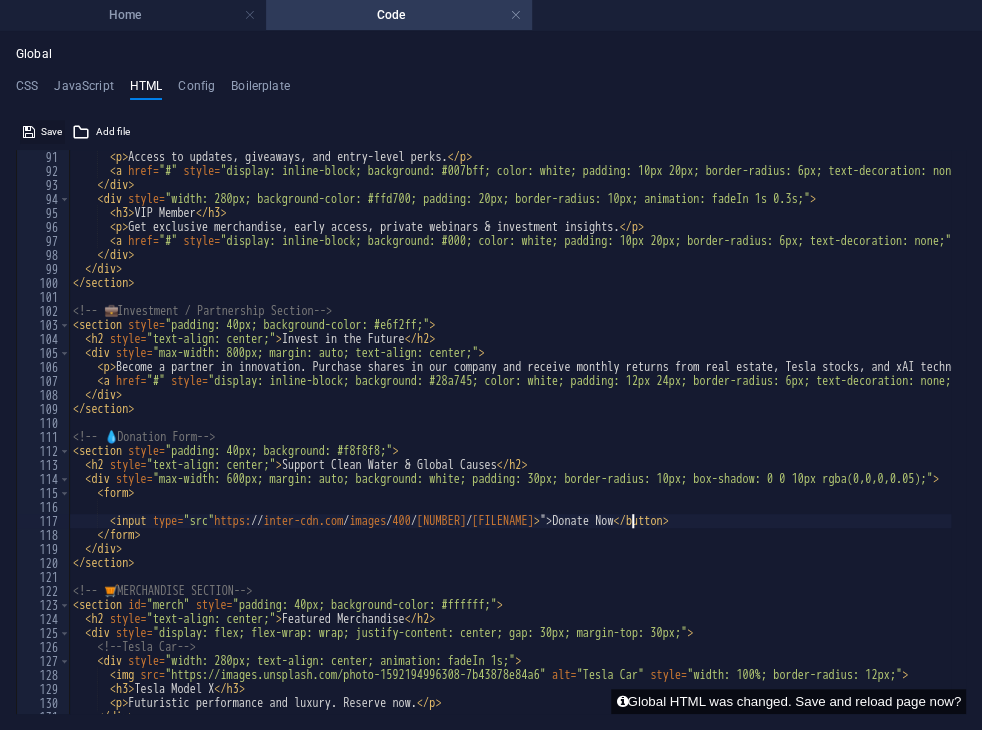 type on "<input type="src"https://inter-cdn.com/images/400/14006565/contact-form.svg> ">Donate Now</button>" 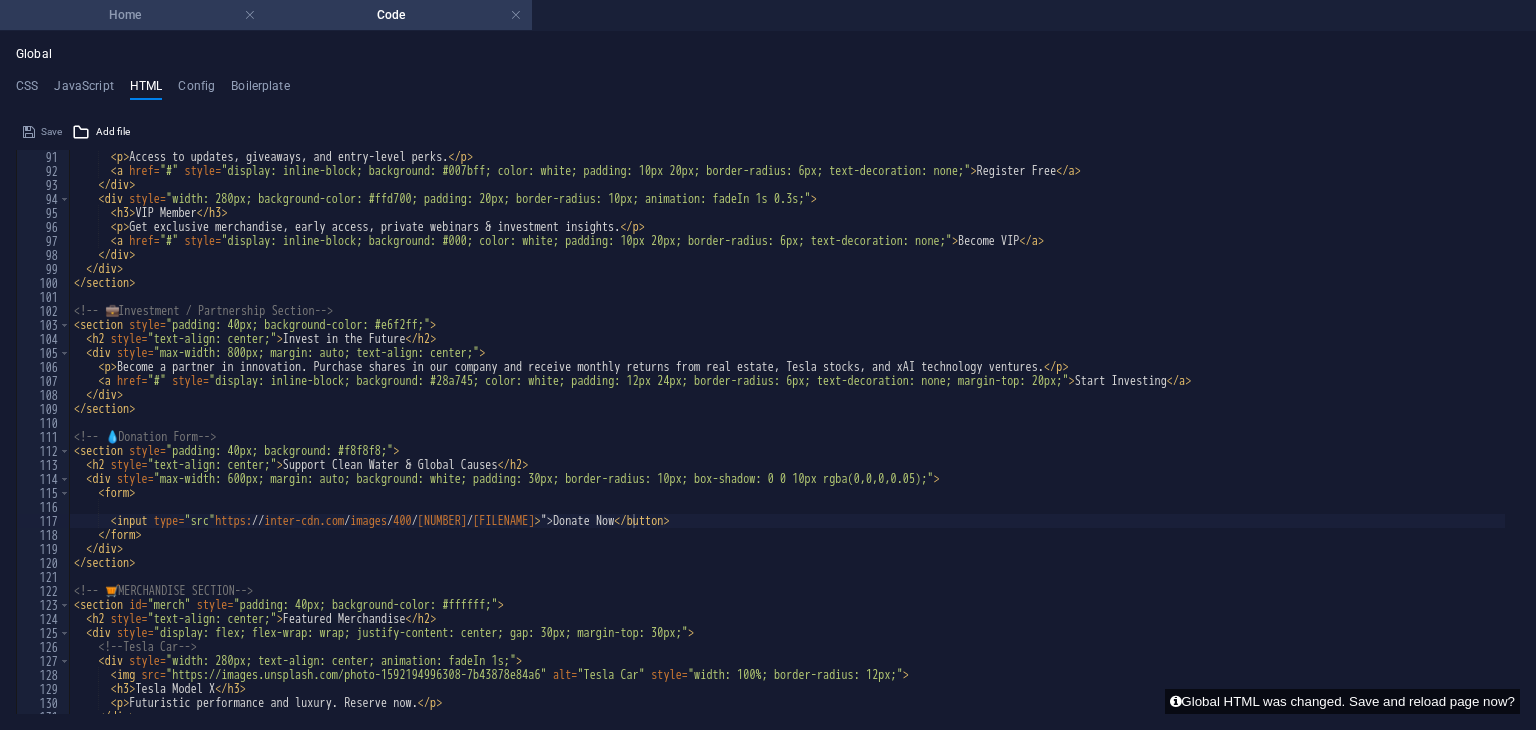 click on "Home" at bounding box center [133, 15] 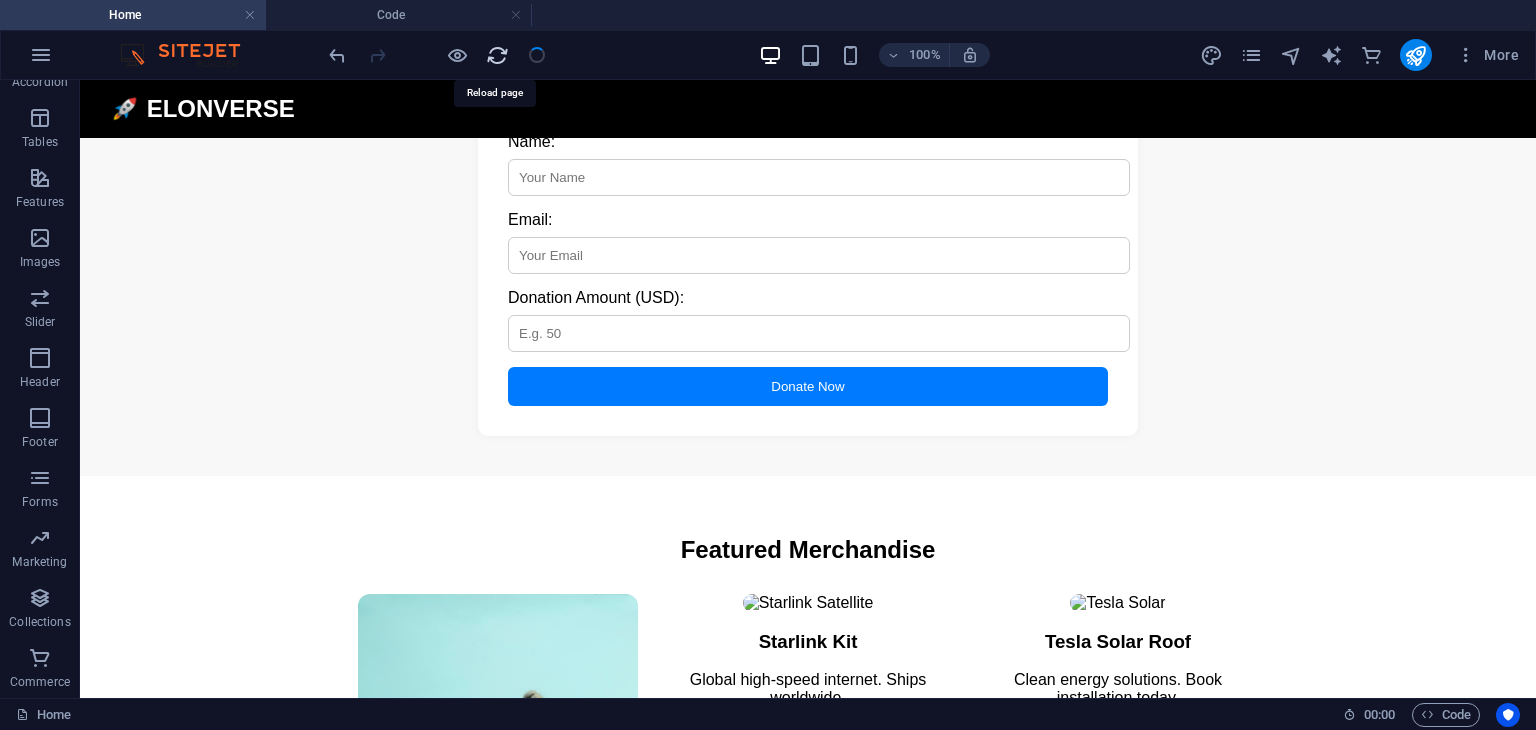 click at bounding box center (497, 55) 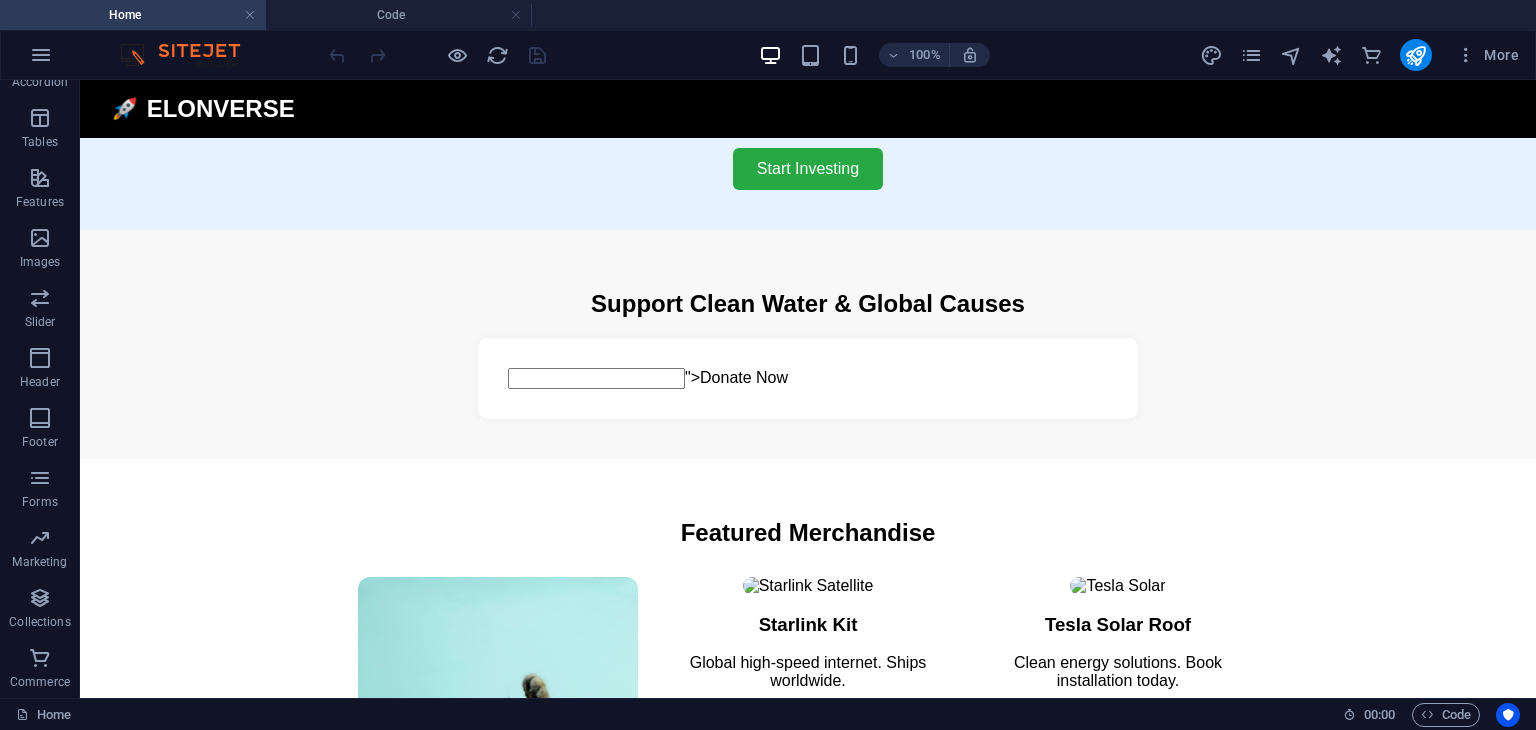 scroll, scrollTop: 1700, scrollLeft: 0, axis: vertical 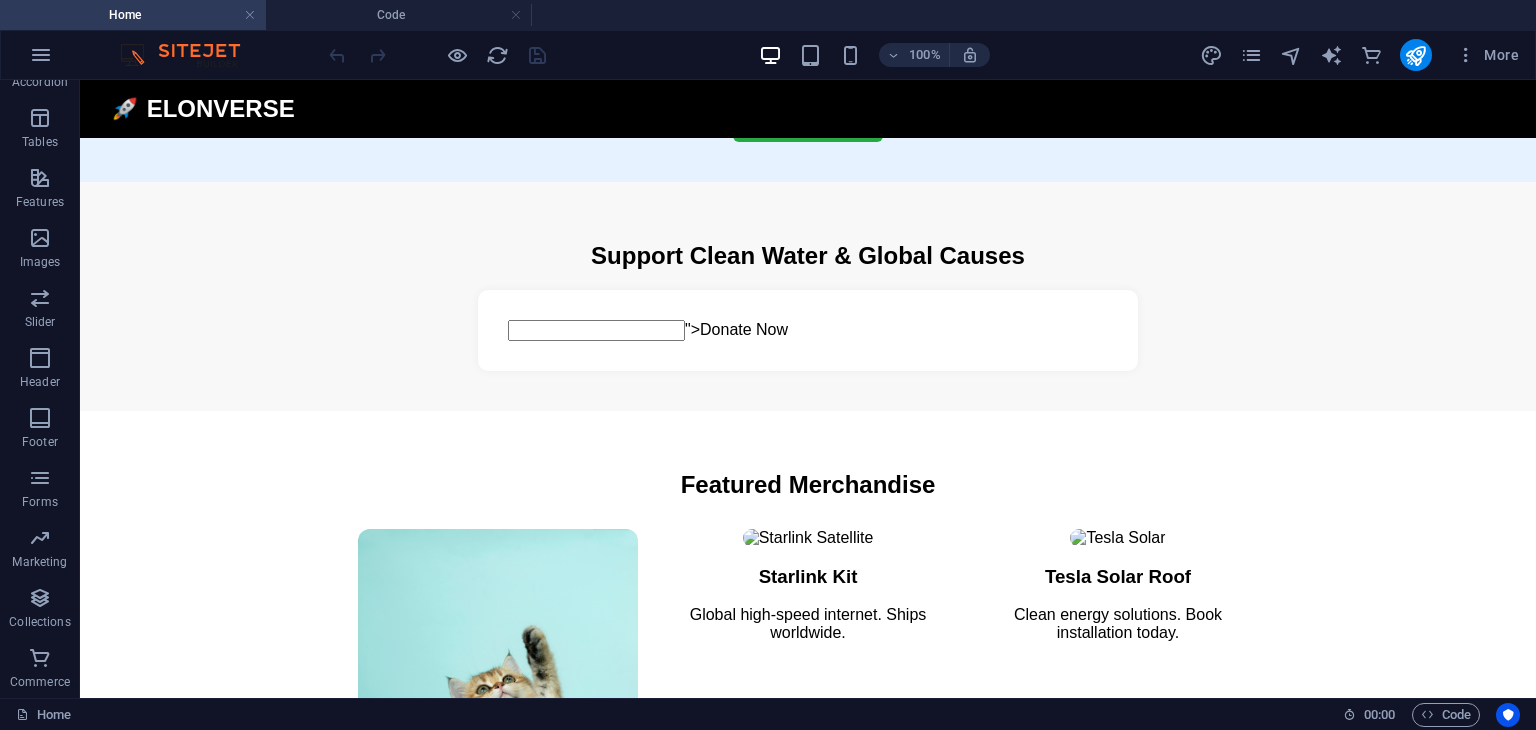 click at bounding box center (596, 330) 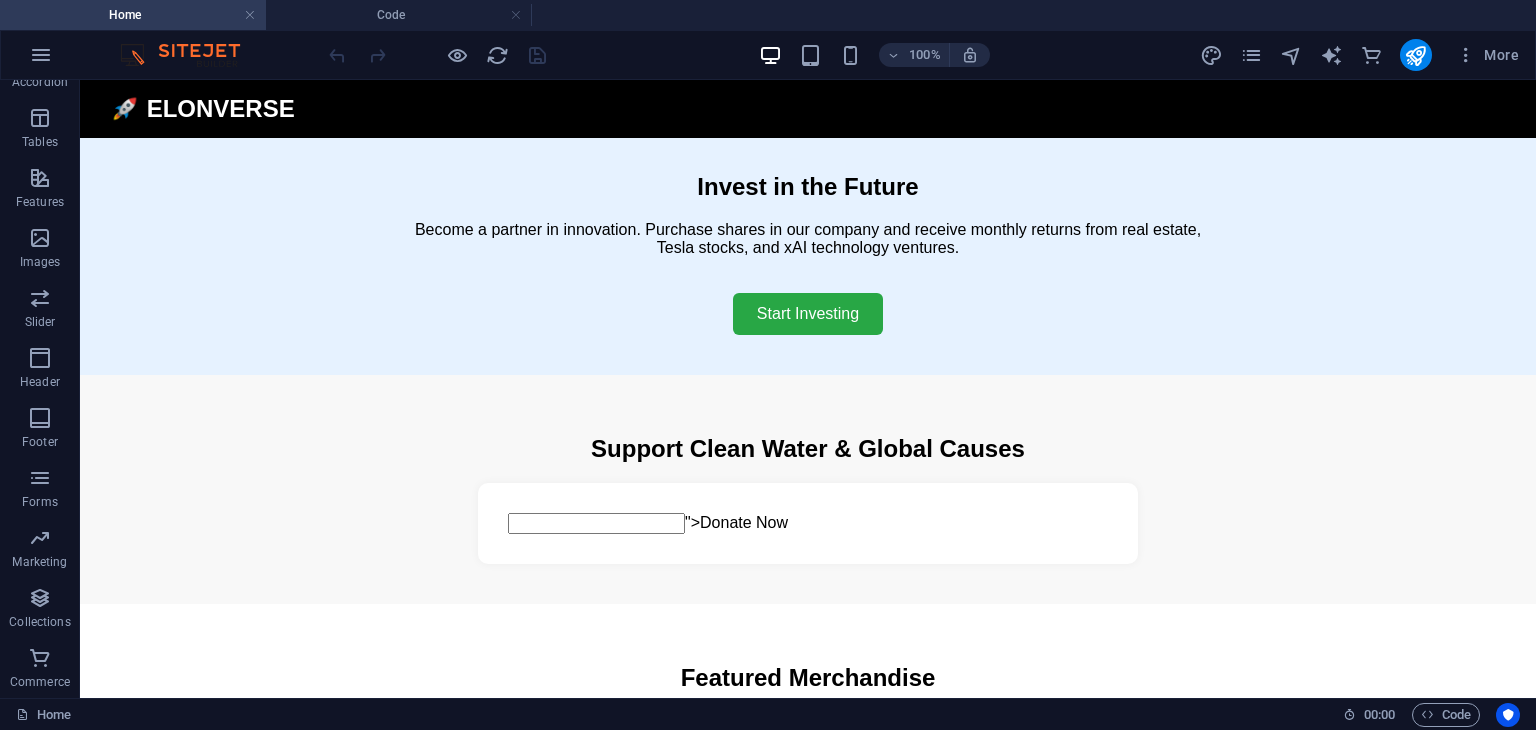 scroll, scrollTop: 1400, scrollLeft: 0, axis: vertical 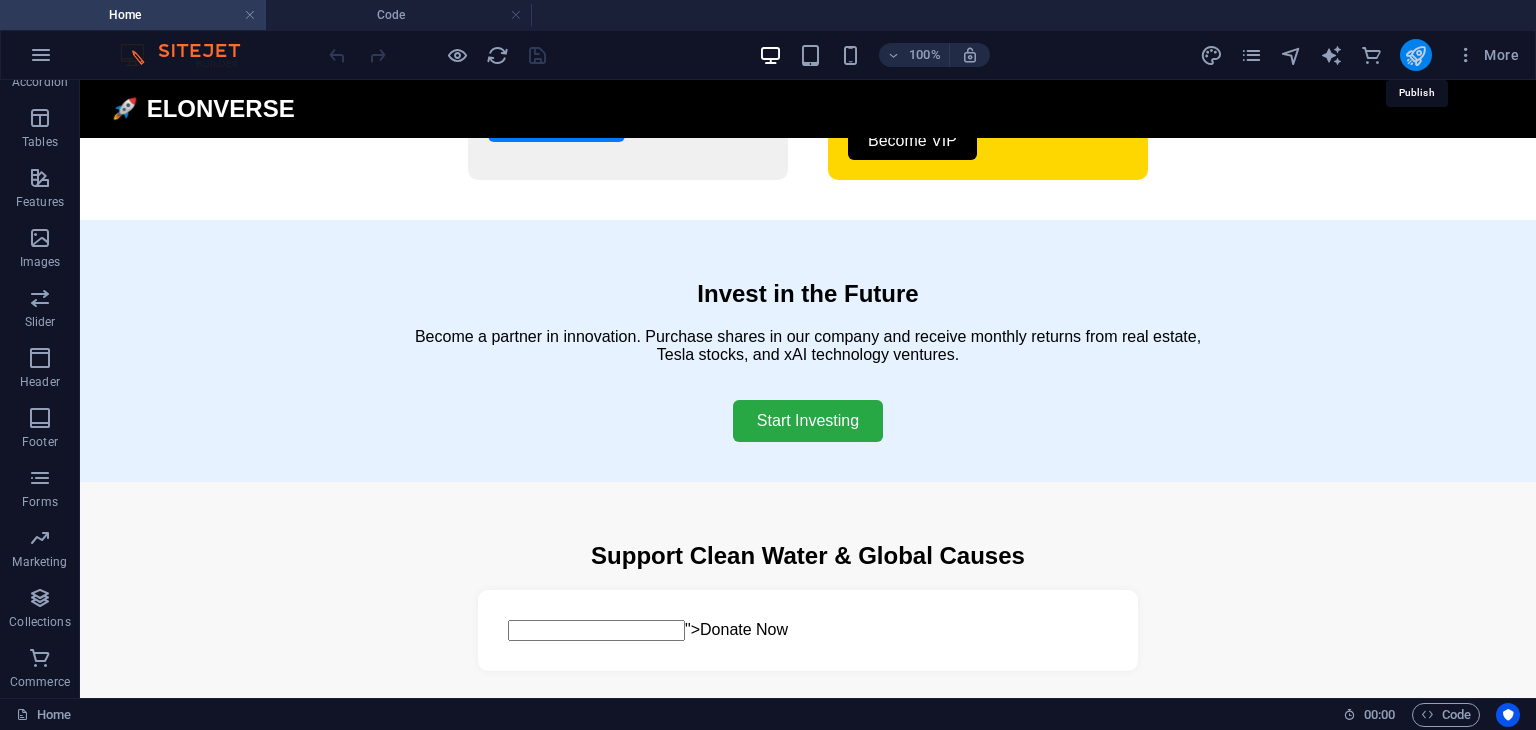 click at bounding box center (1415, 55) 